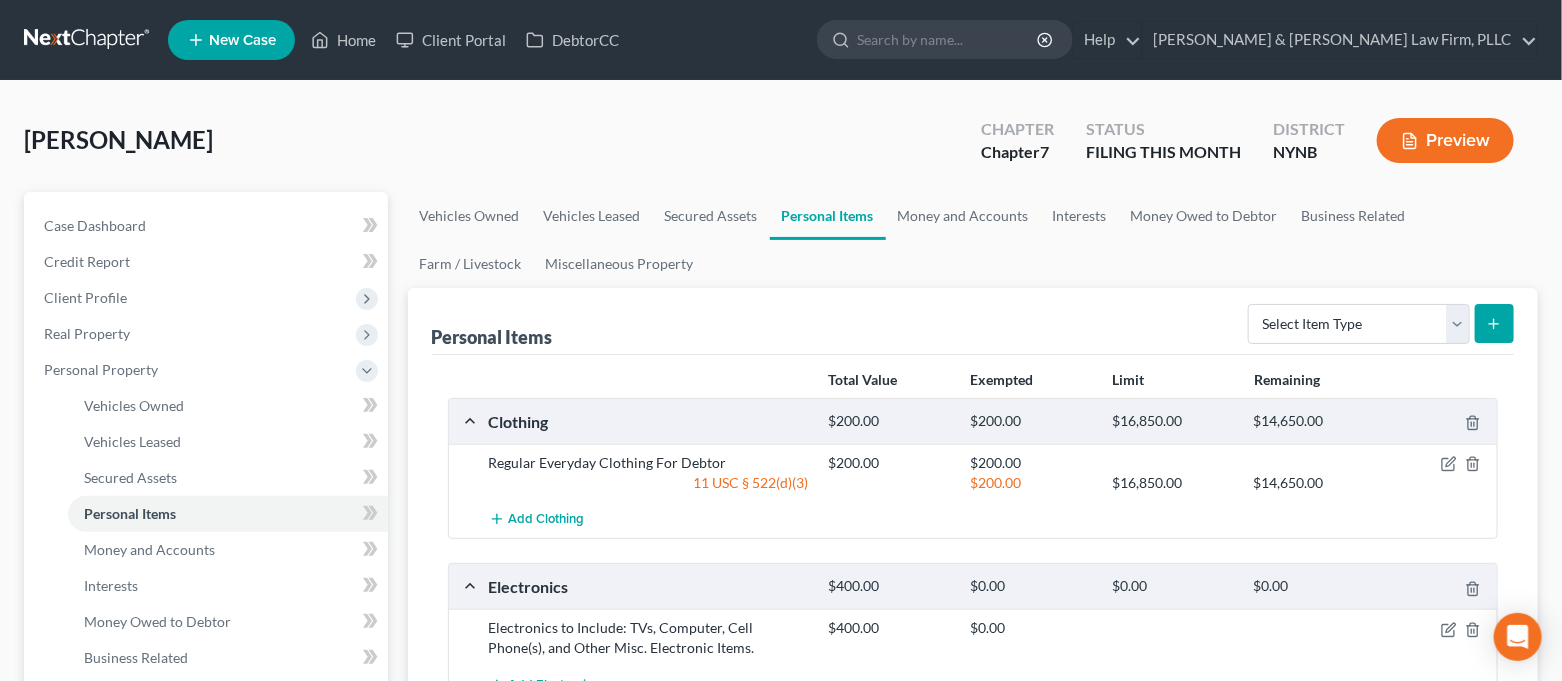 scroll, scrollTop: 0, scrollLeft: 0, axis: both 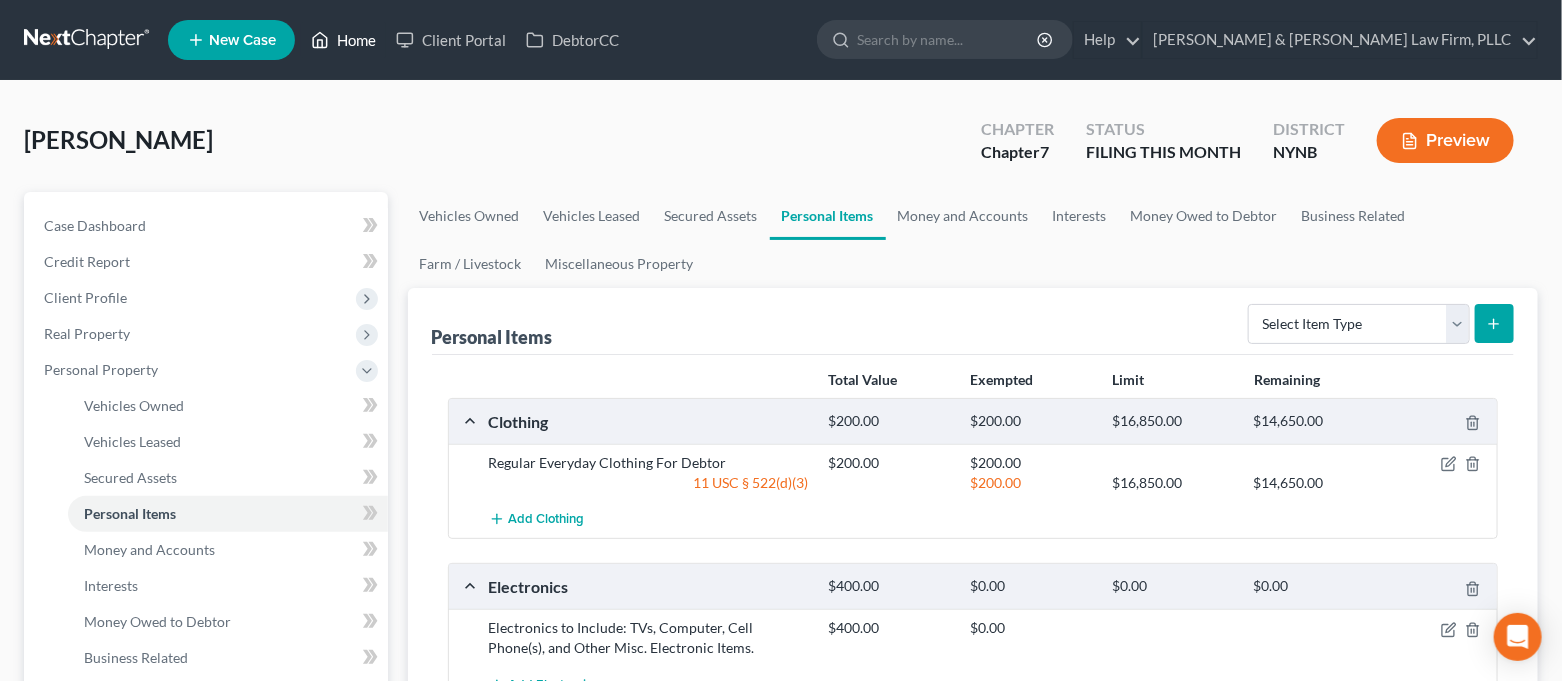 click 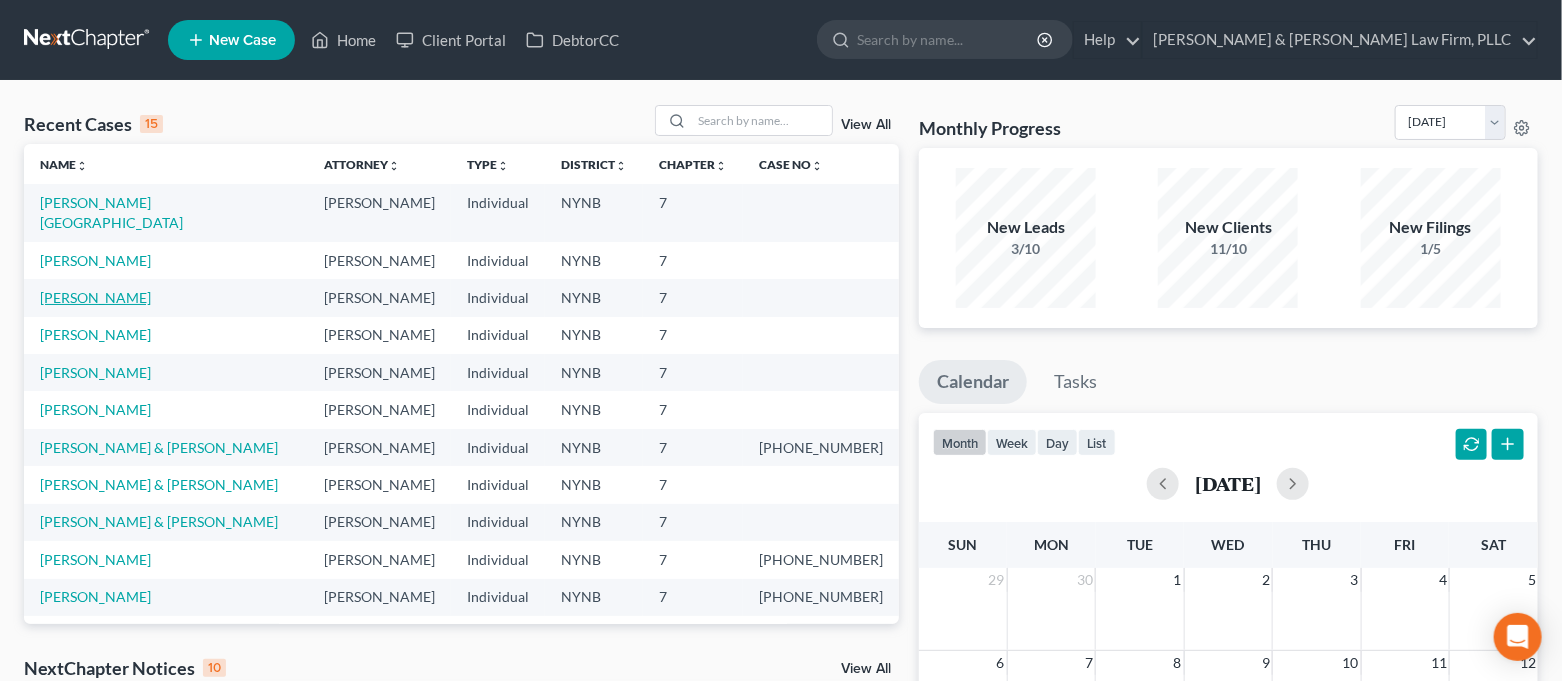 click on "[PERSON_NAME]" at bounding box center [95, 297] 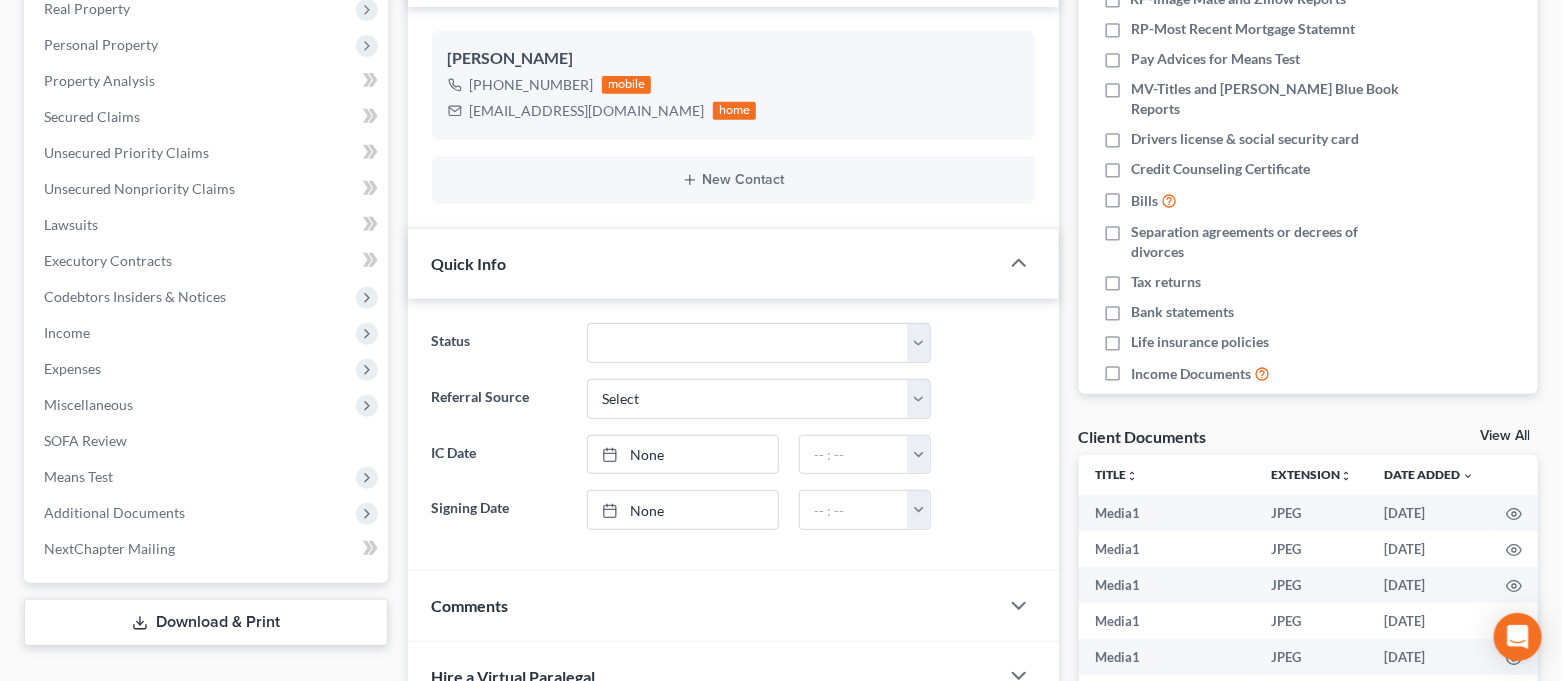 scroll, scrollTop: 666, scrollLeft: 0, axis: vertical 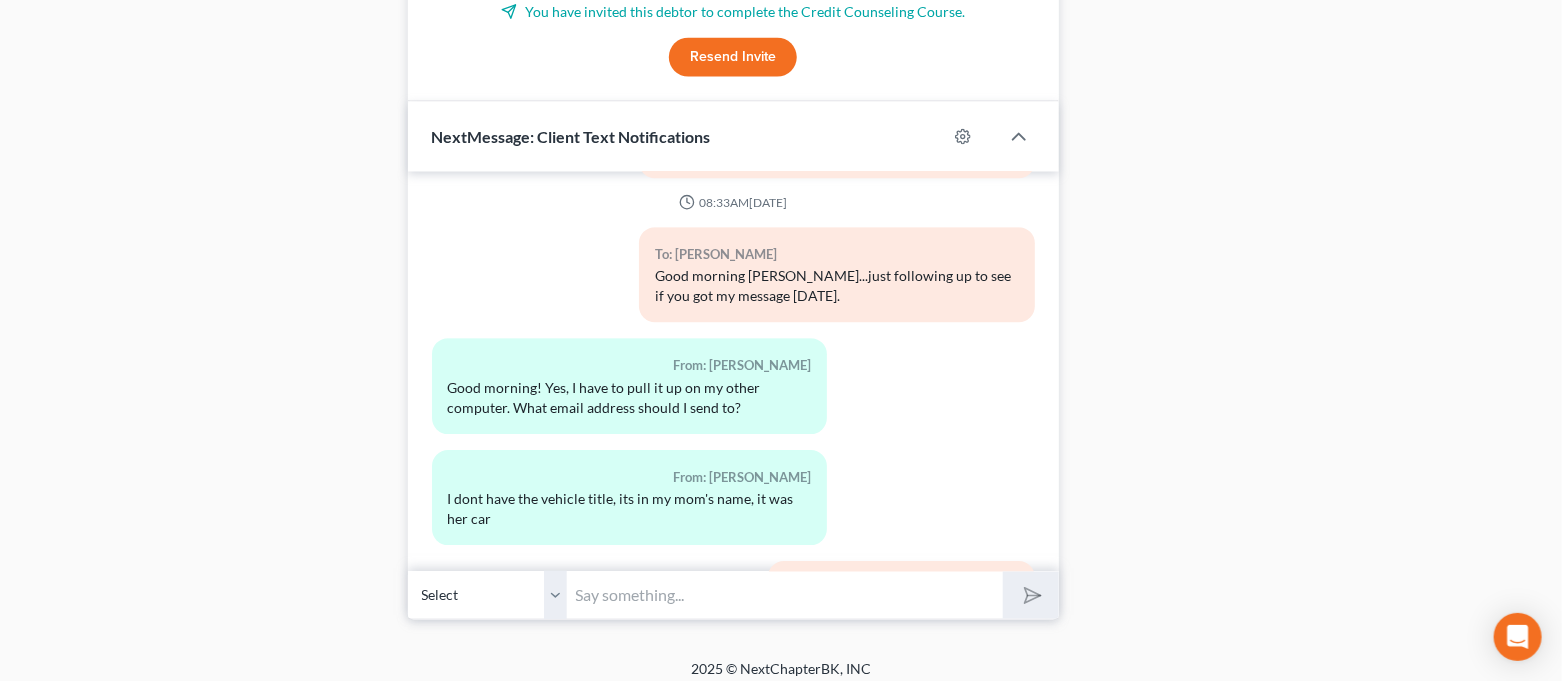 drag, startPoint x: 752, startPoint y: 583, endPoint x: 730, endPoint y: 586, distance: 22.203604 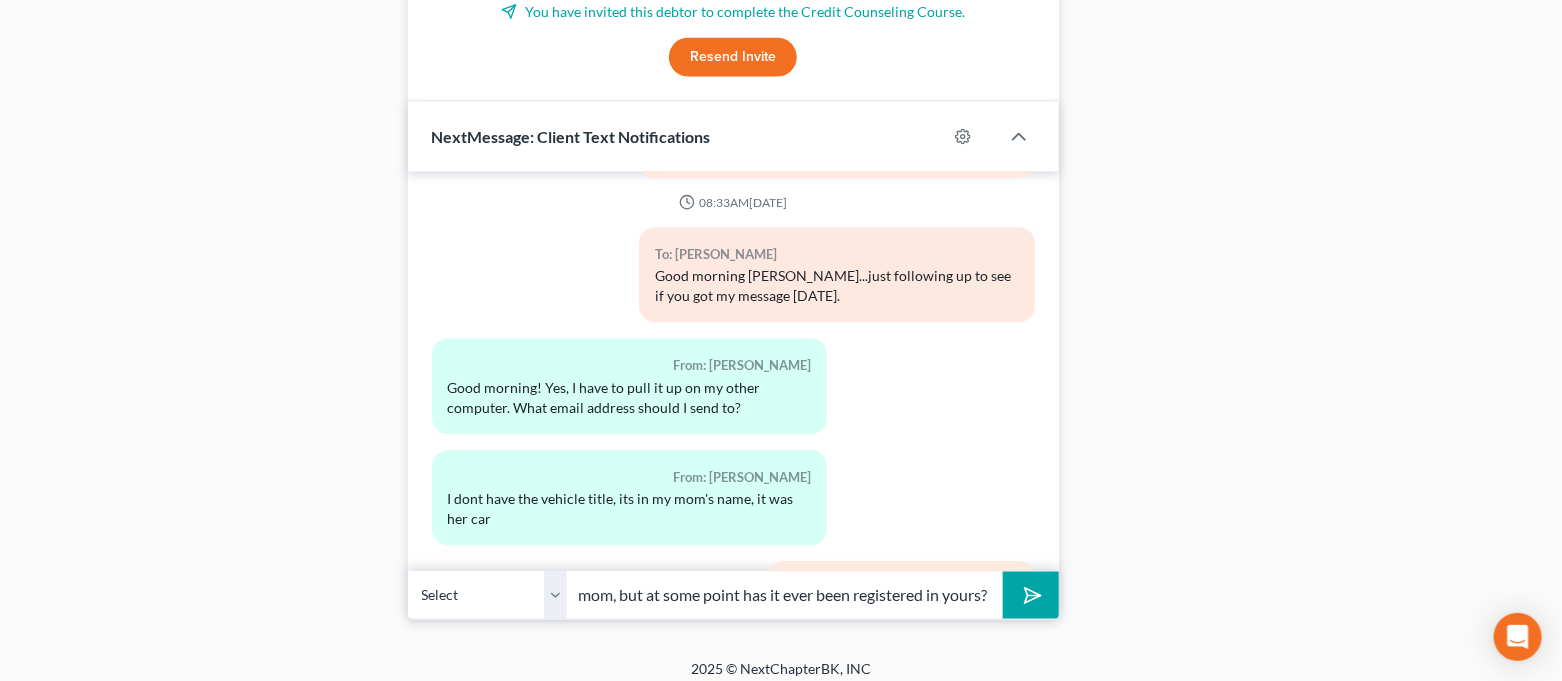 scroll, scrollTop: 0, scrollLeft: 368, axis: horizontal 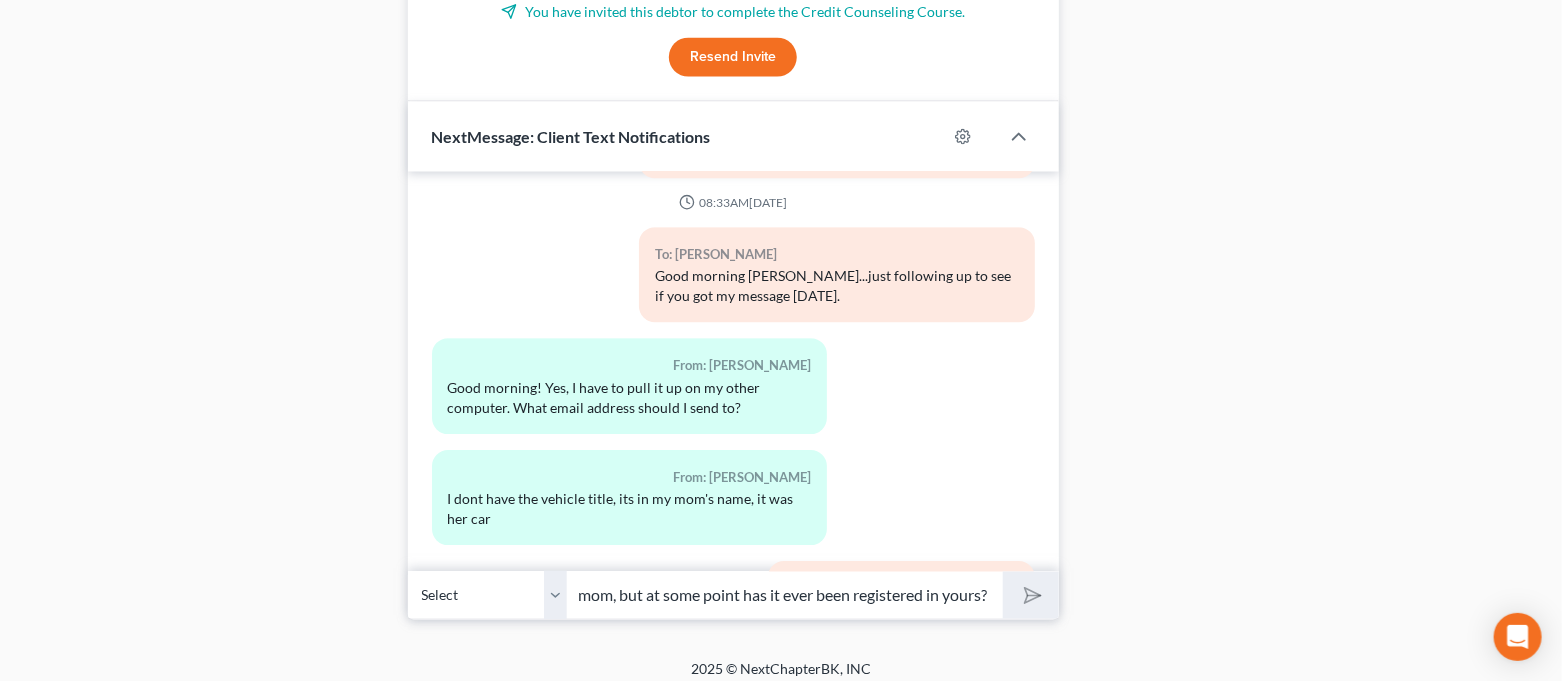 type 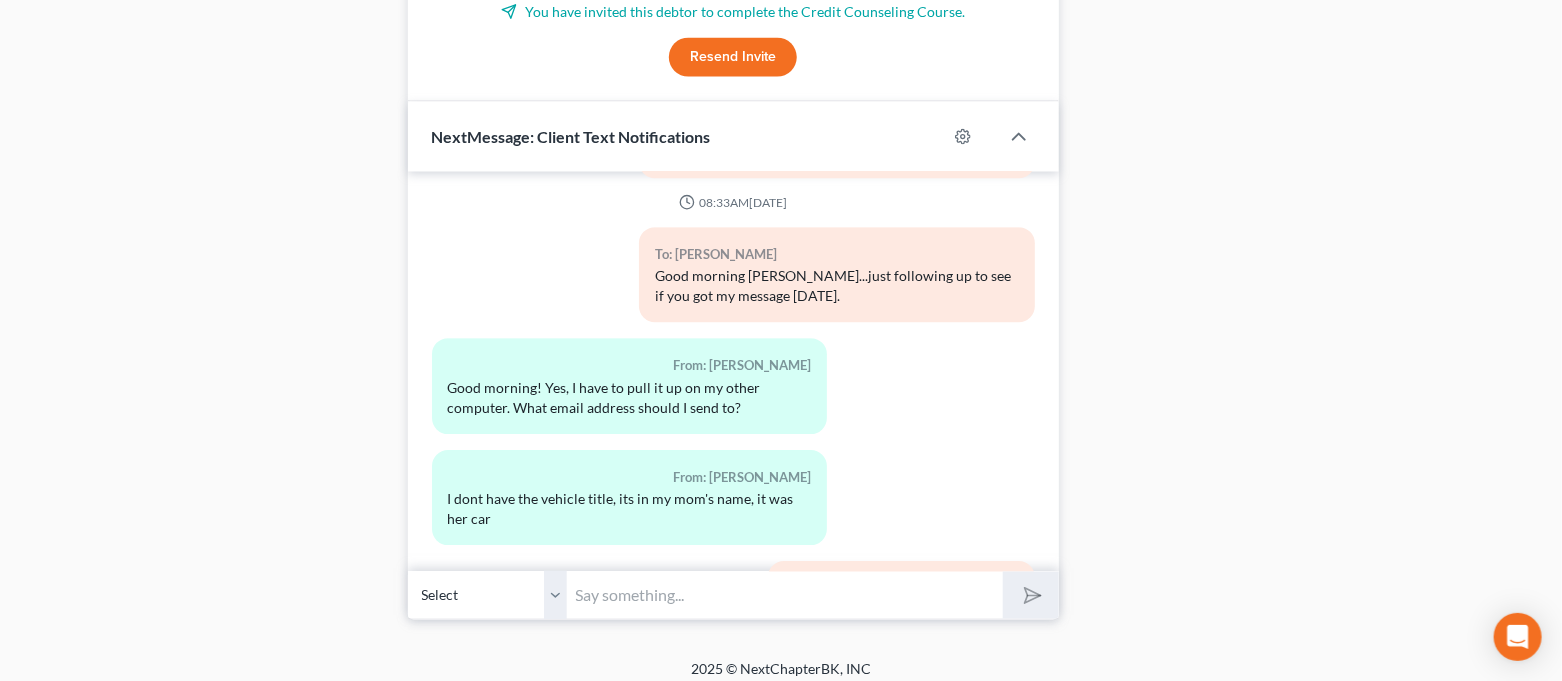 scroll, scrollTop: 0, scrollLeft: 0, axis: both 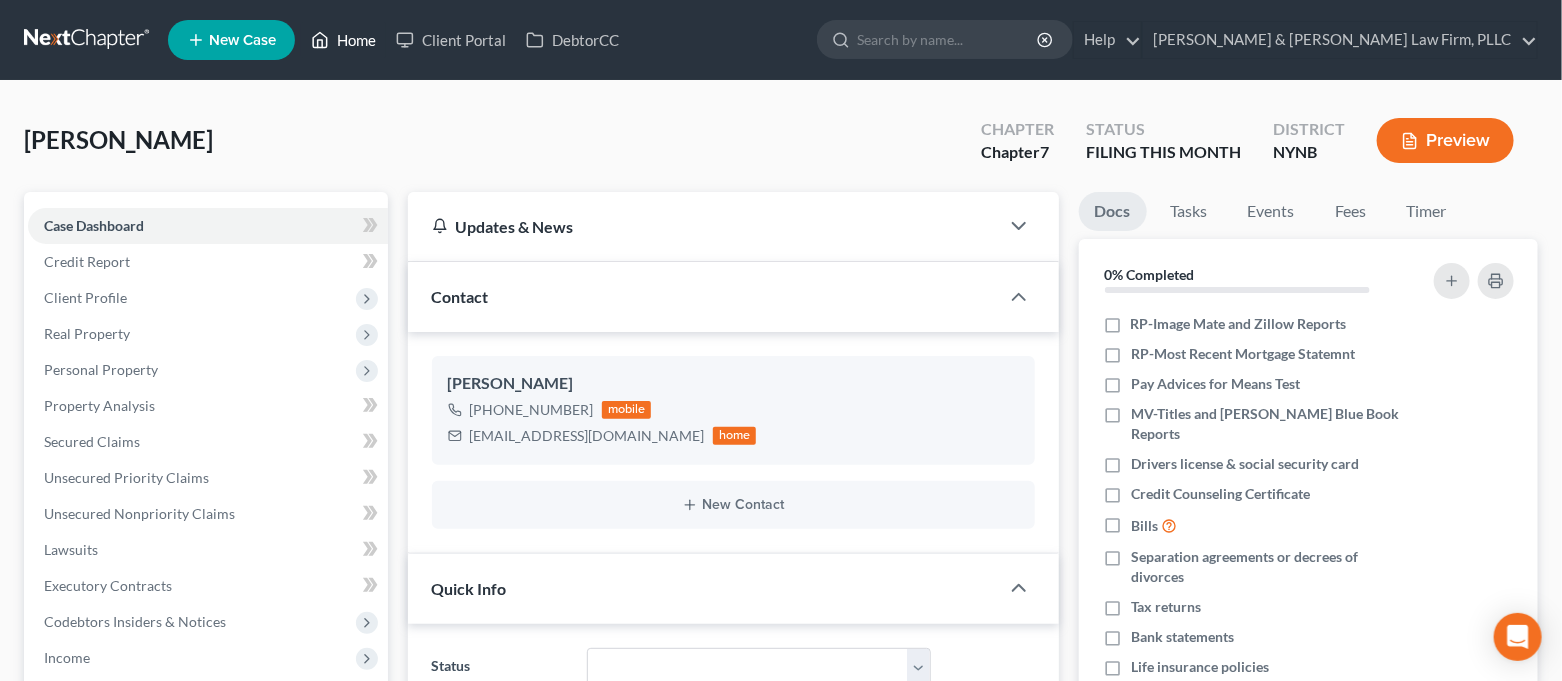 click on "Home" at bounding box center (343, 40) 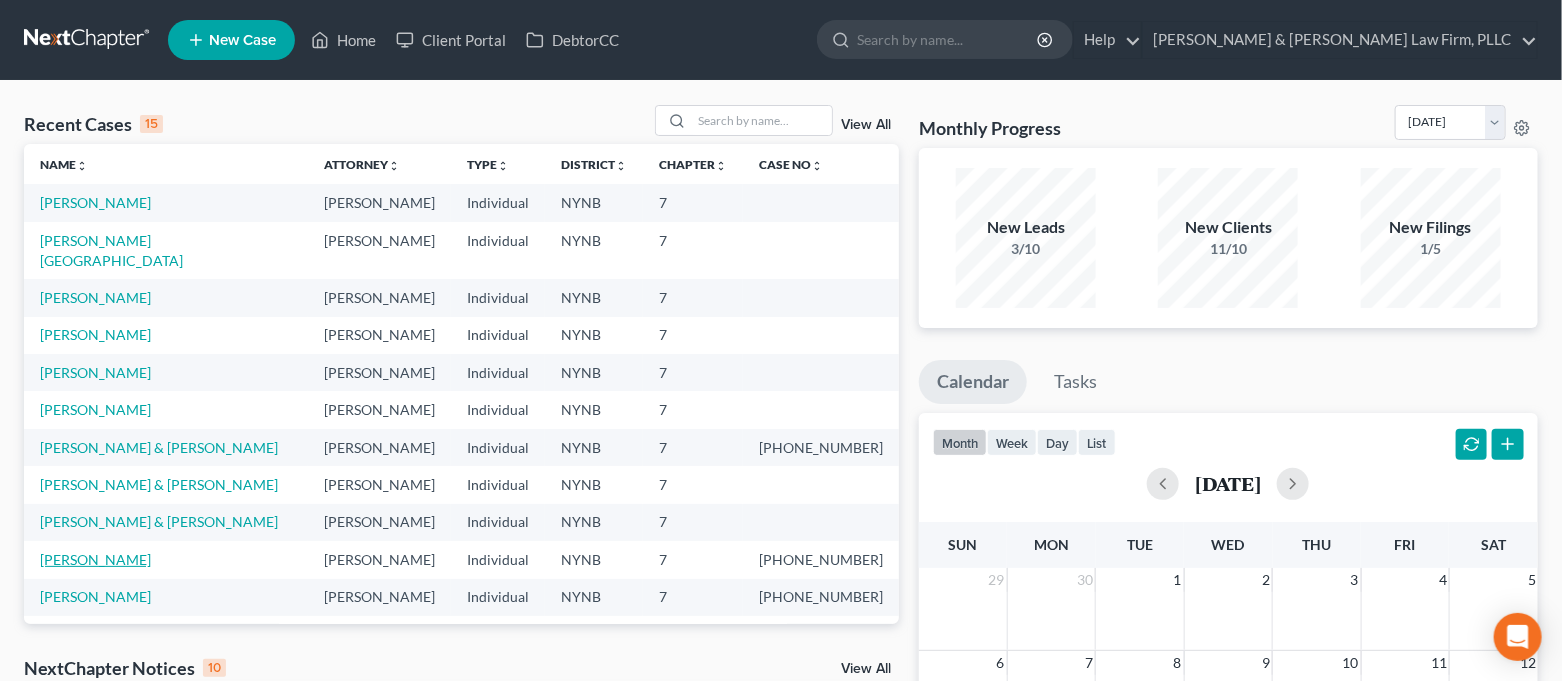 click on "[PERSON_NAME]" at bounding box center [95, 559] 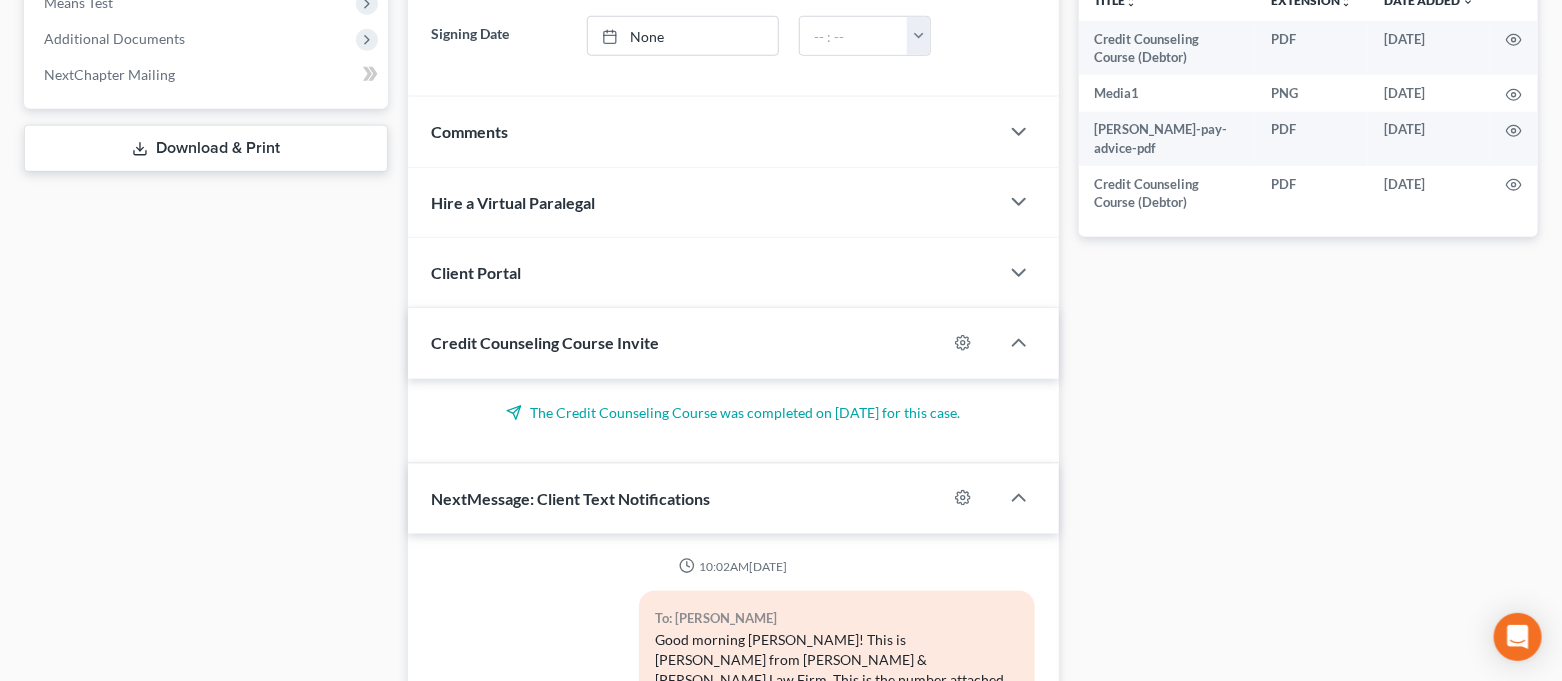 scroll, scrollTop: 1052, scrollLeft: 0, axis: vertical 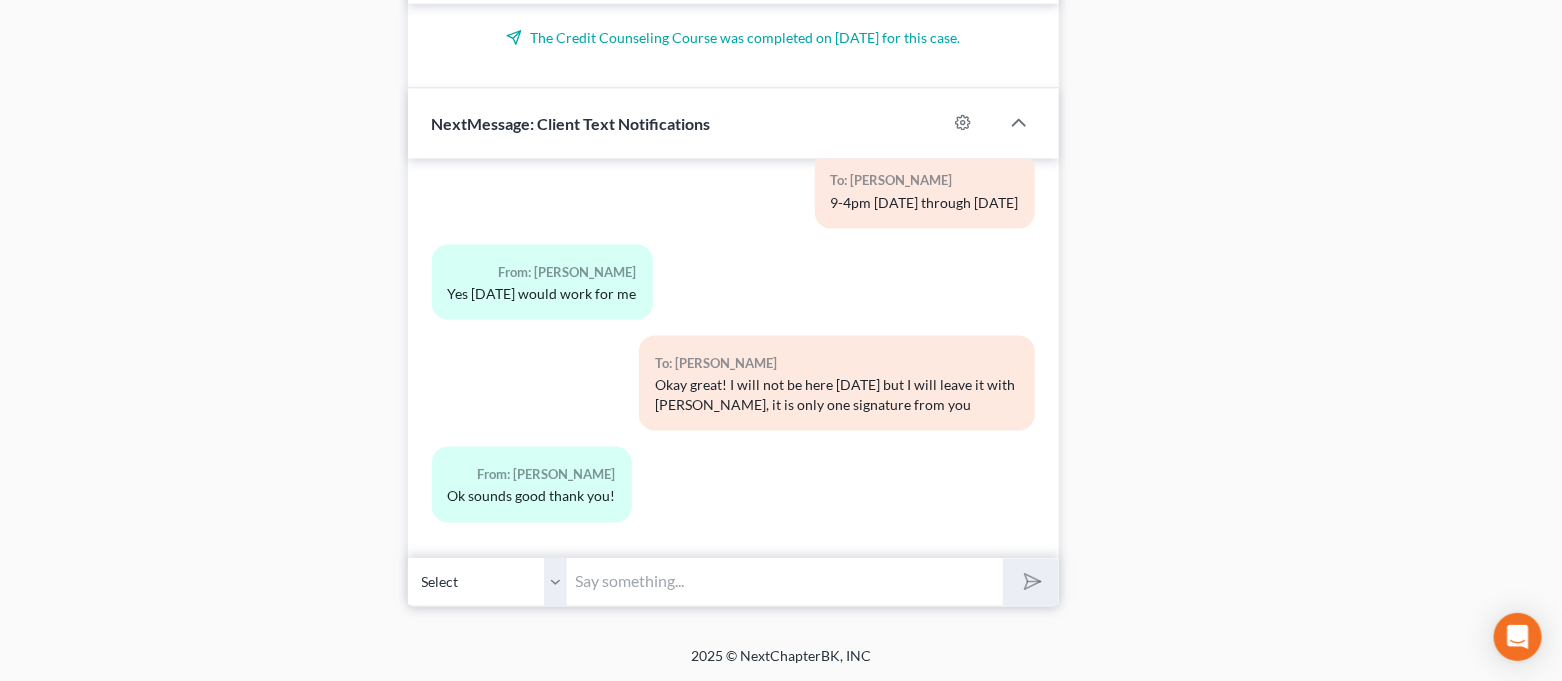 click at bounding box center (786, 582) 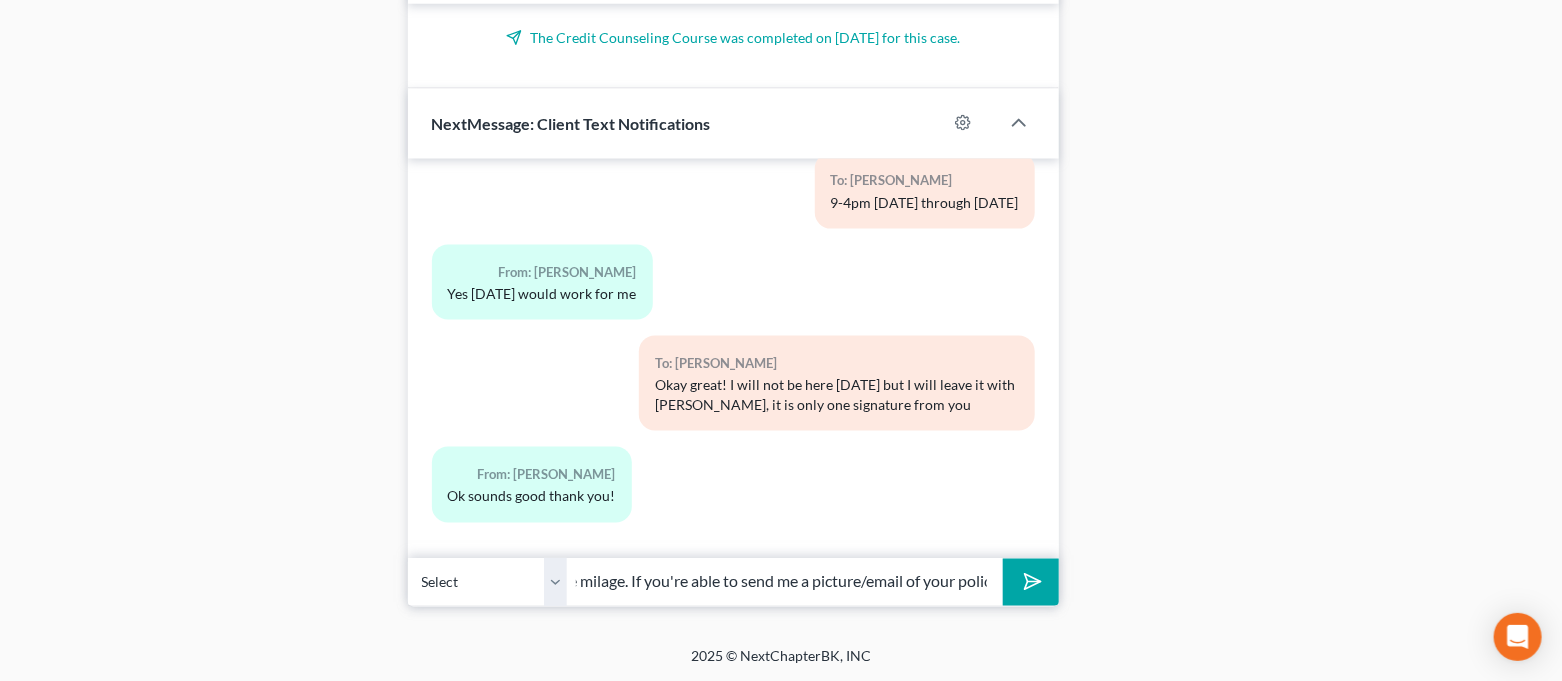 scroll, scrollTop: 0, scrollLeft: 639, axis: horizontal 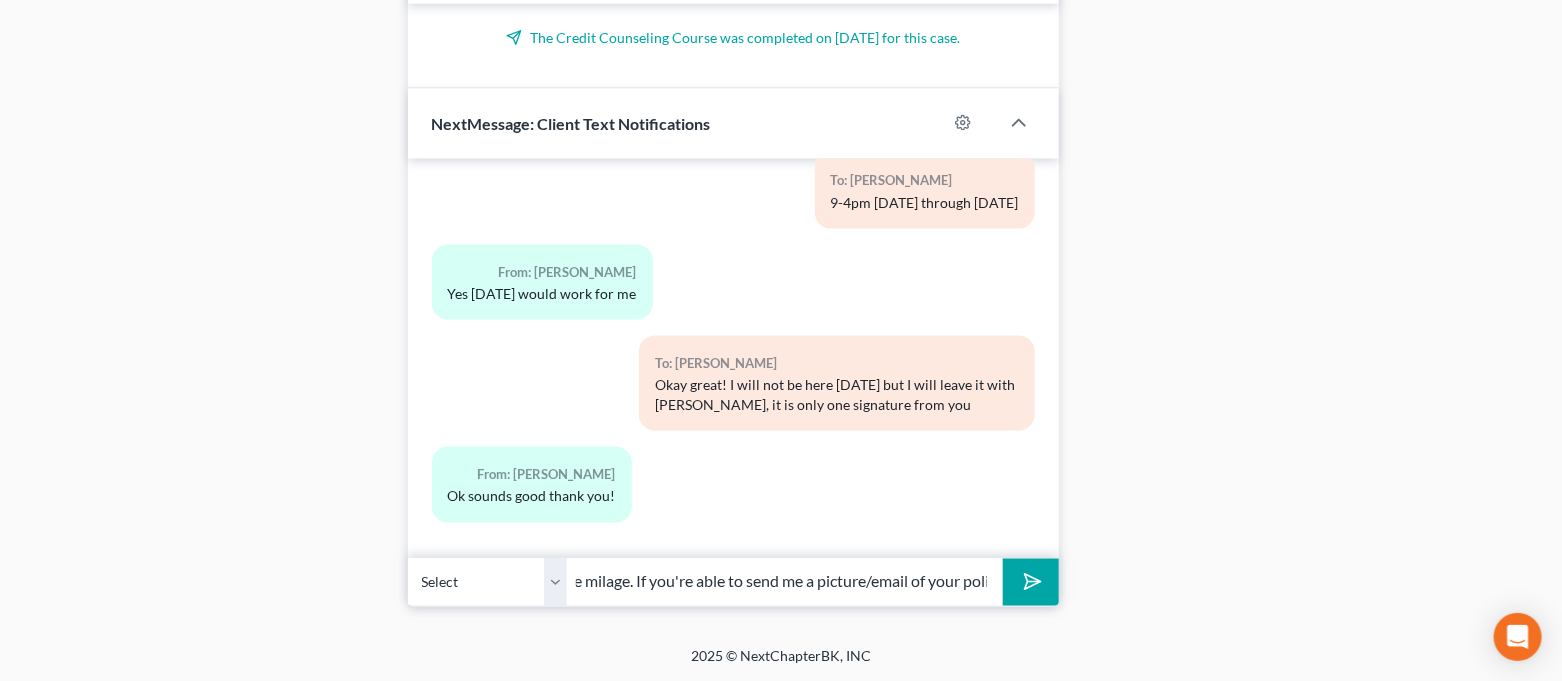 type on "Hi [PERSON_NAME]! Mazda has requested a copy of your insurance policy and current vehicle milage. If you're able to send me a picture/email of your policy ID card" 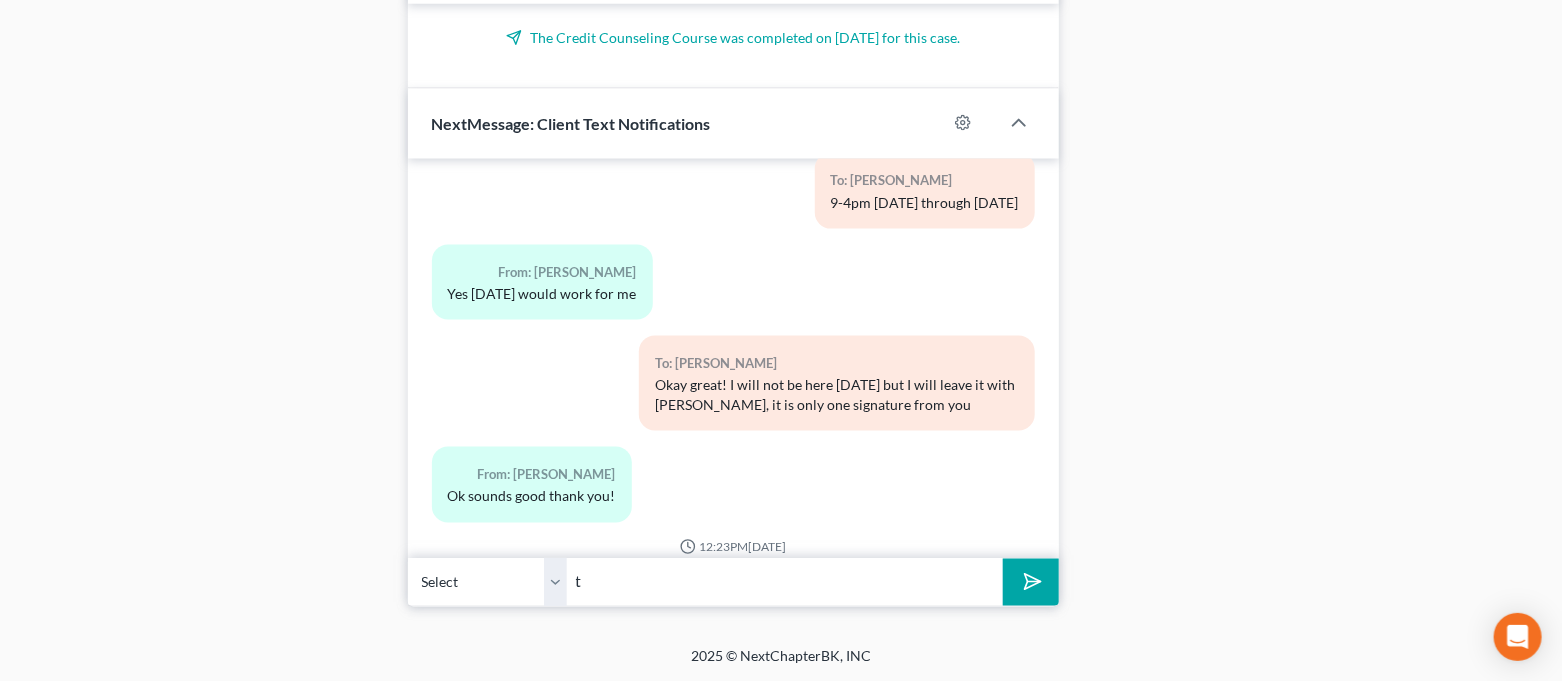 scroll, scrollTop: 0, scrollLeft: 0, axis: both 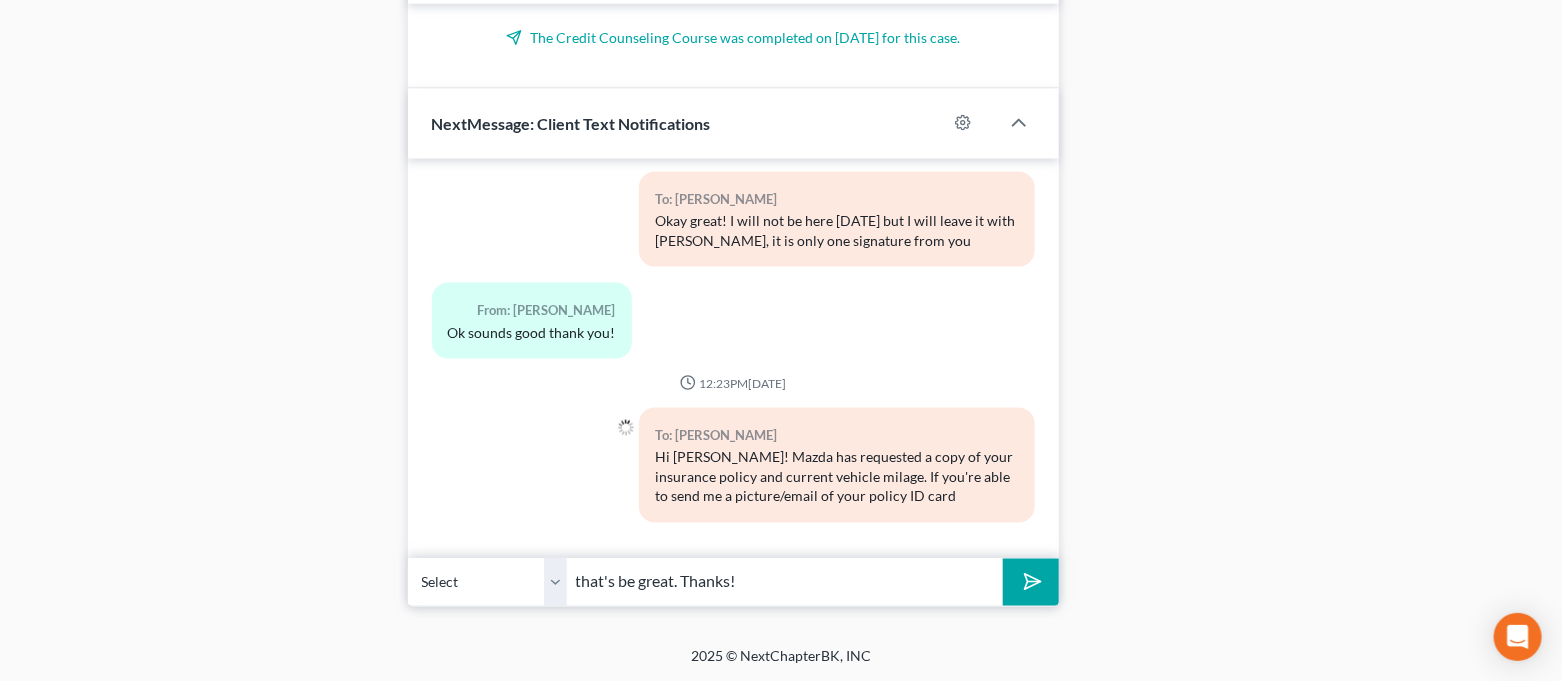 type on "that's be great. Thanks!" 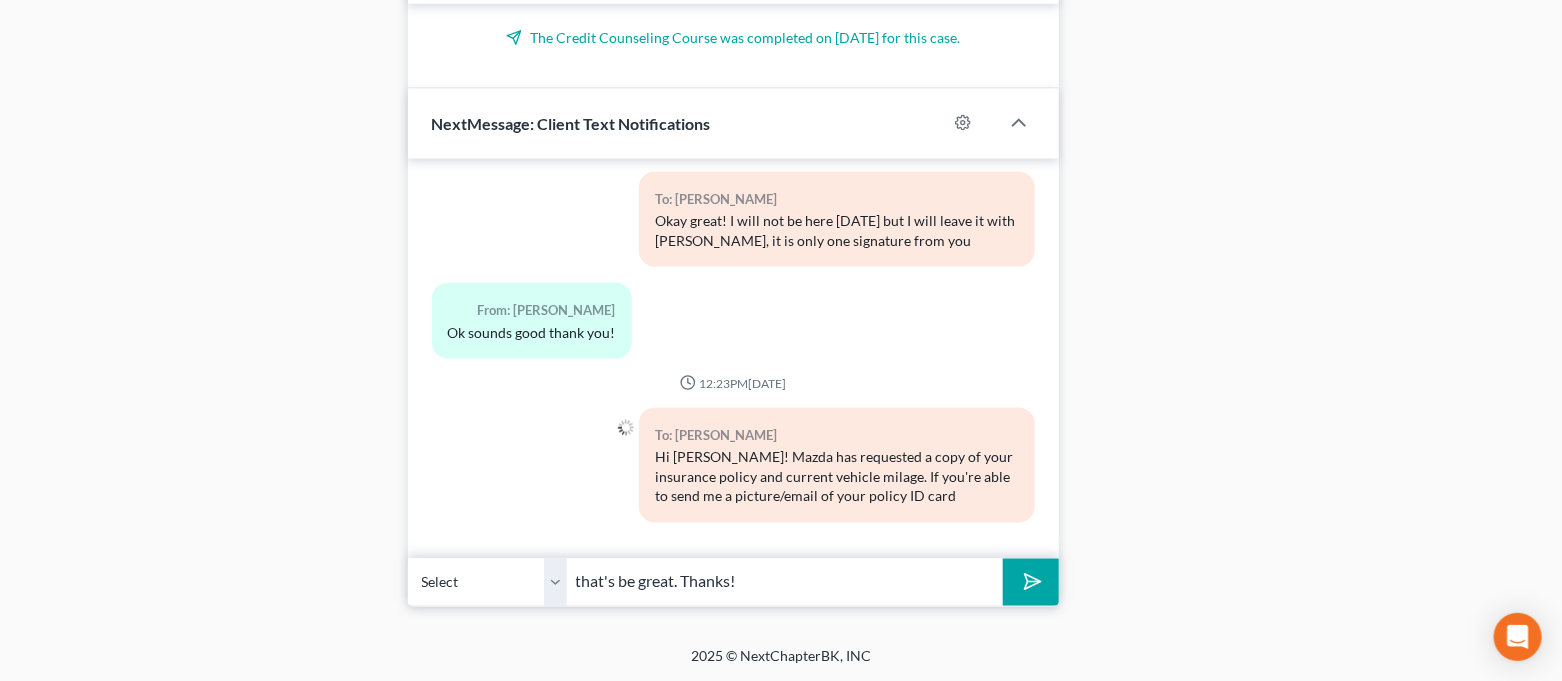 click at bounding box center [1030, 582] 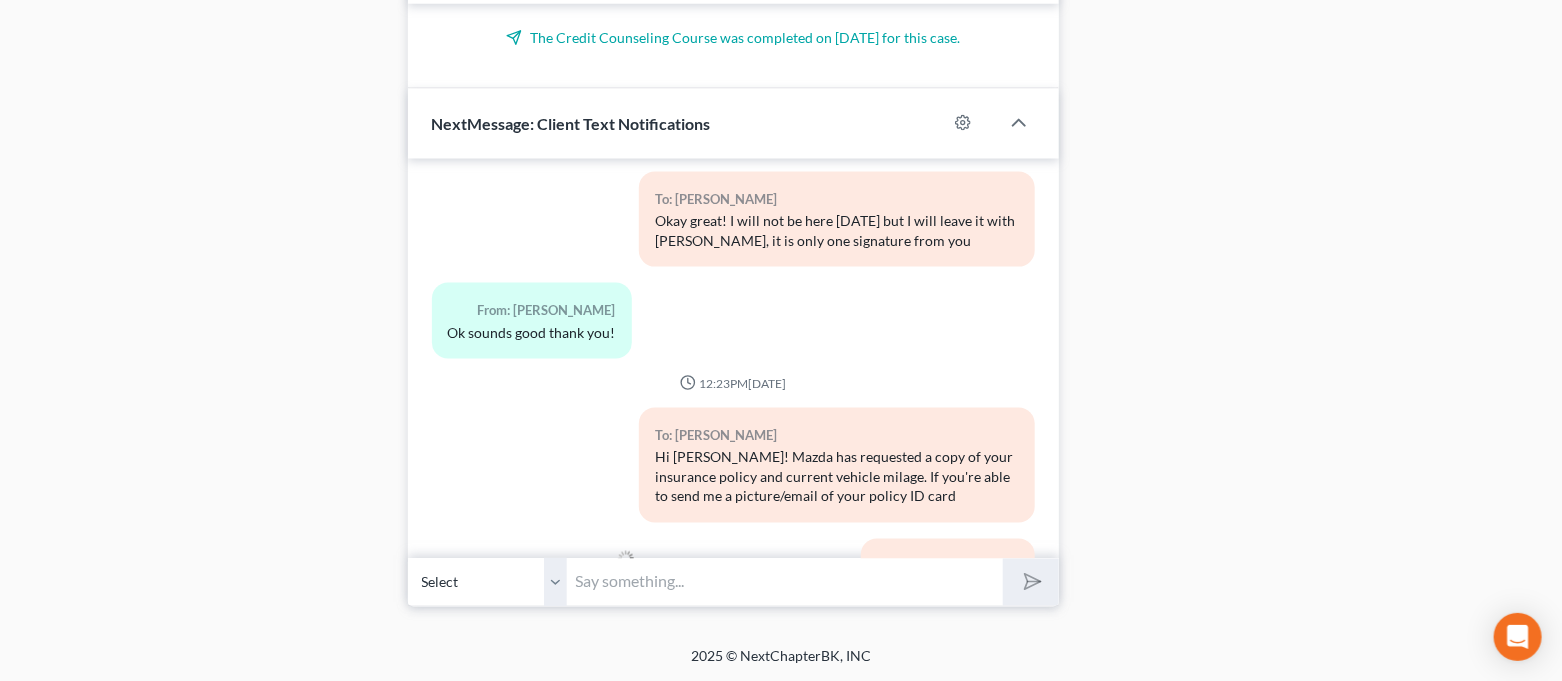 scroll, scrollTop: 5059, scrollLeft: 0, axis: vertical 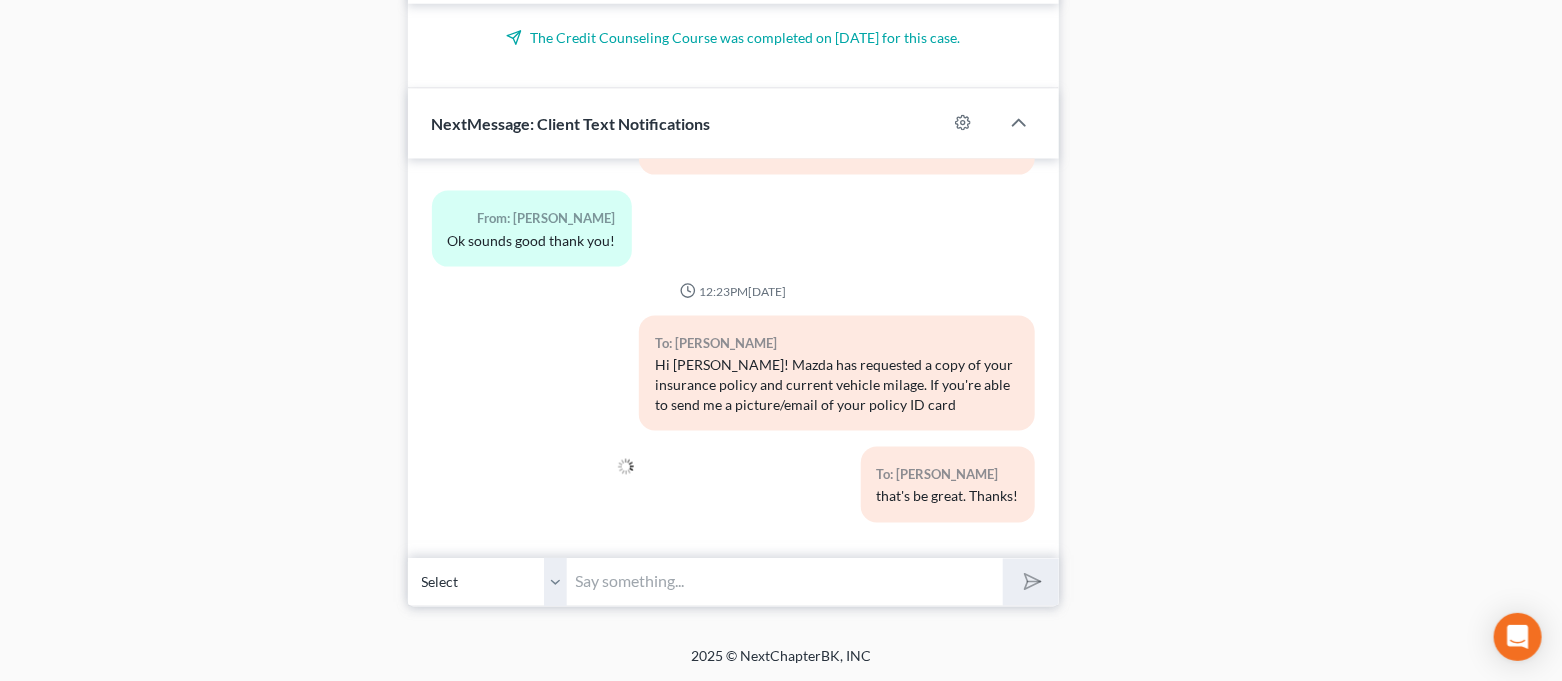 click at bounding box center [786, 582] 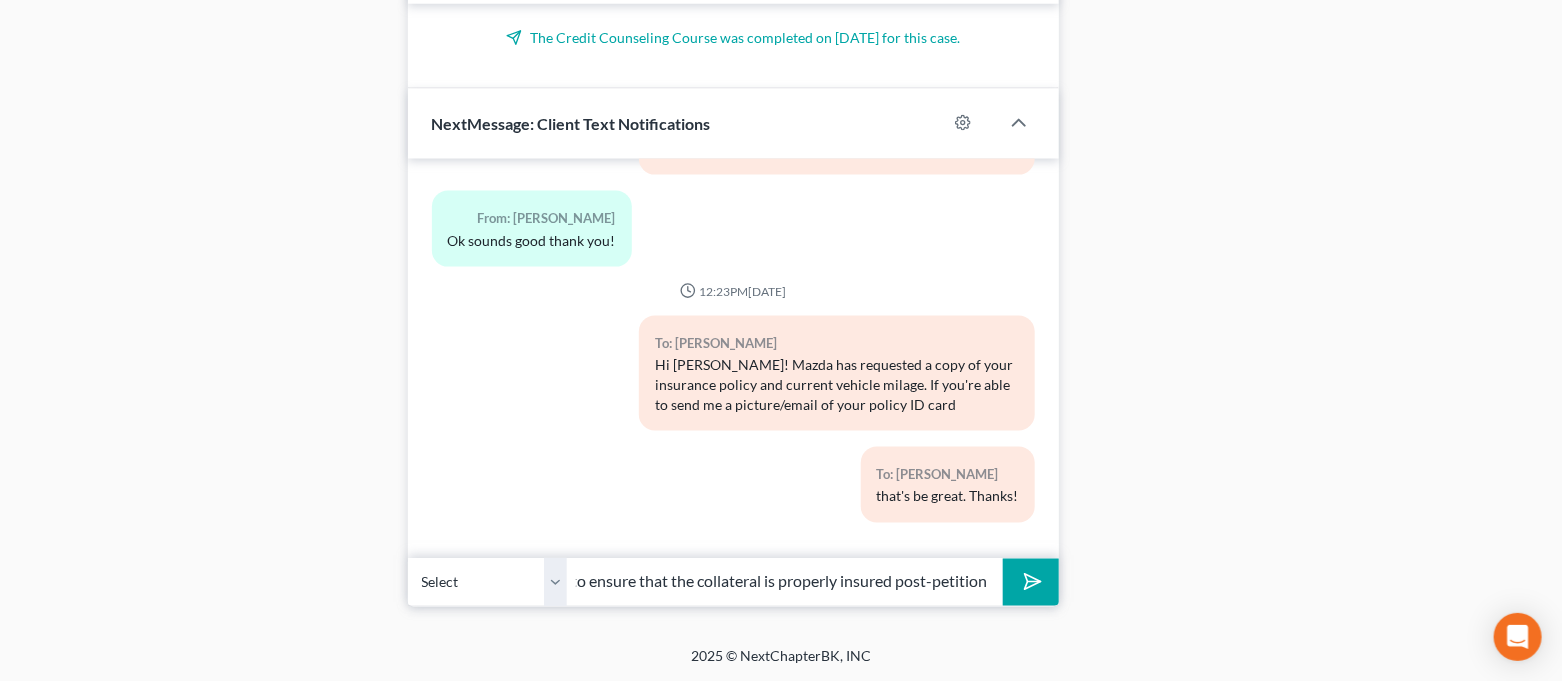 scroll, scrollTop: 0, scrollLeft: 68, axis: horizontal 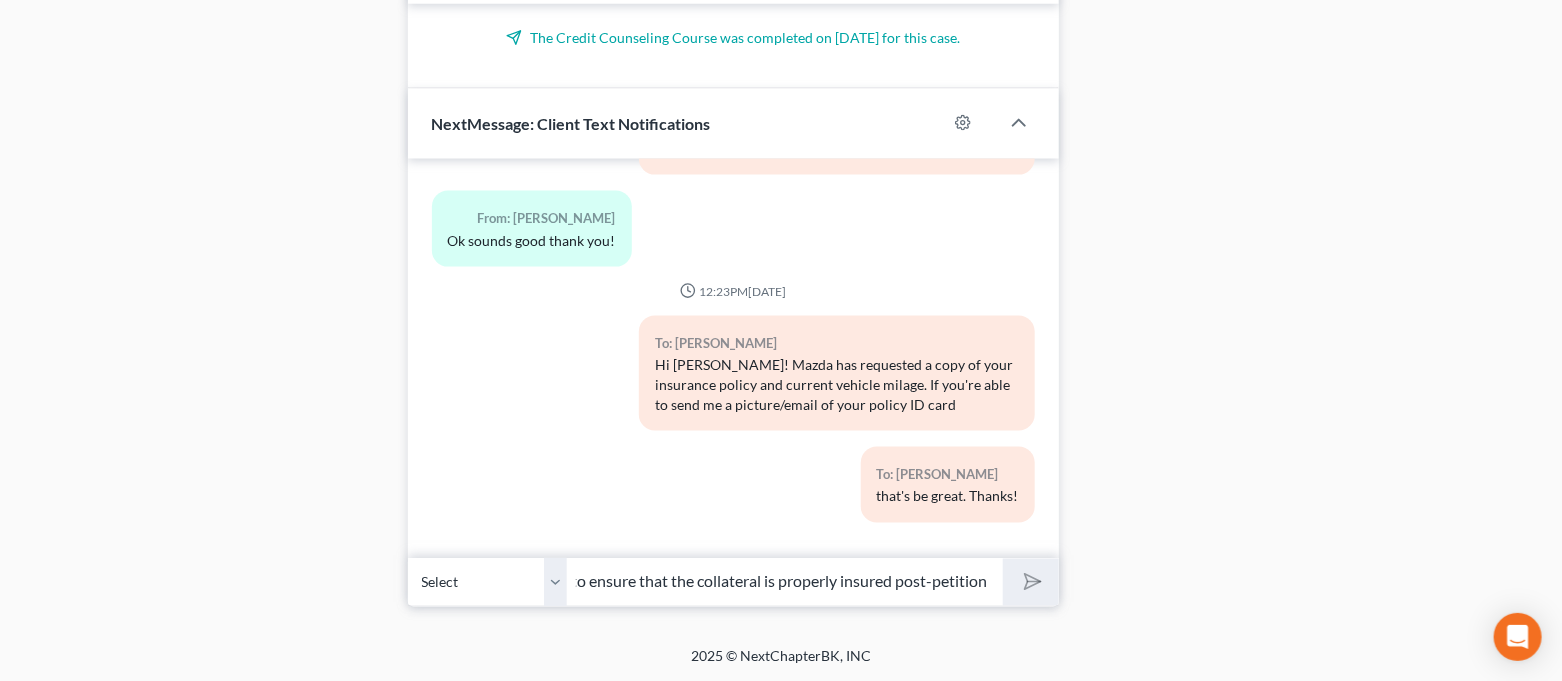type 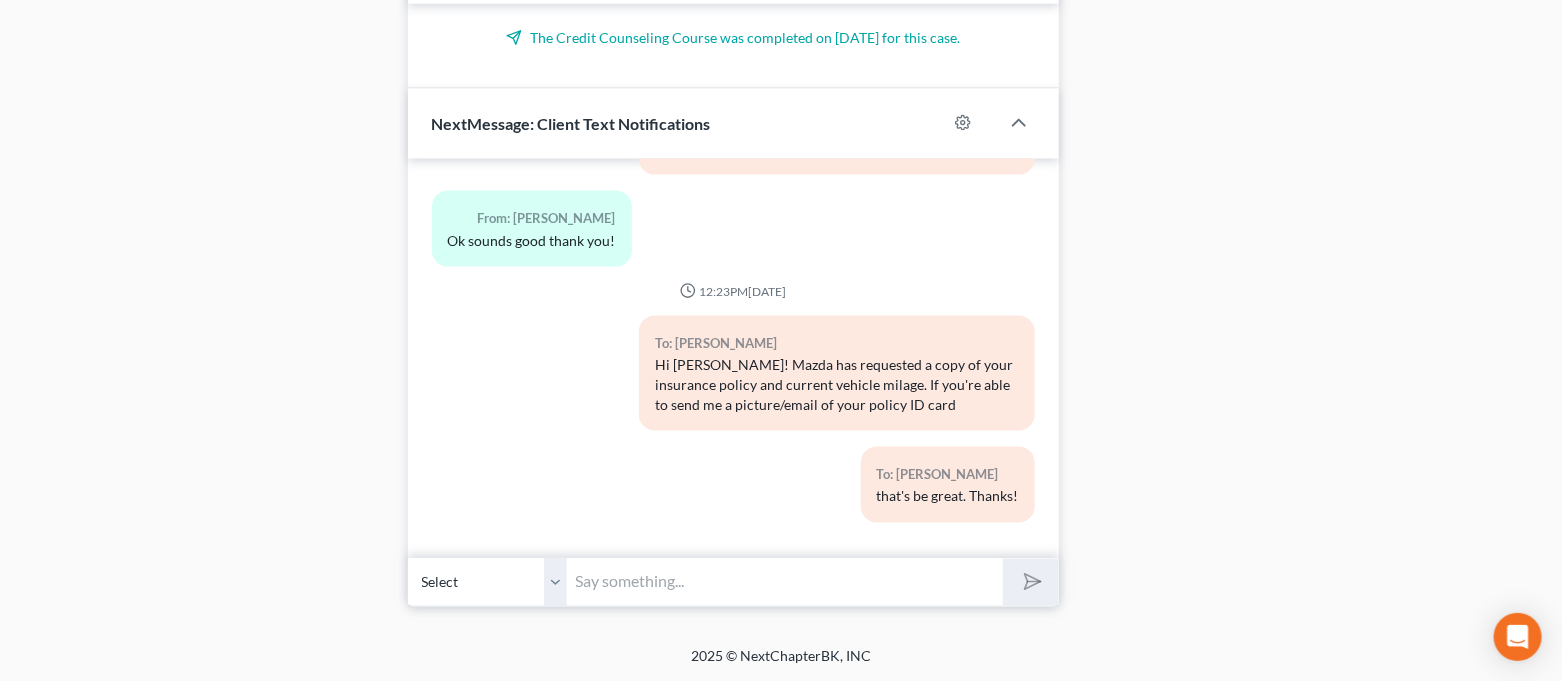 scroll, scrollTop: 0, scrollLeft: 0, axis: both 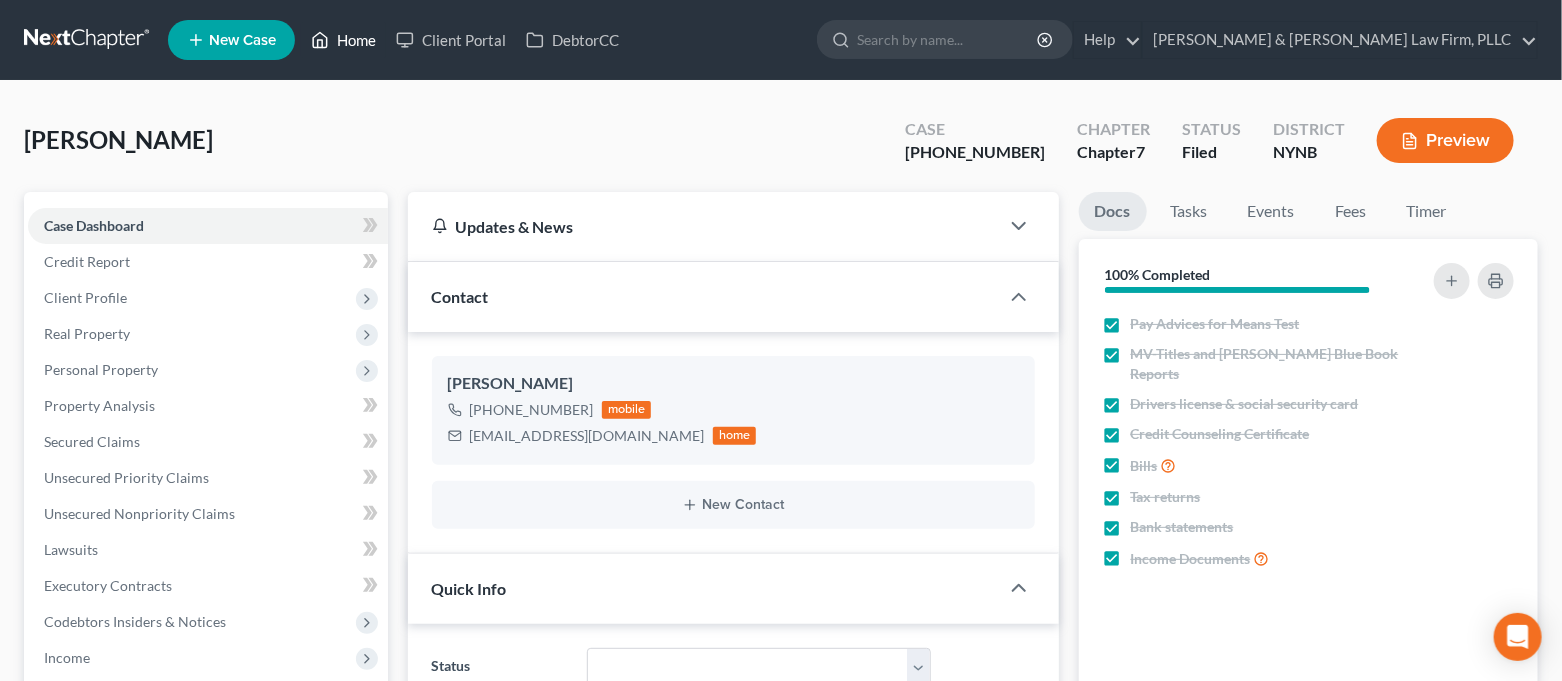 click on "Home" at bounding box center (343, 40) 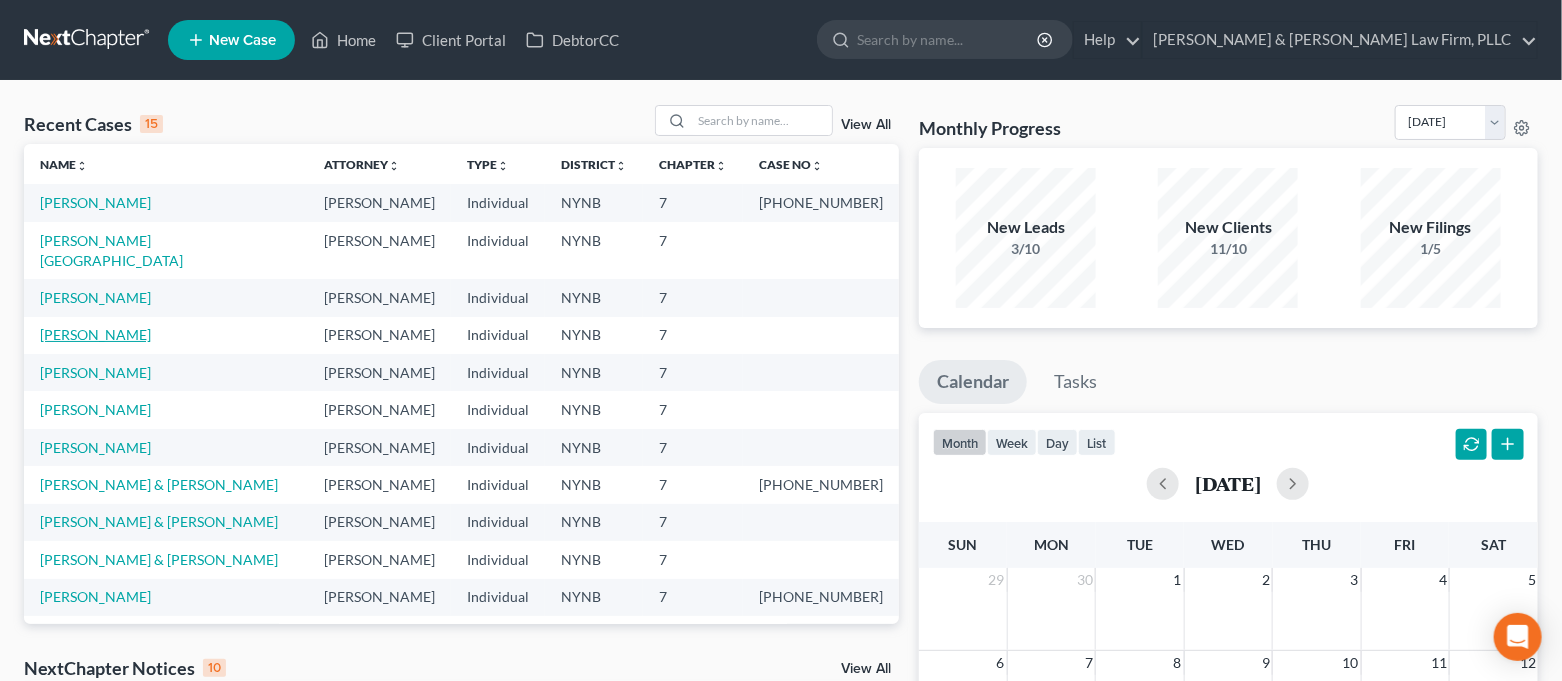 click on "[PERSON_NAME]" at bounding box center (95, 334) 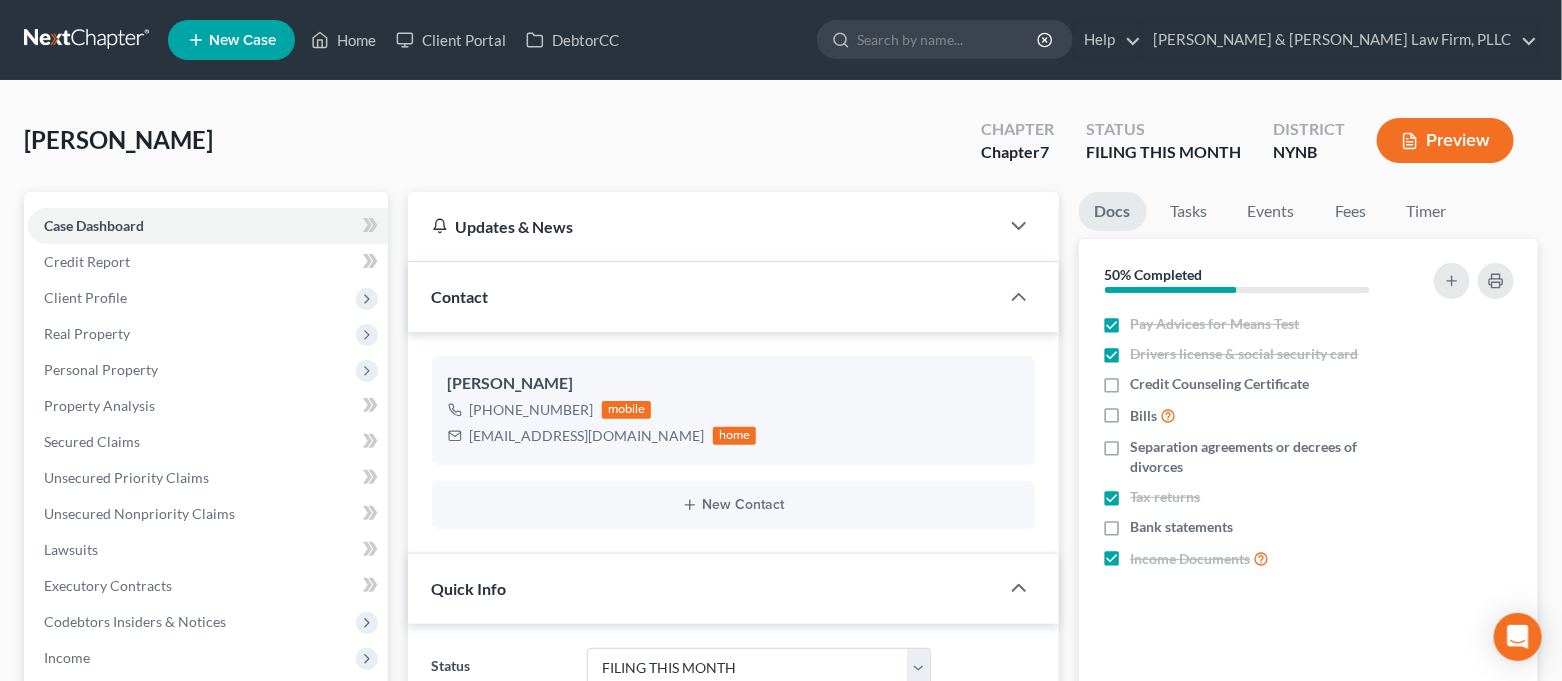 scroll, scrollTop: 14, scrollLeft: 0, axis: vertical 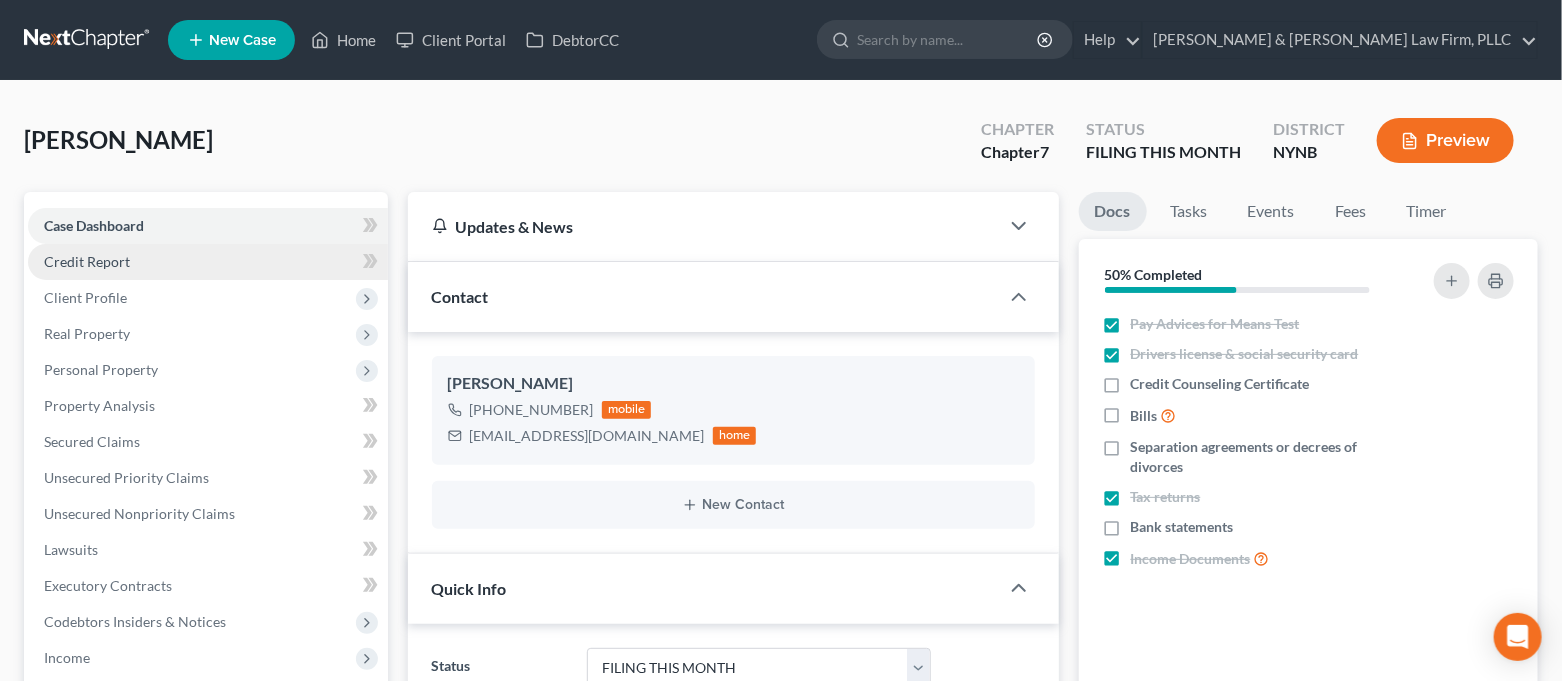 click on "Credit Report" at bounding box center [208, 262] 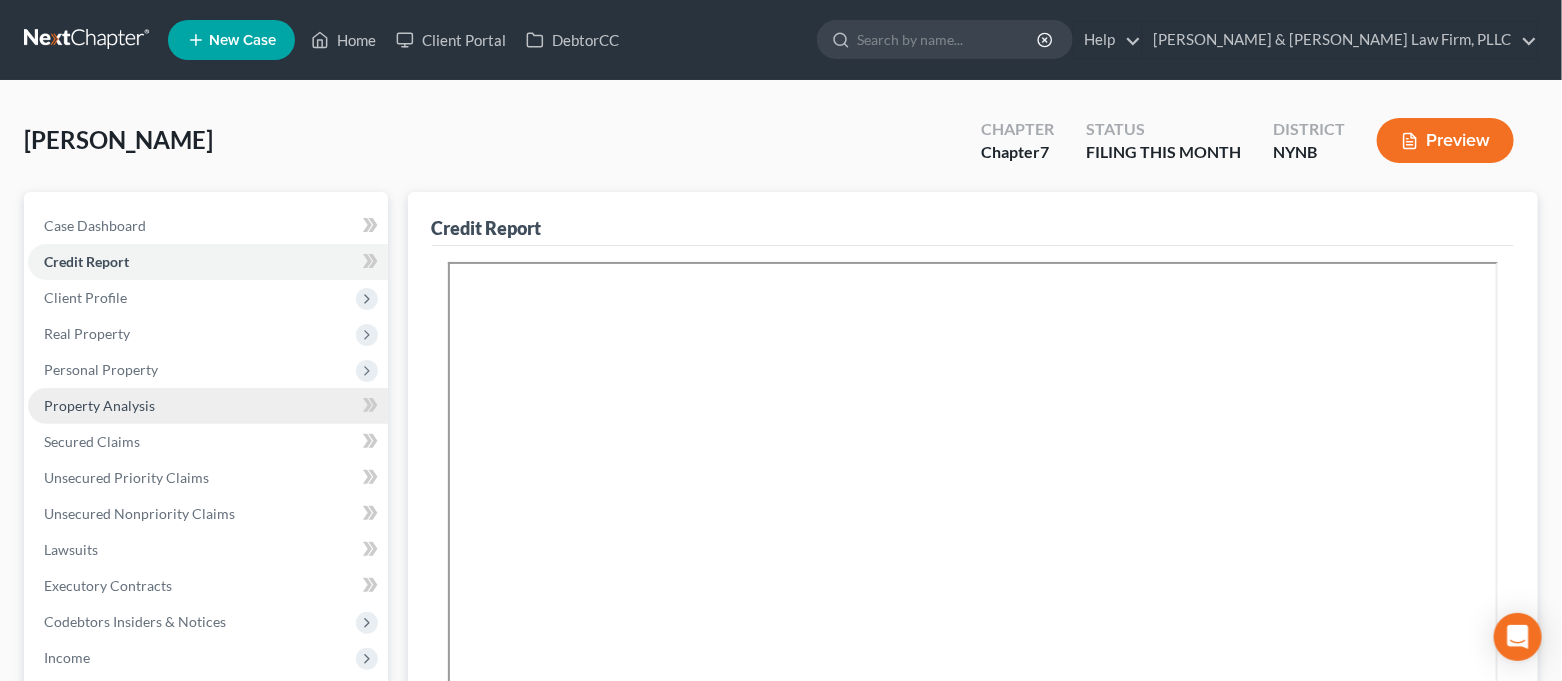 scroll, scrollTop: 133, scrollLeft: 0, axis: vertical 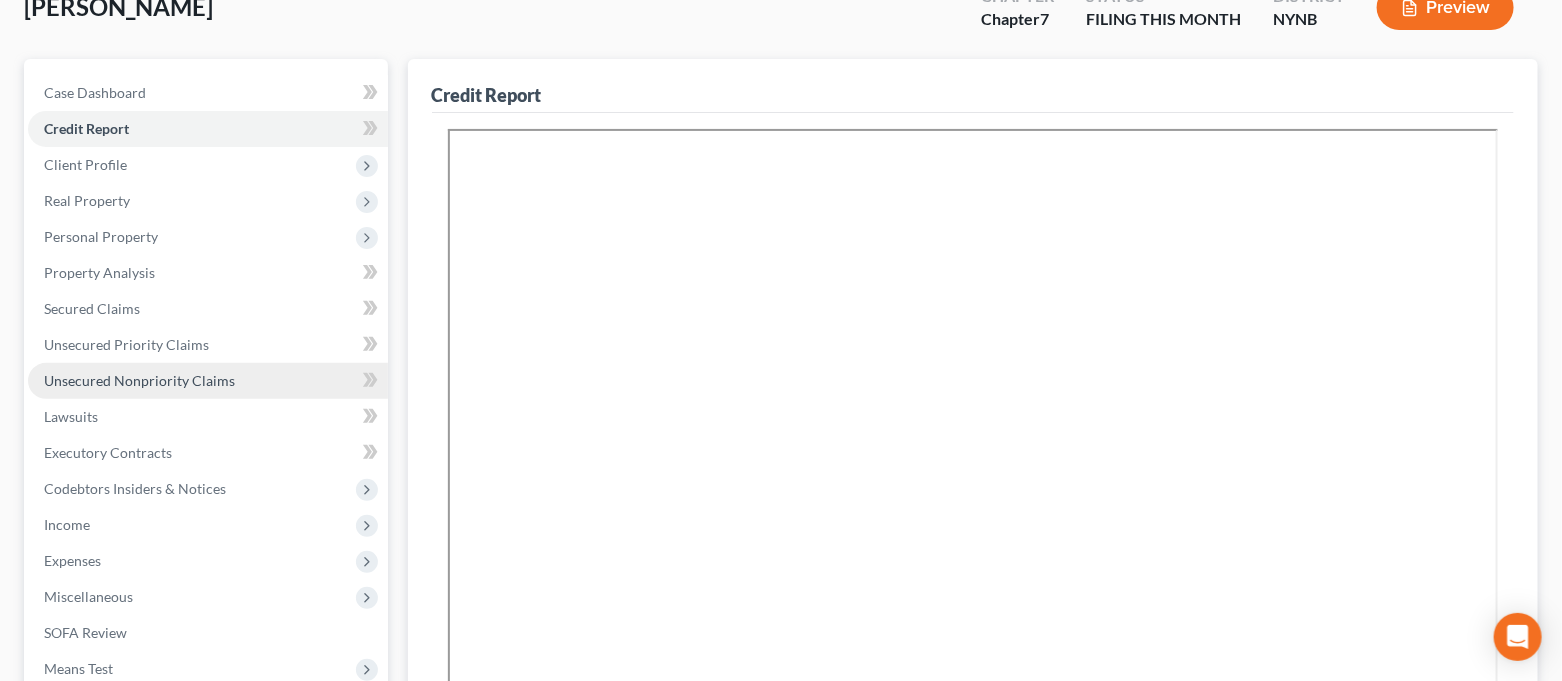 click on "Unsecured Nonpriority Claims" at bounding box center [139, 380] 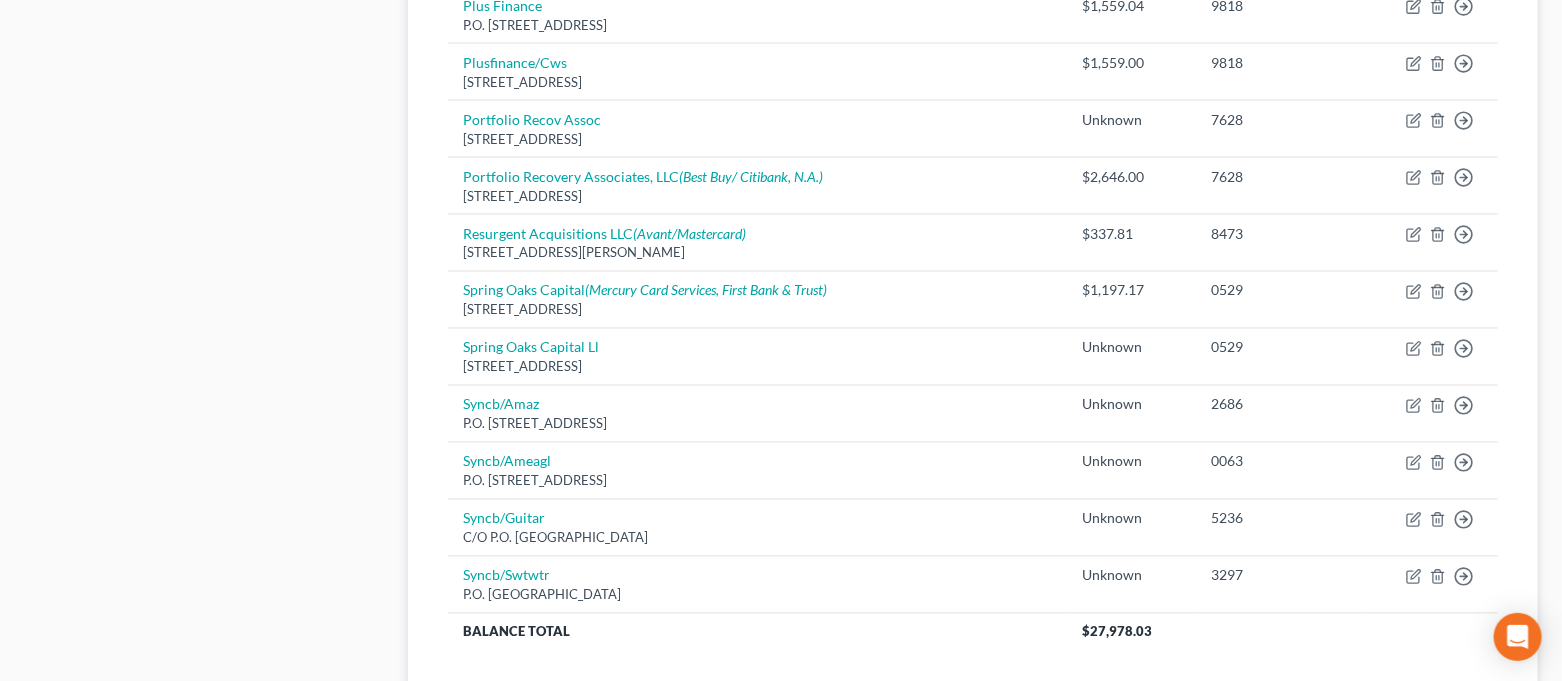 scroll, scrollTop: 1625, scrollLeft: 0, axis: vertical 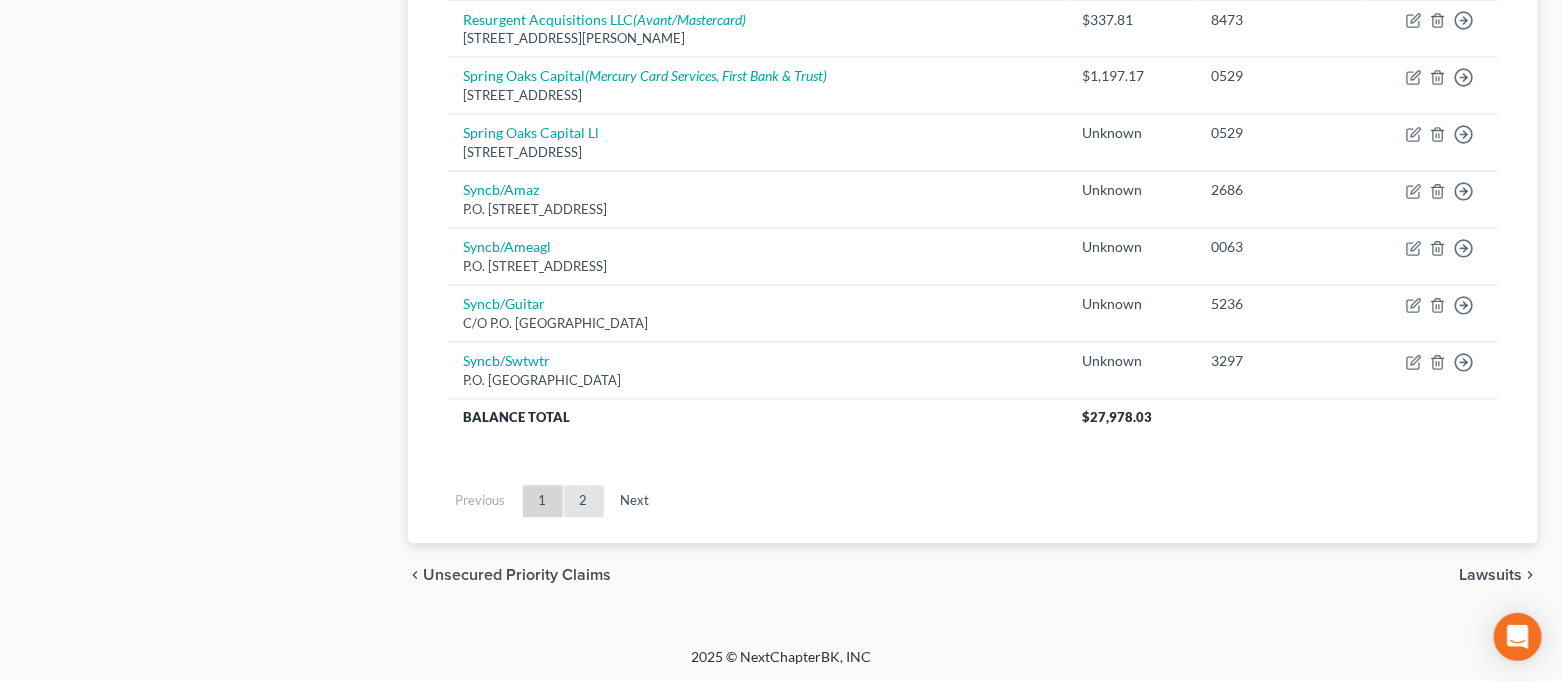 click on "2" at bounding box center [584, 502] 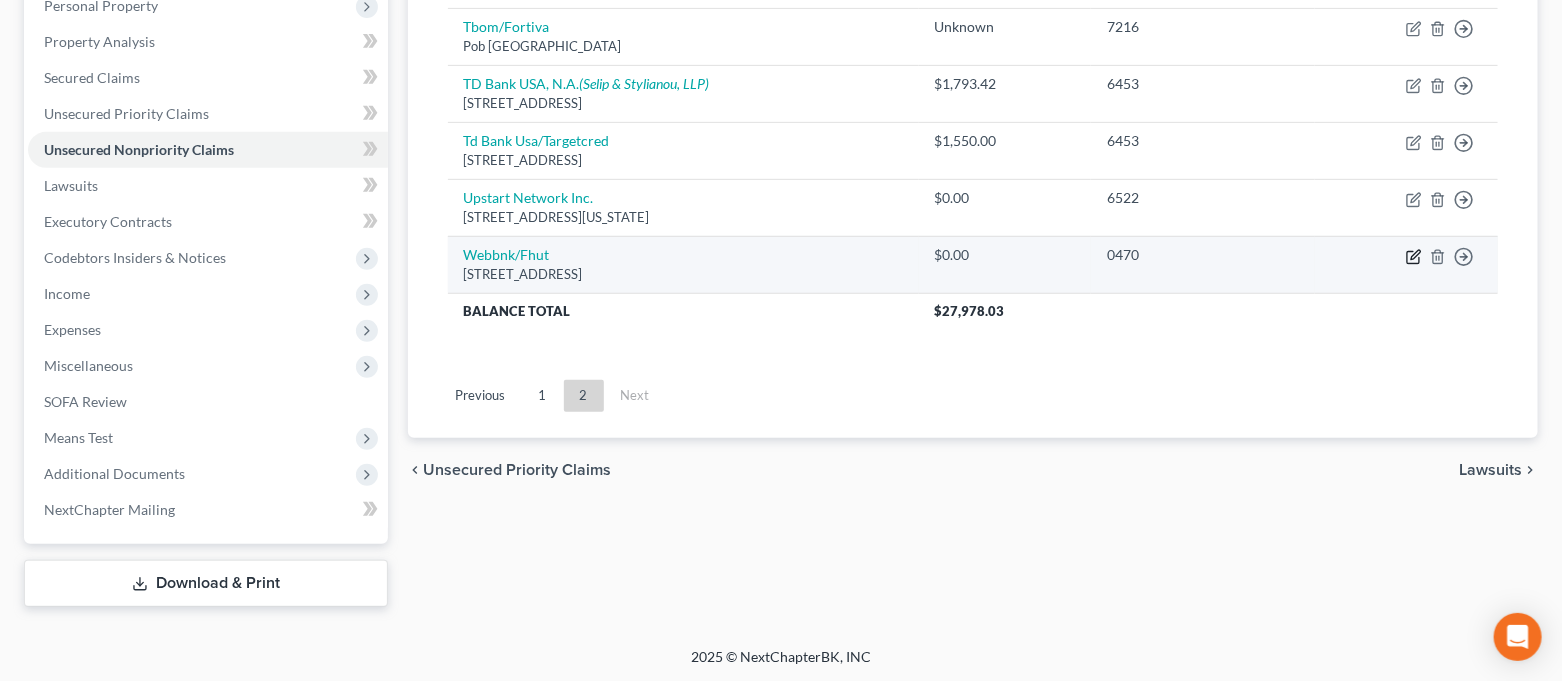click 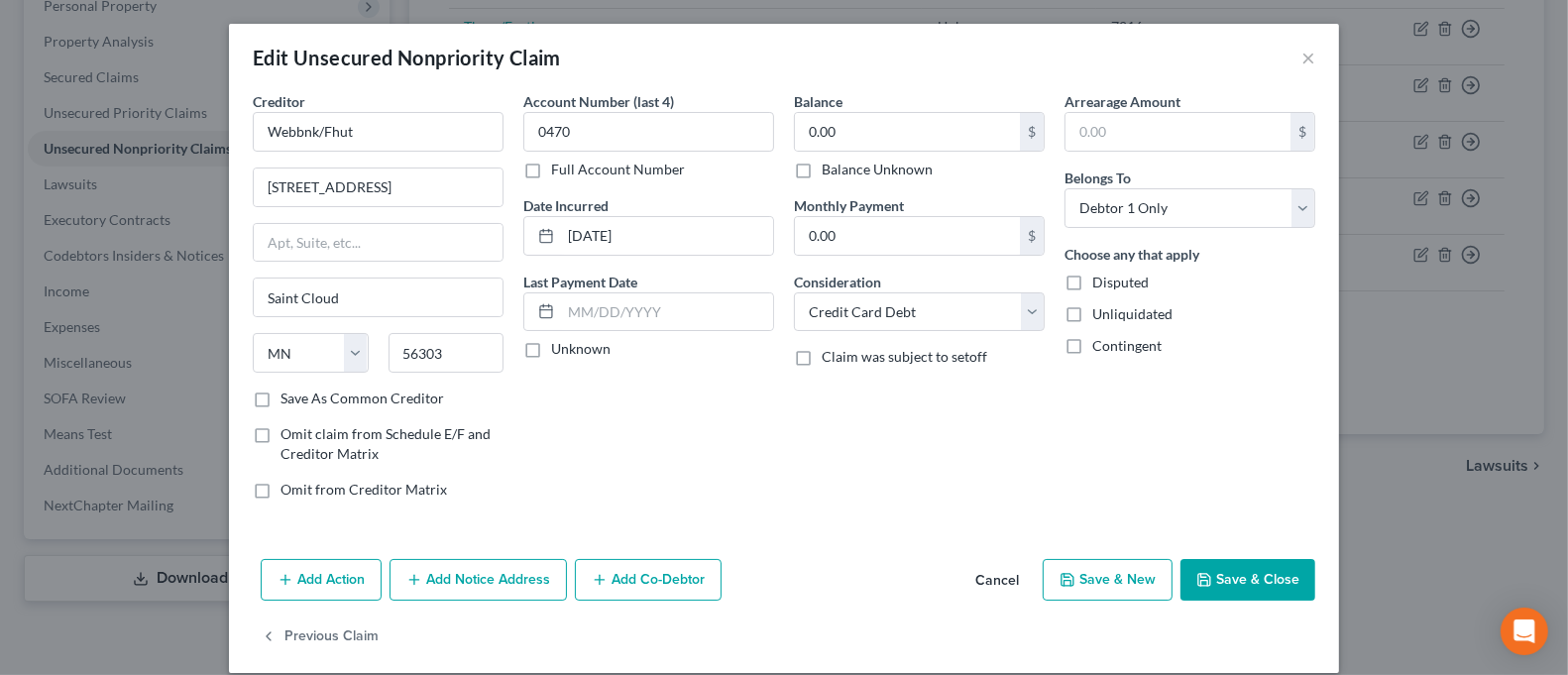 click on "Balance Unknown" at bounding box center (877, 169) 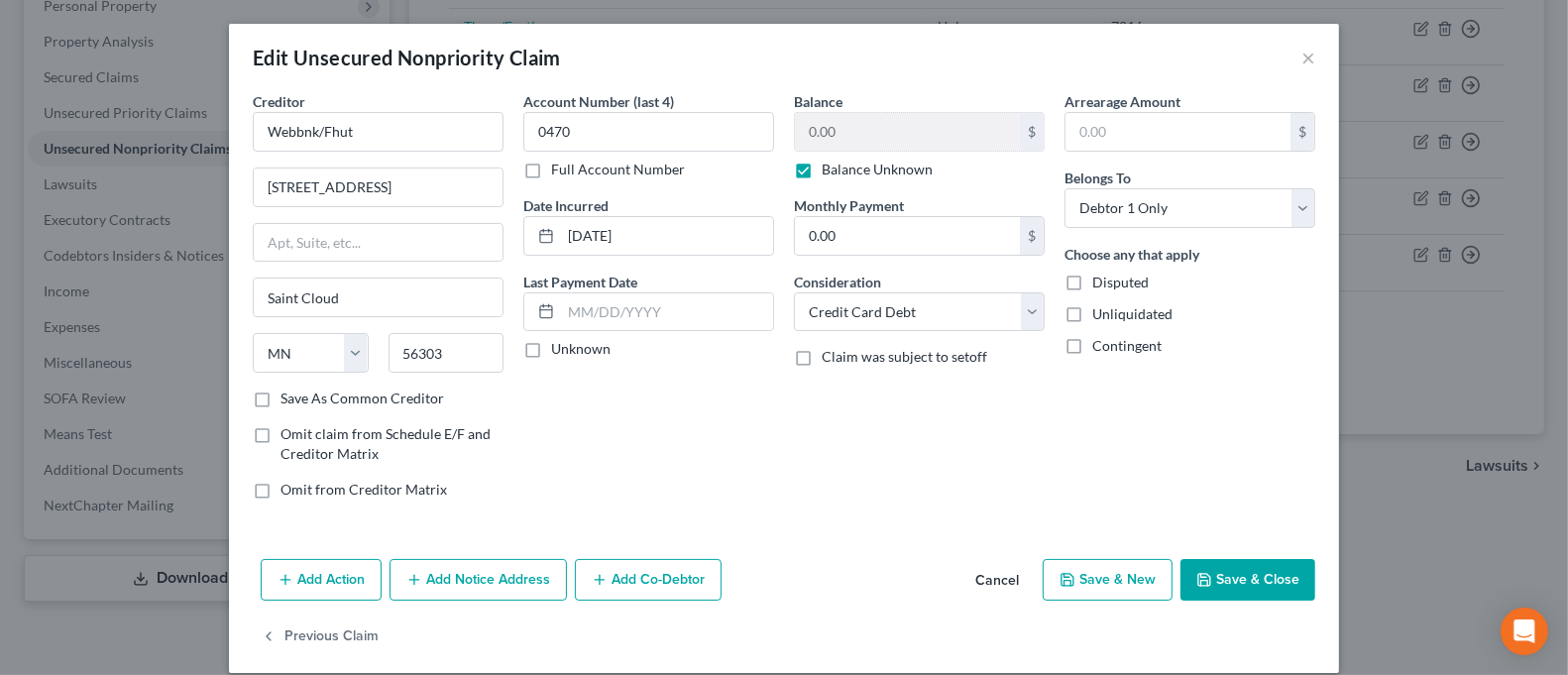 click on "Save & Close" at bounding box center [1248, 580] 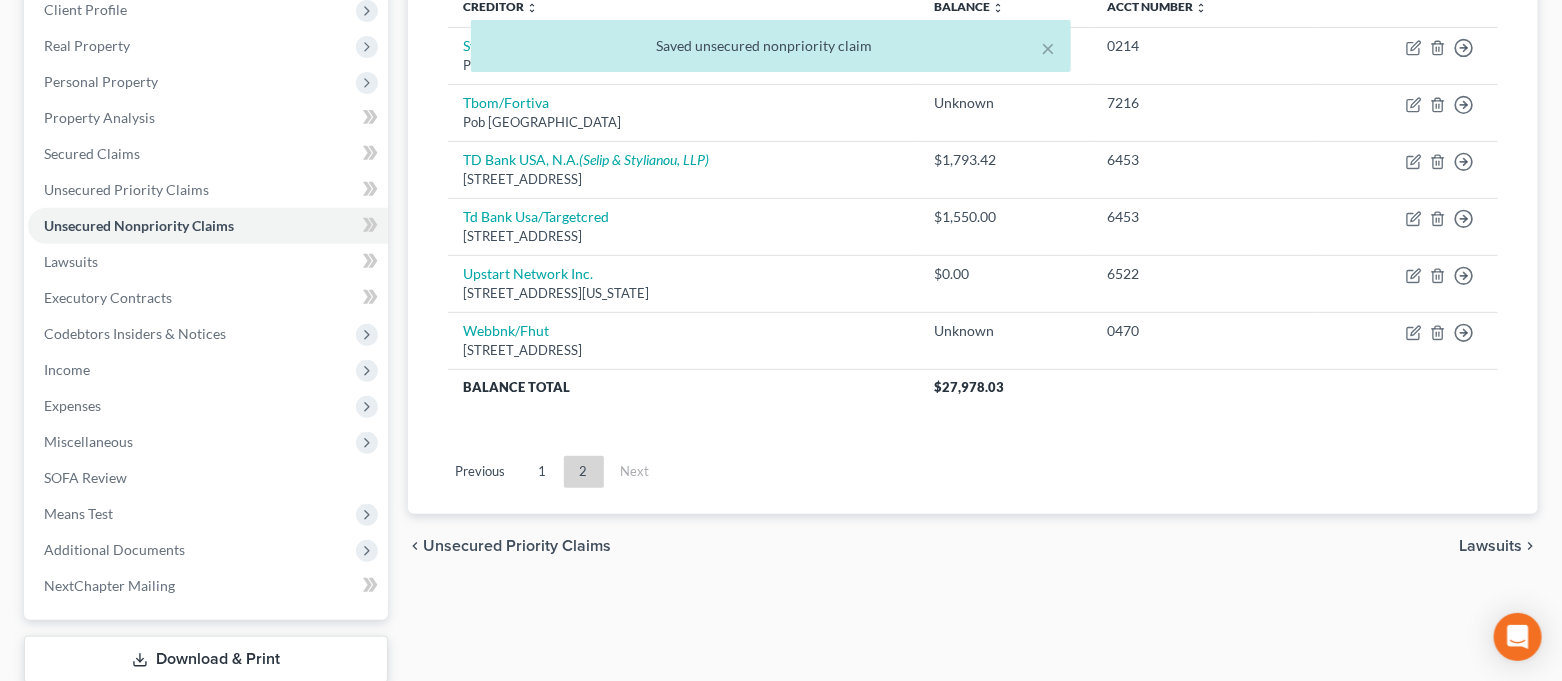 scroll, scrollTop: 231, scrollLeft: 0, axis: vertical 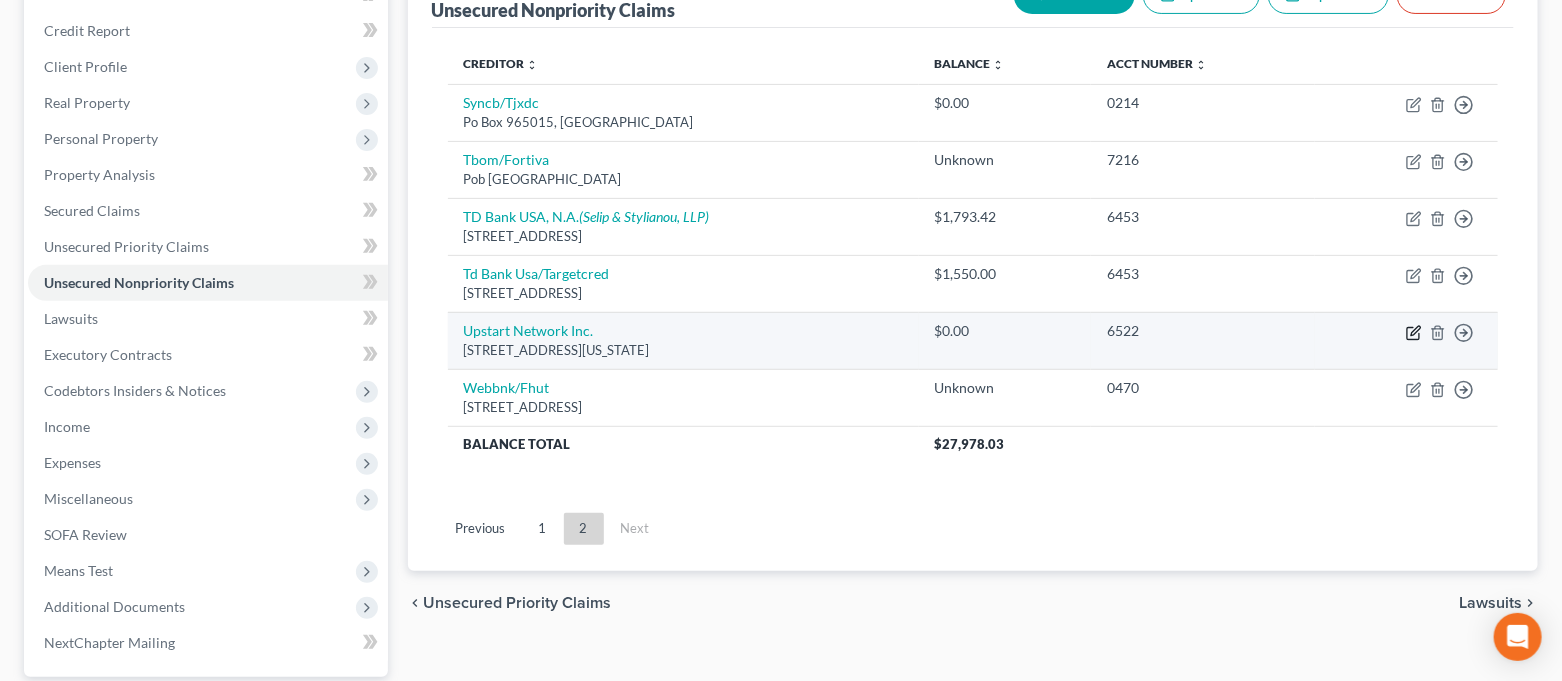click 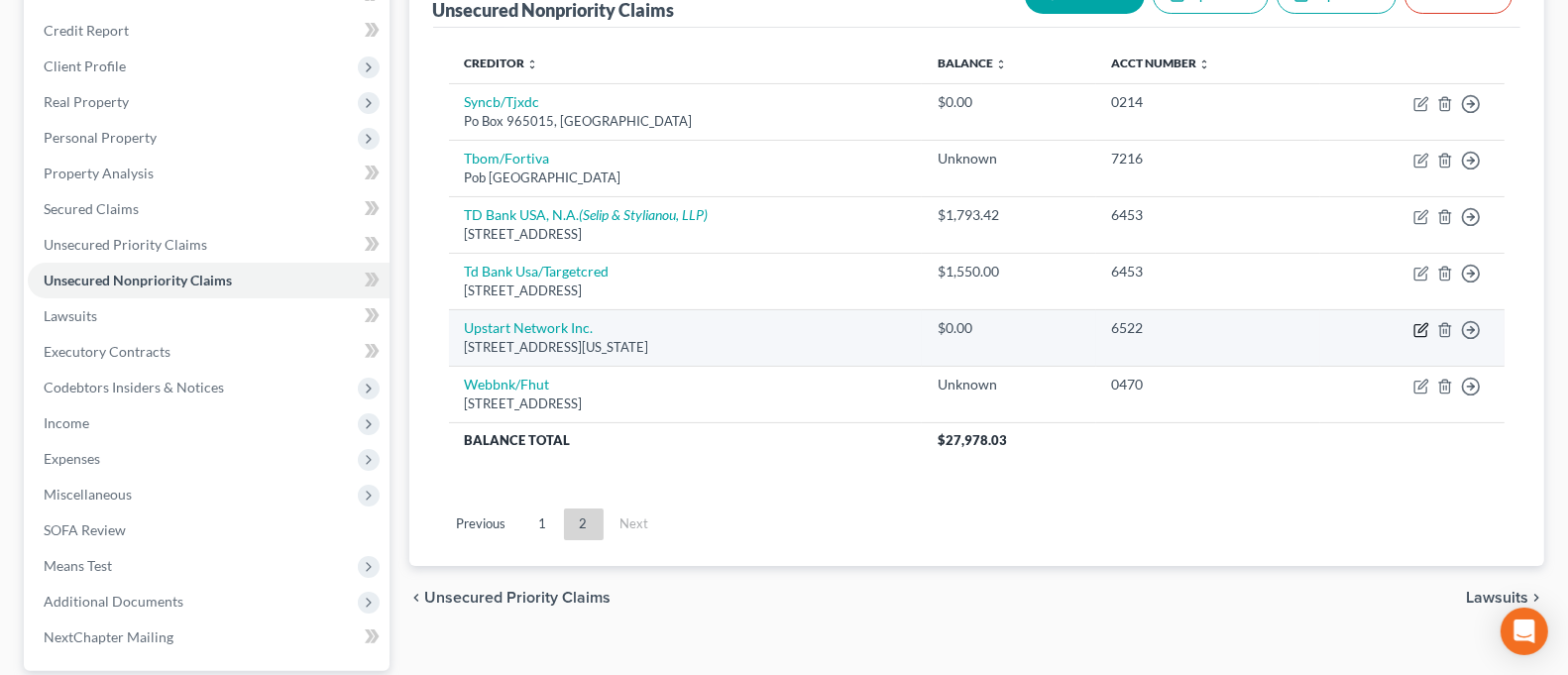 select on "4" 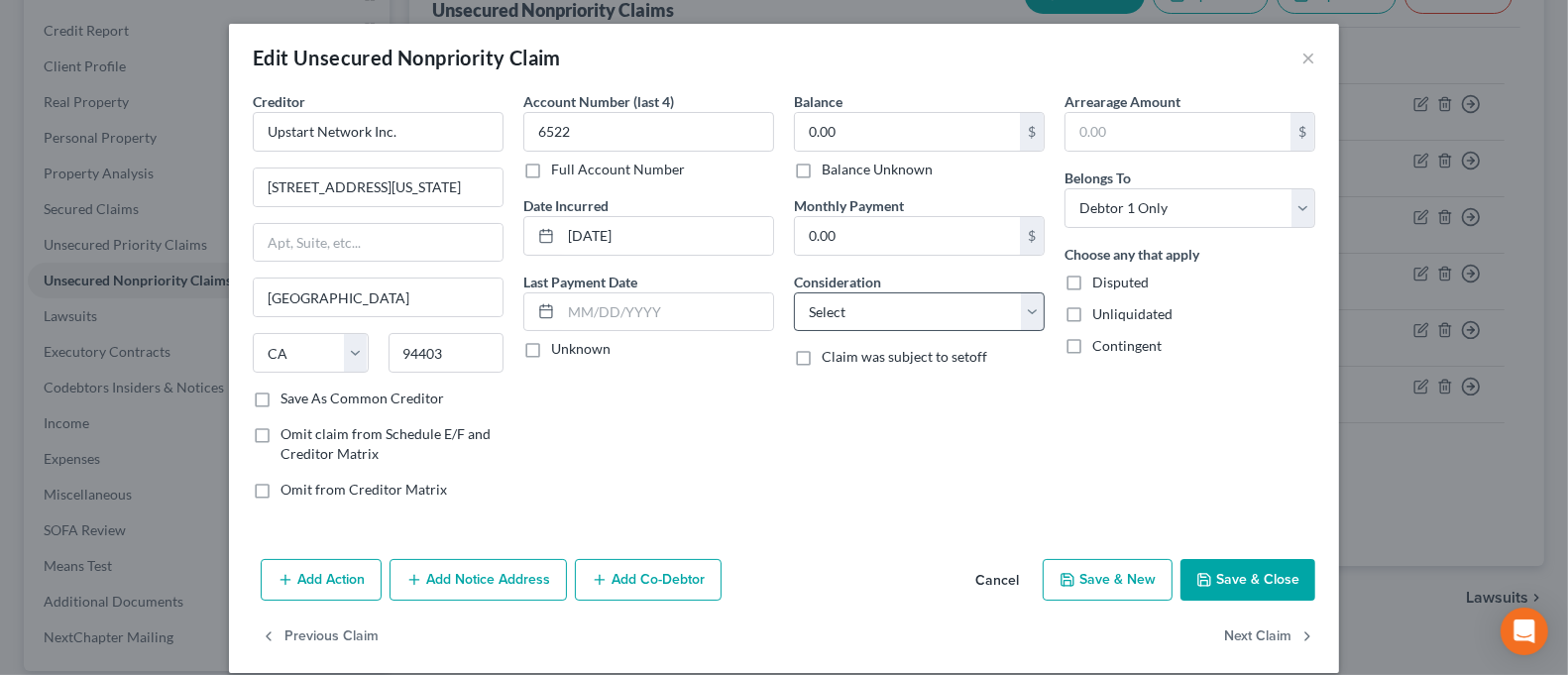 click on "Balance Unknown" at bounding box center [877, 169] 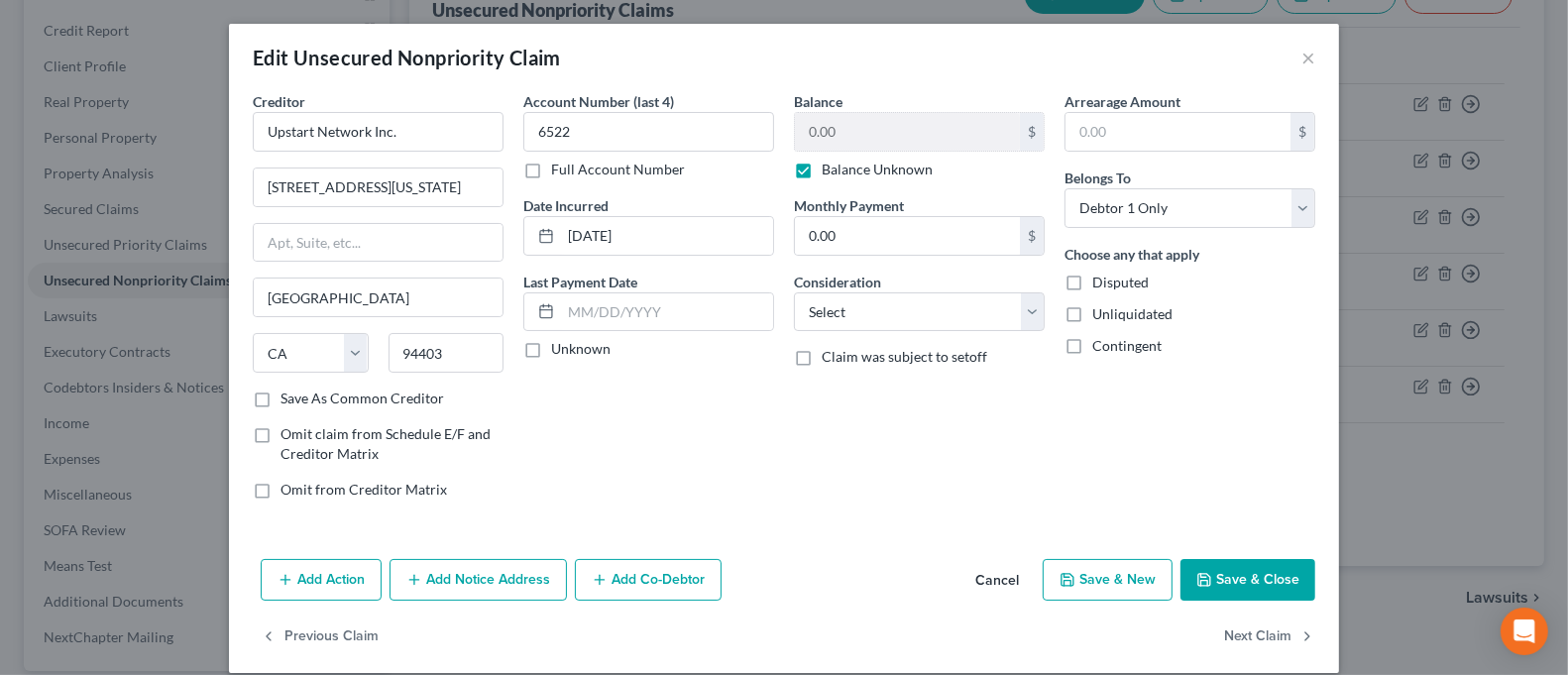click on "Save & Close" at bounding box center (1248, 580) 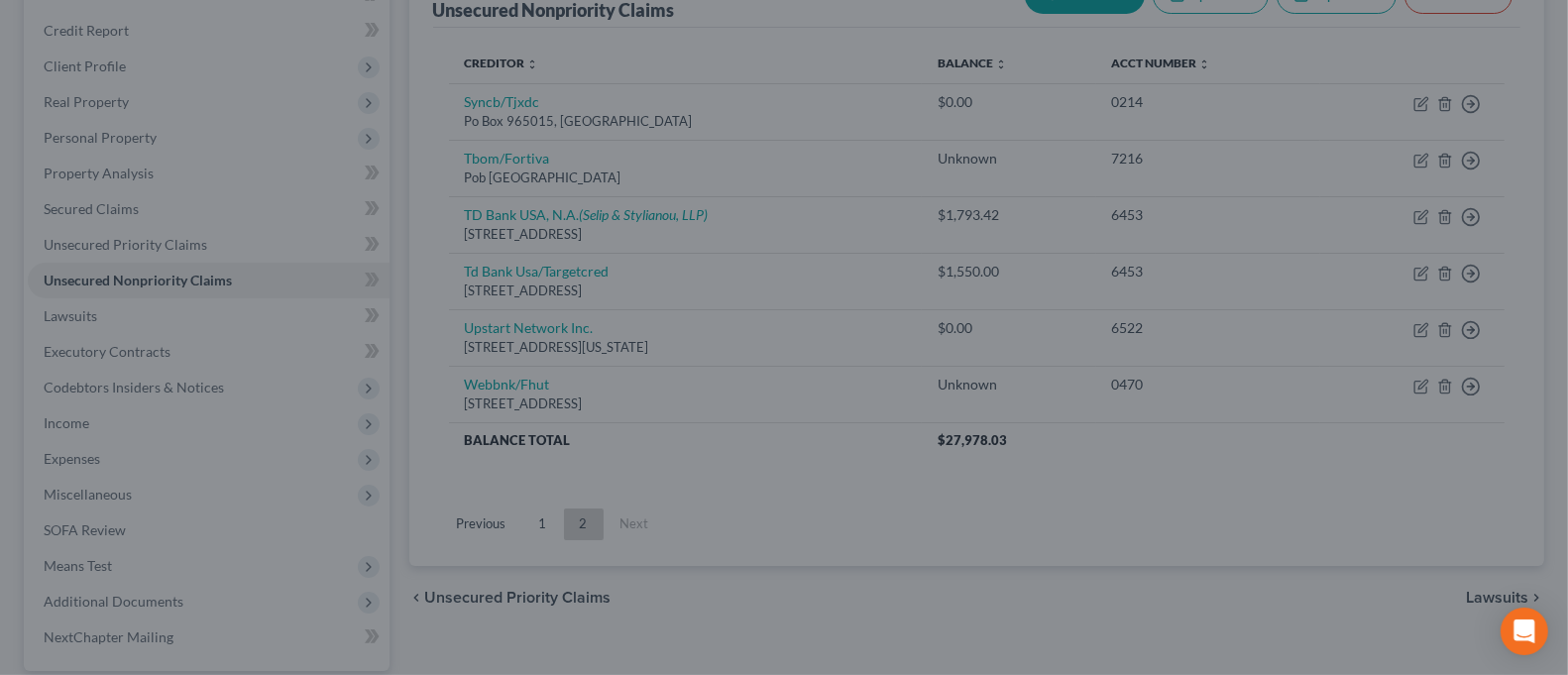 type on "0" 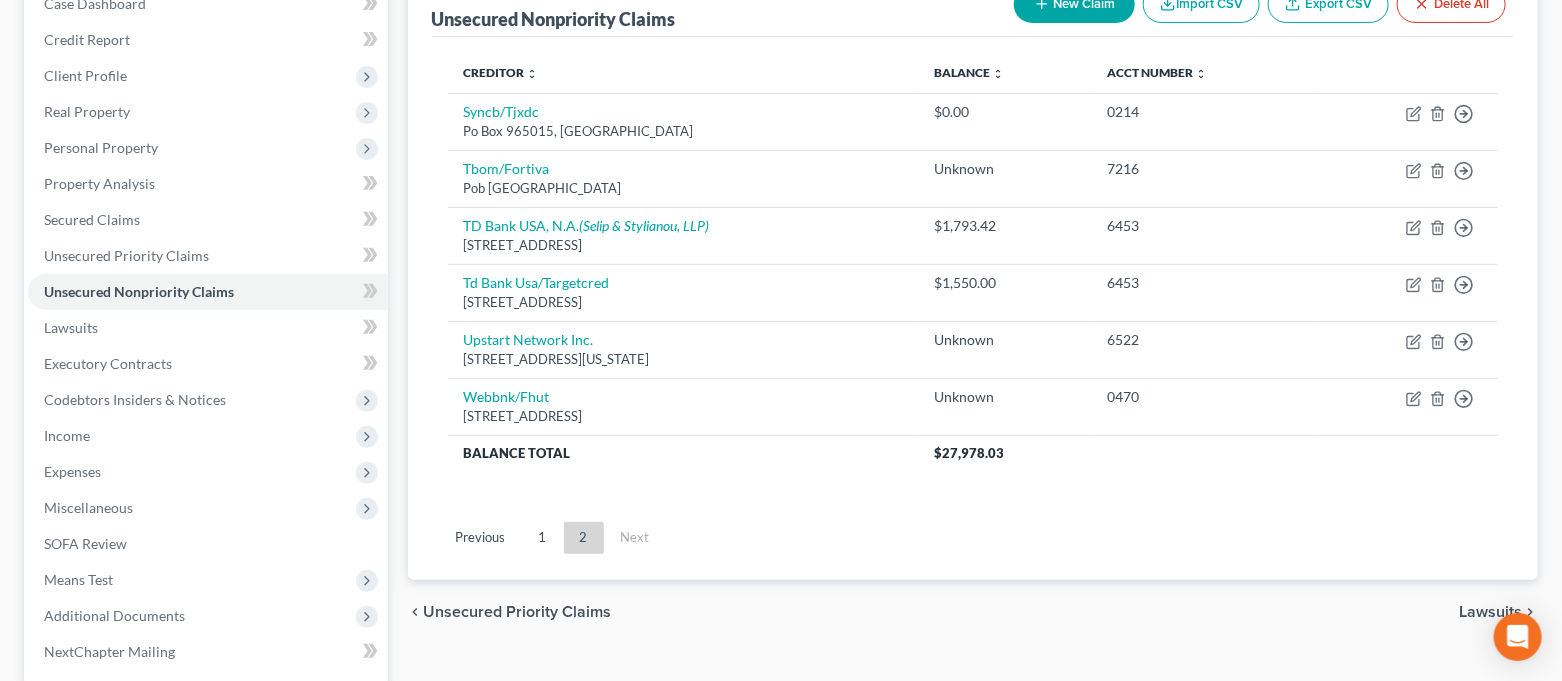 scroll, scrollTop: 231, scrollLeft: 0, axis: vertical 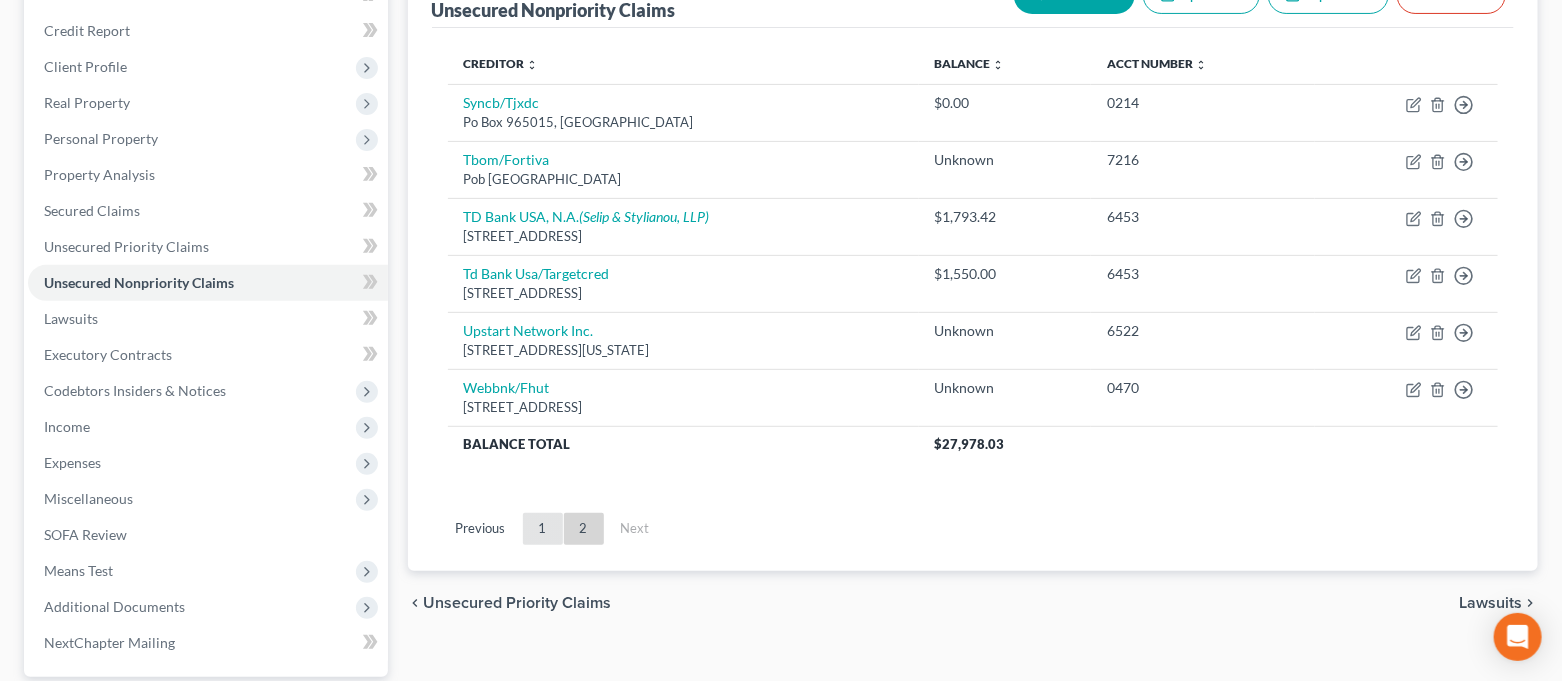 click on "1" at bounding box center (543, 529) 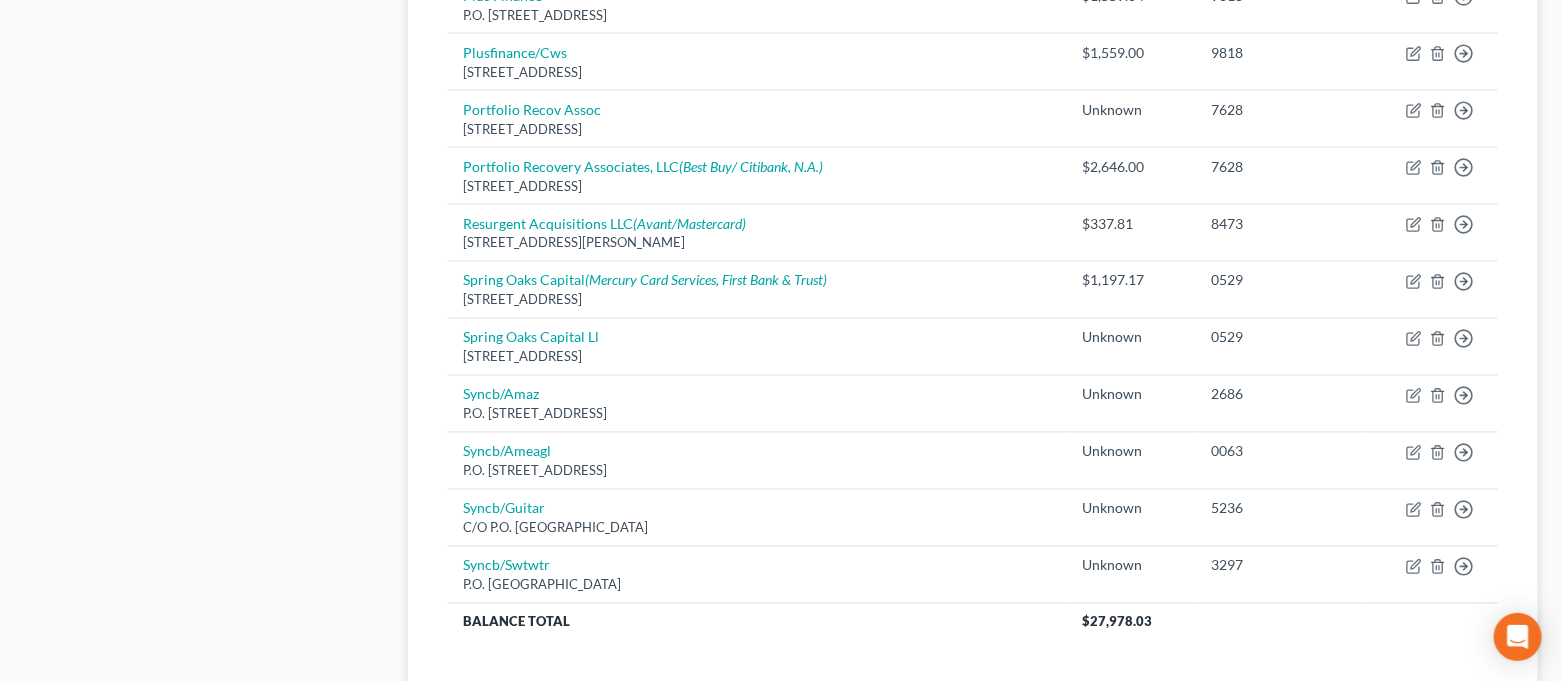 scroll, scrollTop: 1431, scrollLeft: 0, axis: vertical 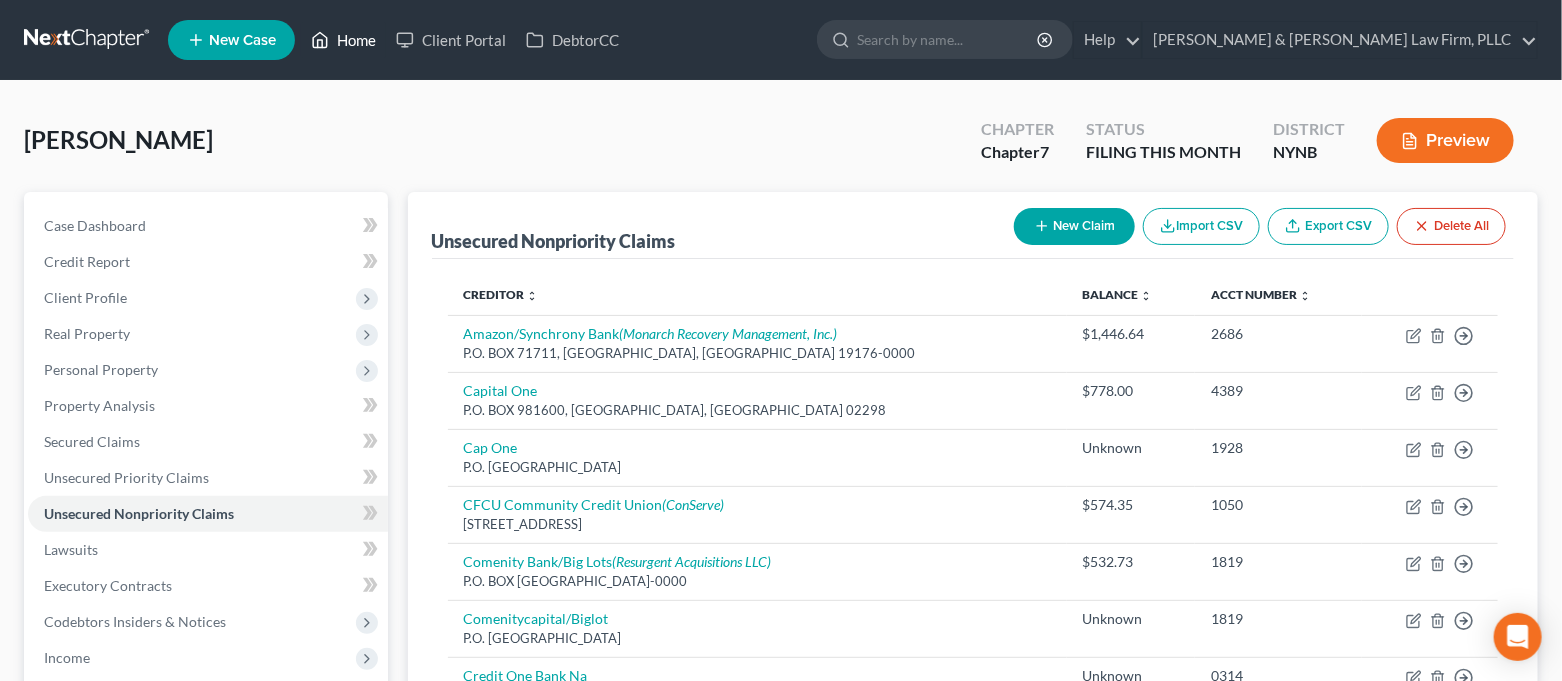 click on "Home" at bounding box center [343, 40] 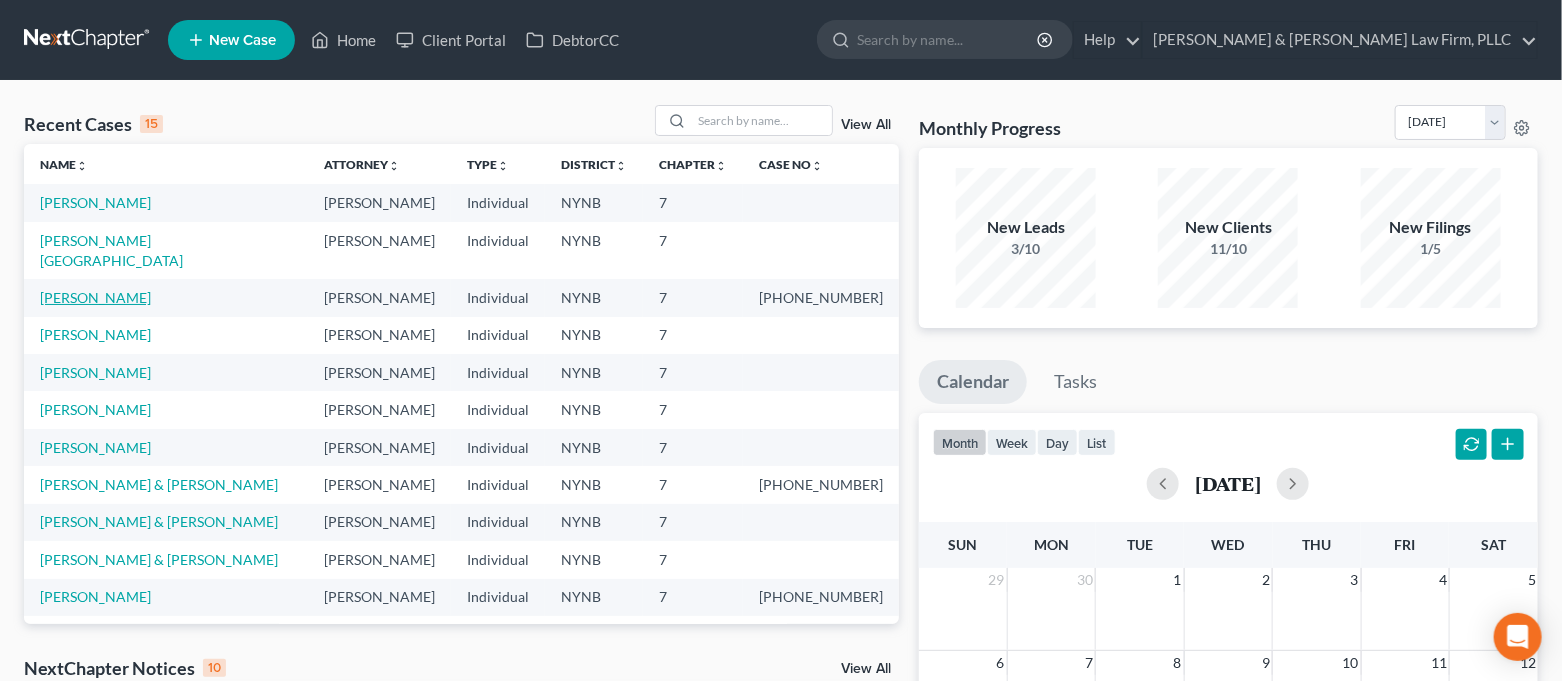click on "[PERSON_NAME]" at bounding box center [95, 297] 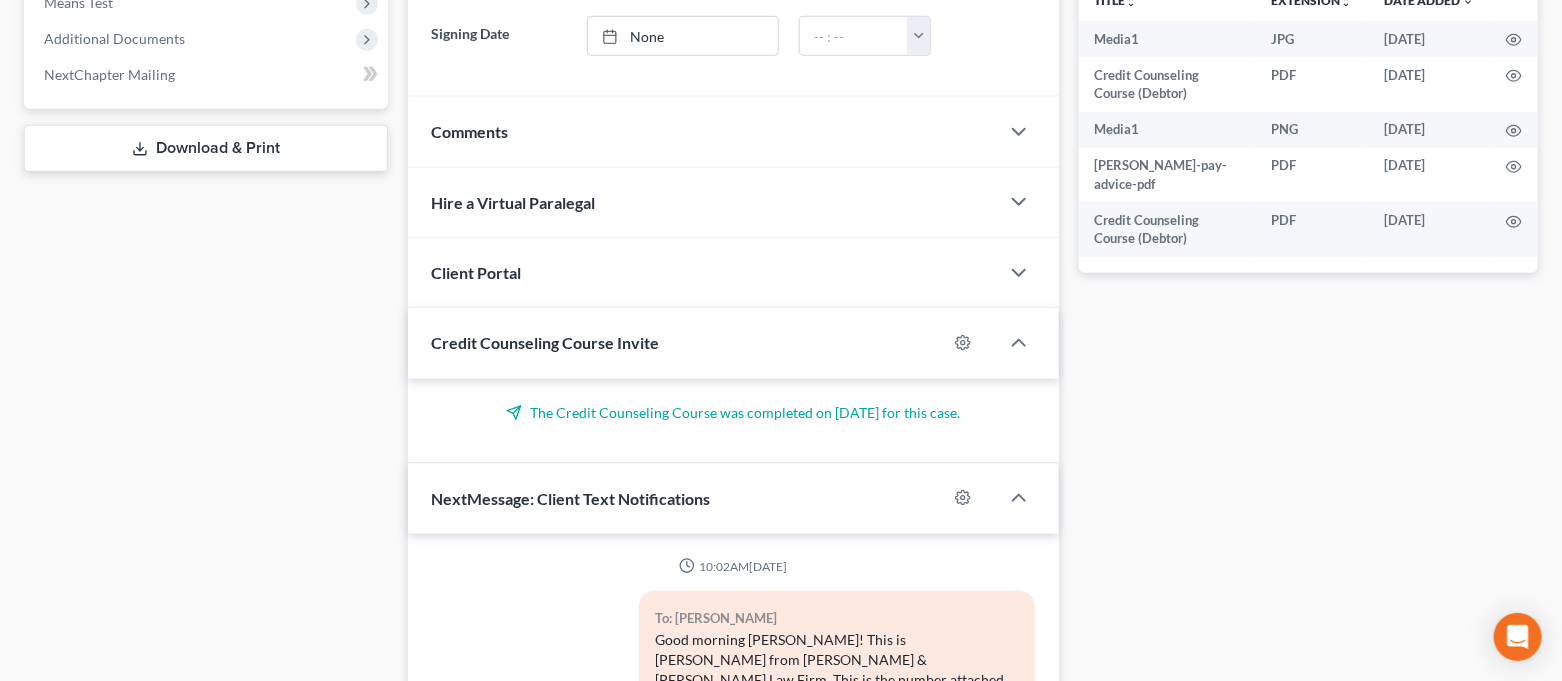 scroll, scrollTop: 1174, scrollLeft: 0, axis: vertical 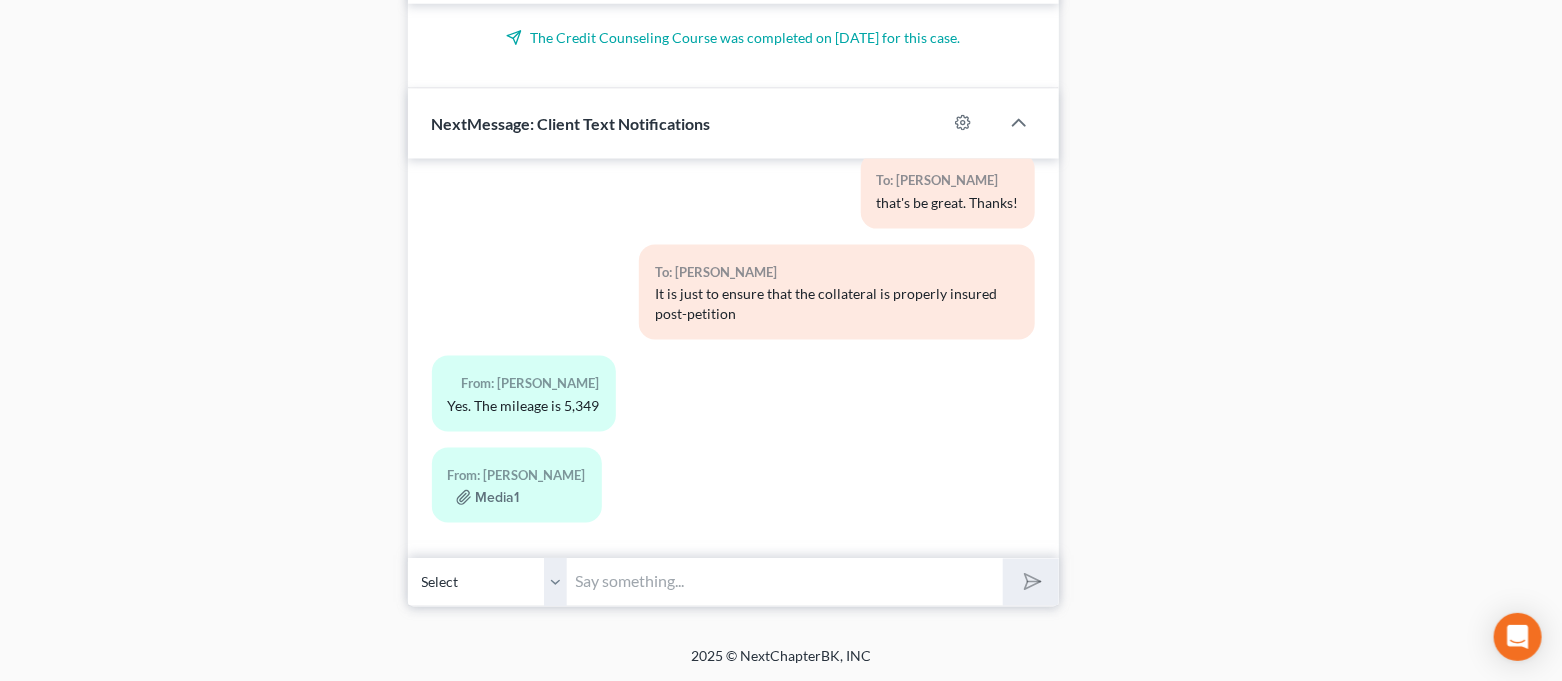 click at bounding box center (786, 582) 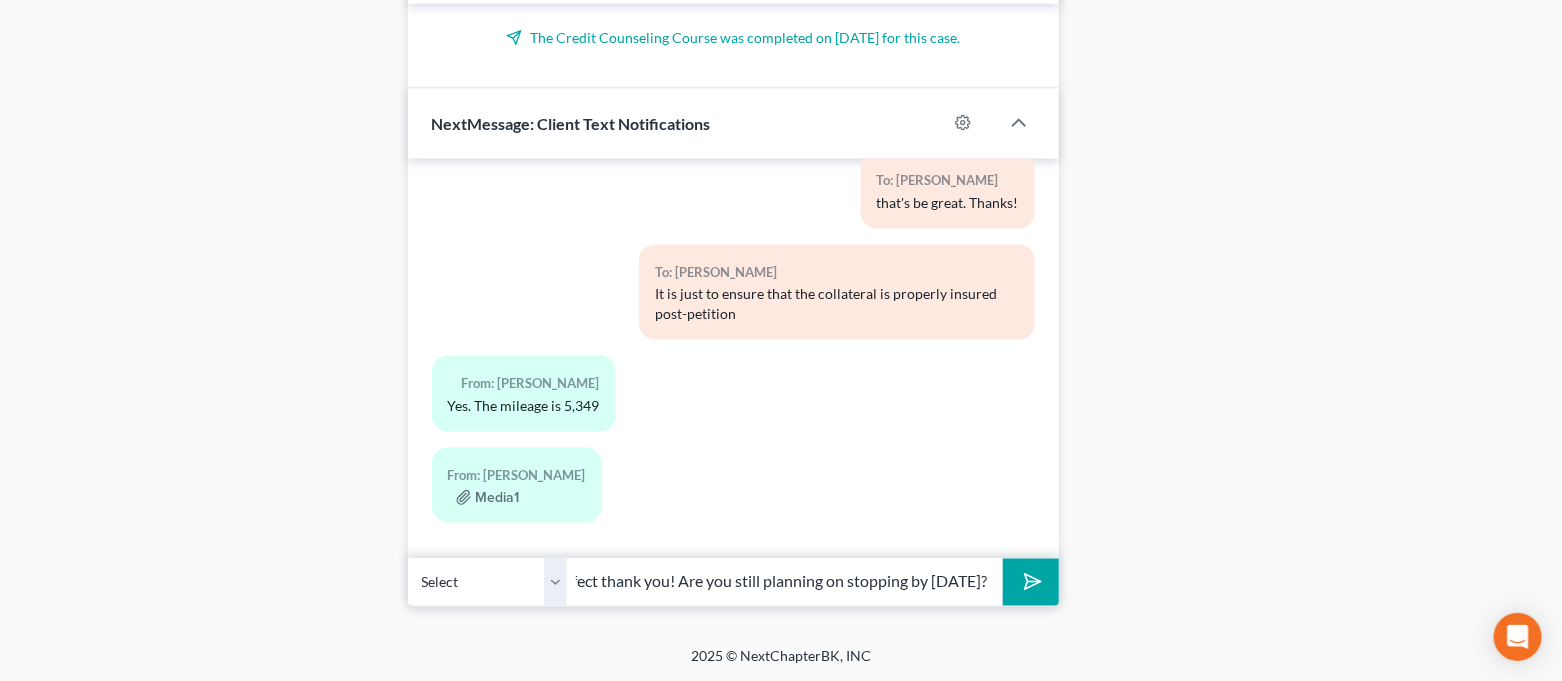 scroll, scrollTop: 0, scrollLeft: 54, axis: horizontal 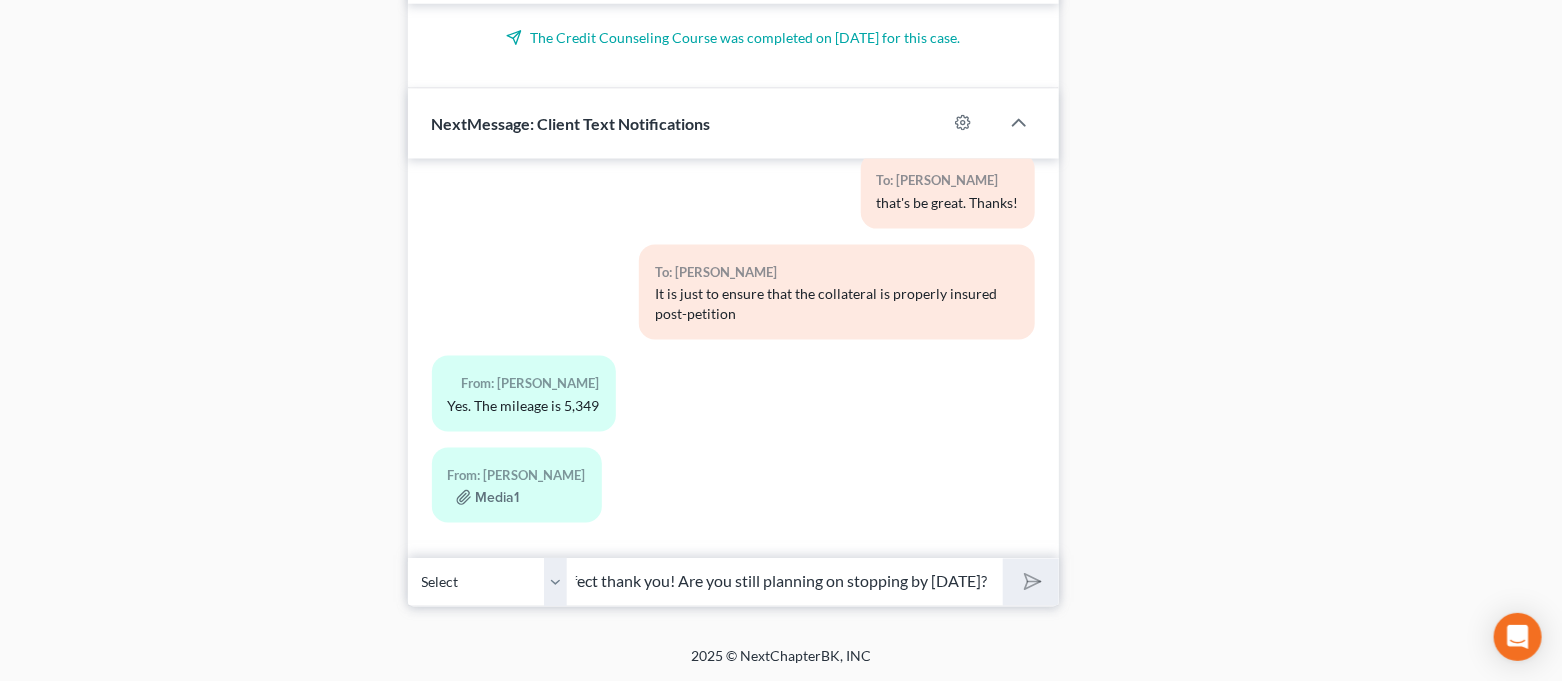 type 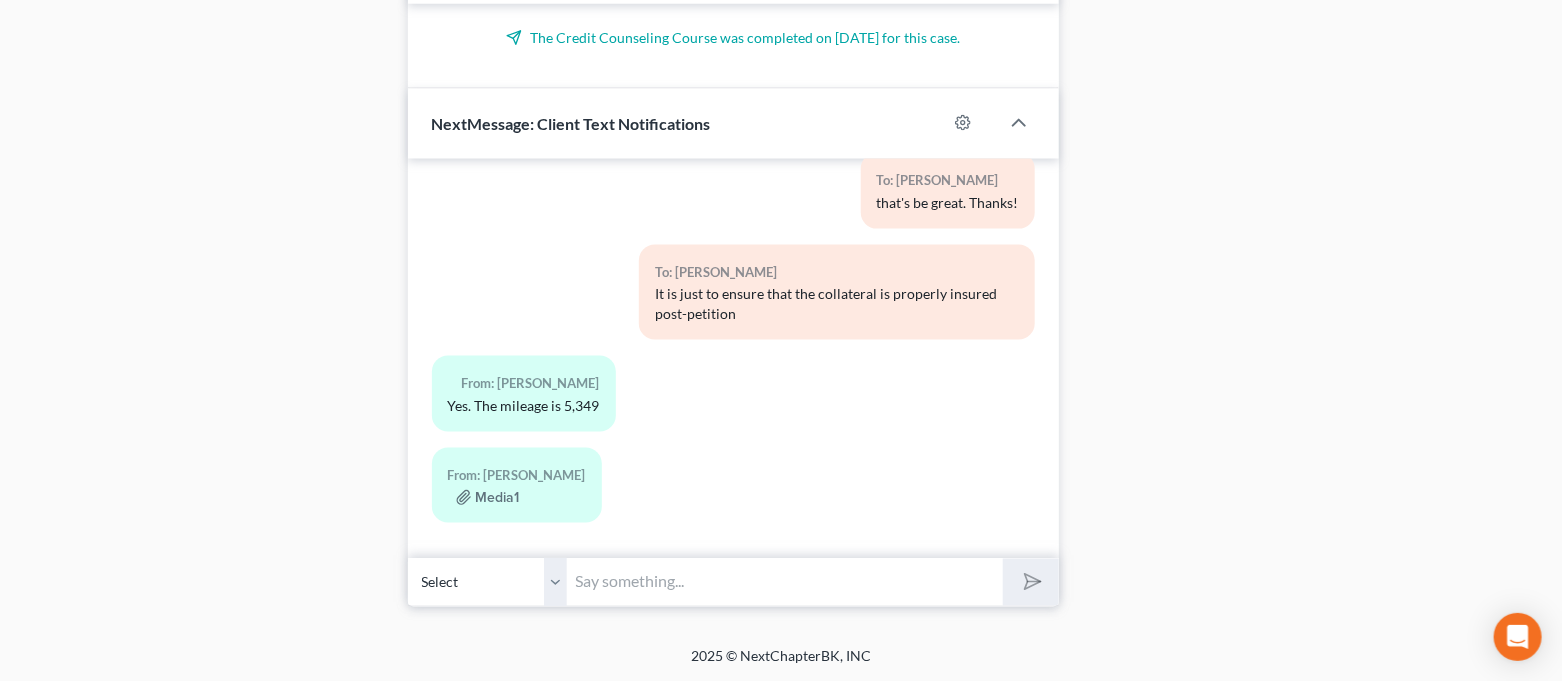 scroll, scrollTop: 0, scrollLeft: 0, axis: both 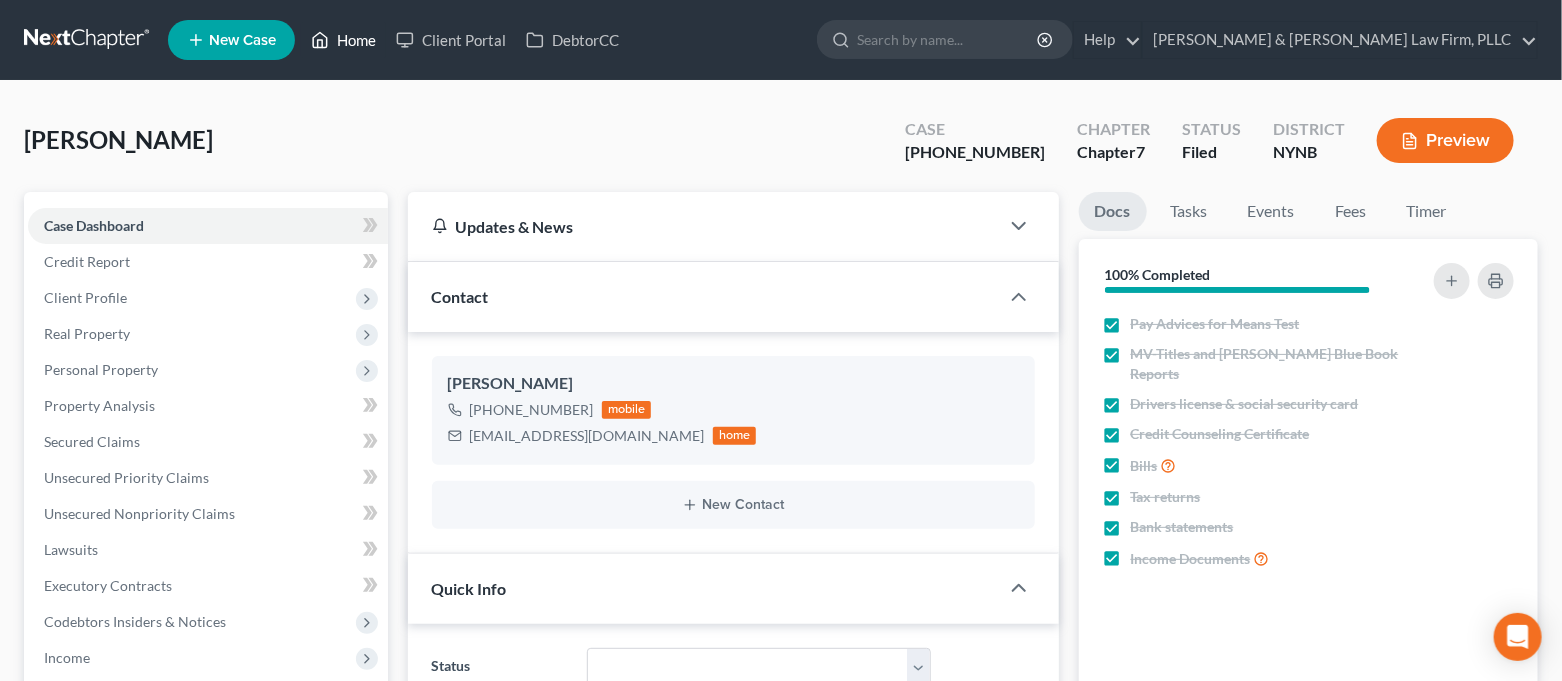click on "Home" at bounding box center [343, 40] 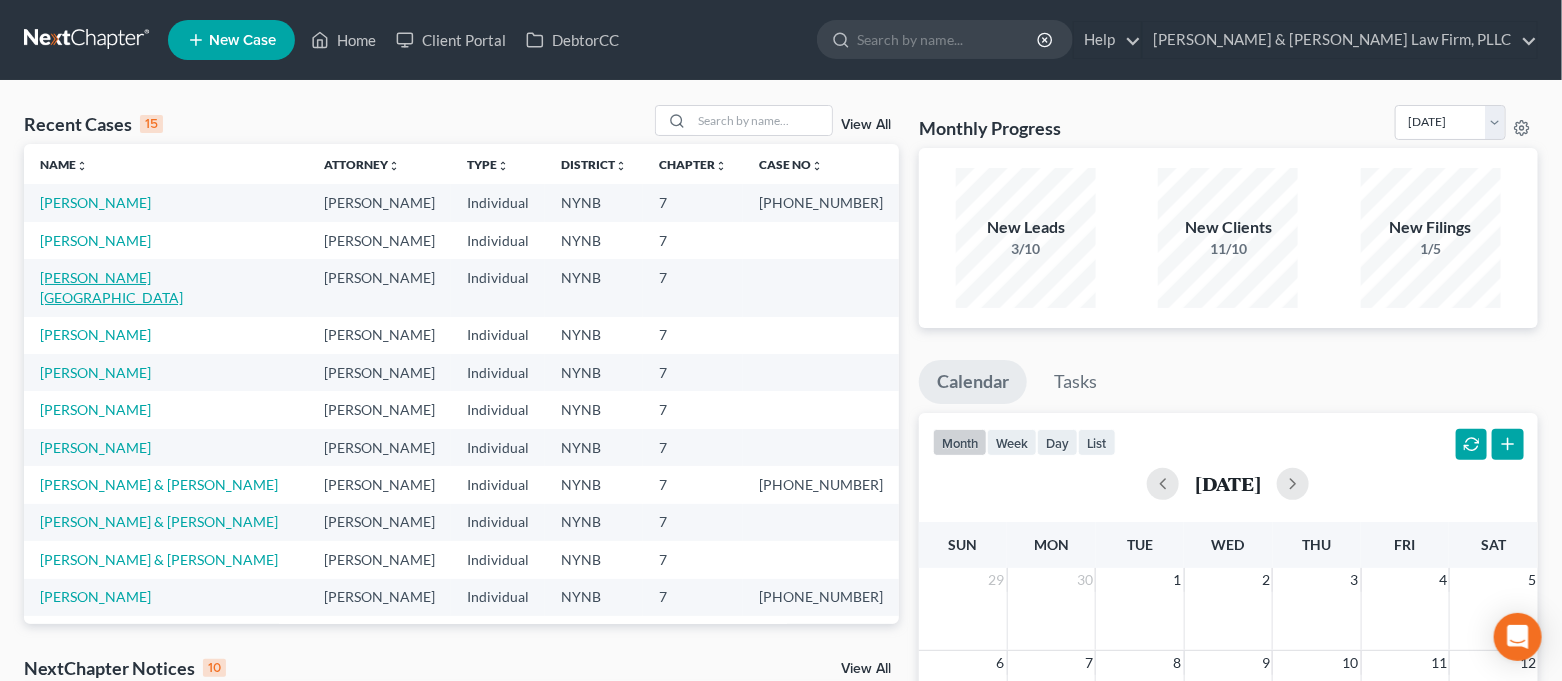 click on "[PERSON_NAME][GEOGRAPHIC_DATA]" at bounding box center (111, 287) 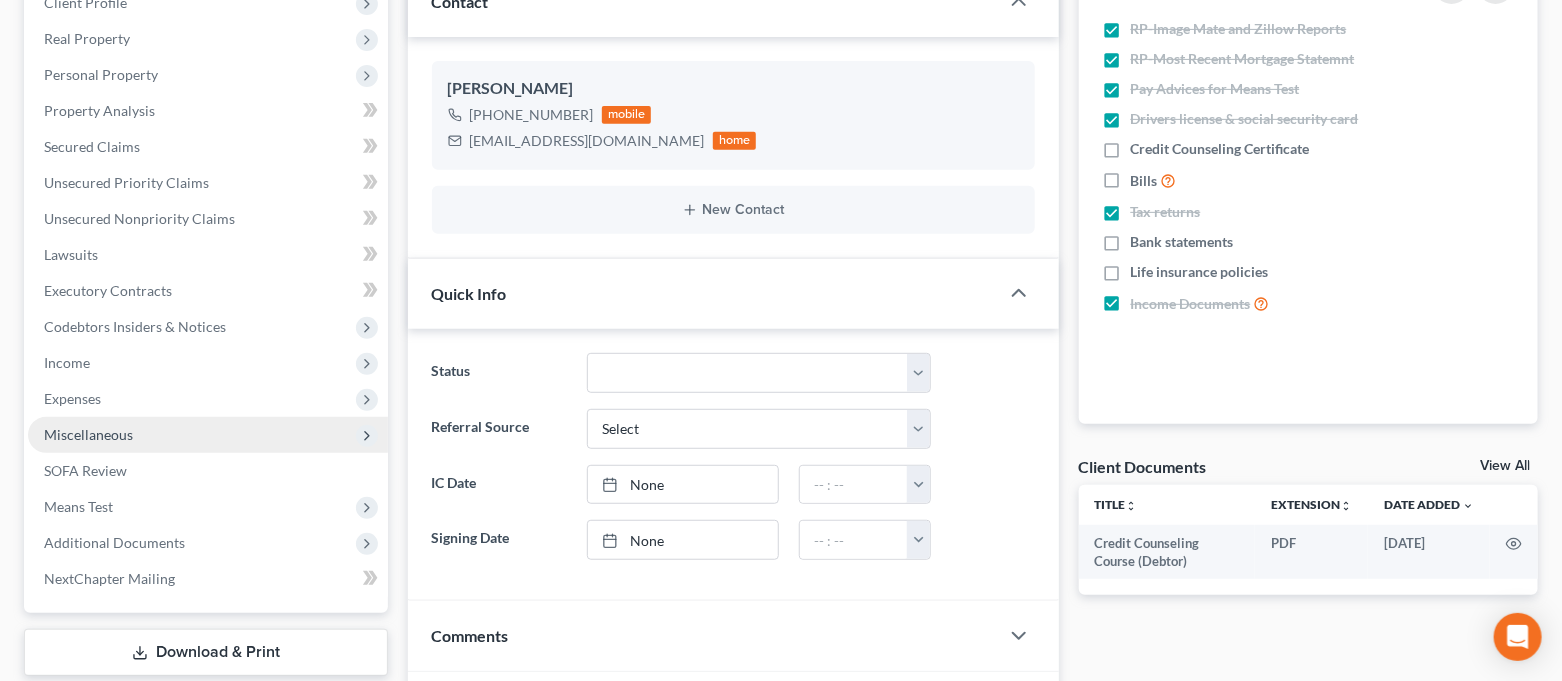 scroll, scrollTop: 399, scrollLeft: 0, axis: vertical 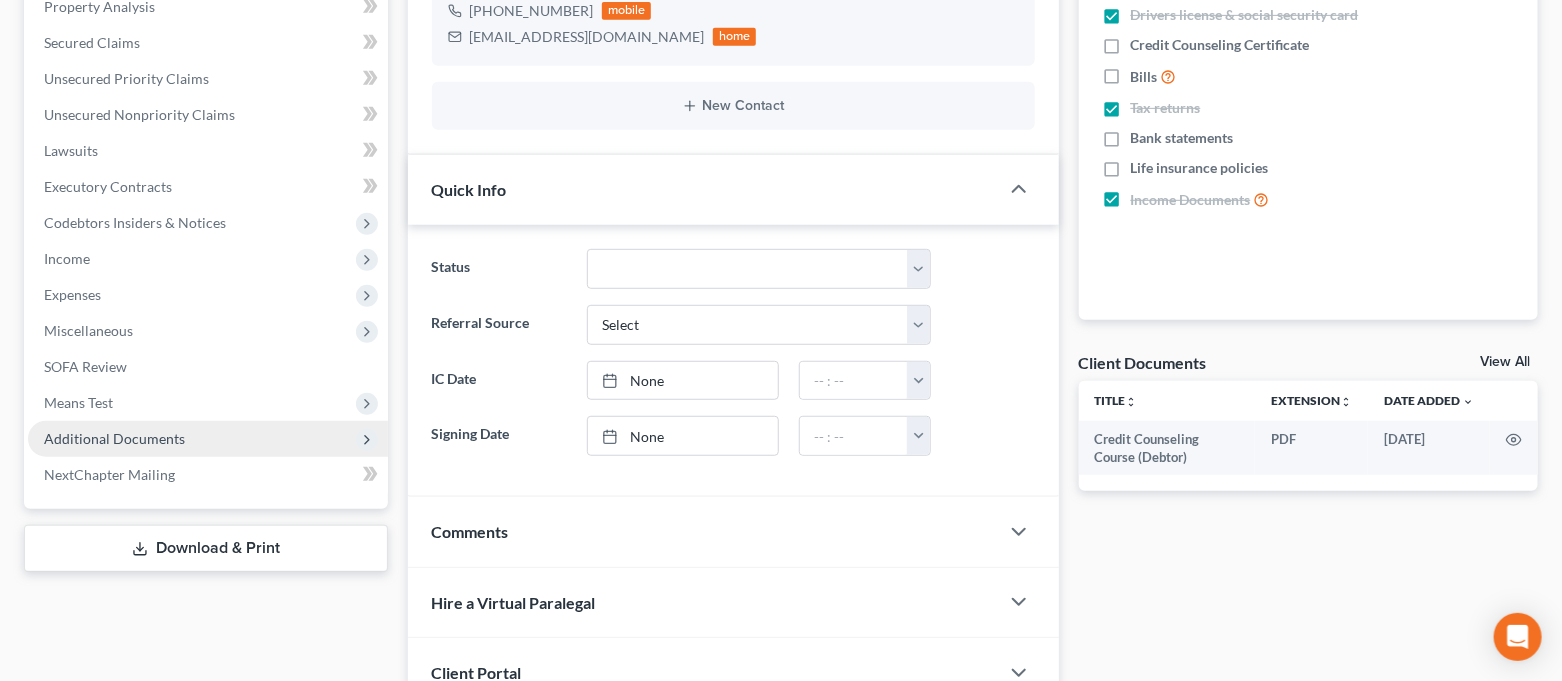 click on "Additional Documents" at bounding box center (208, 439) 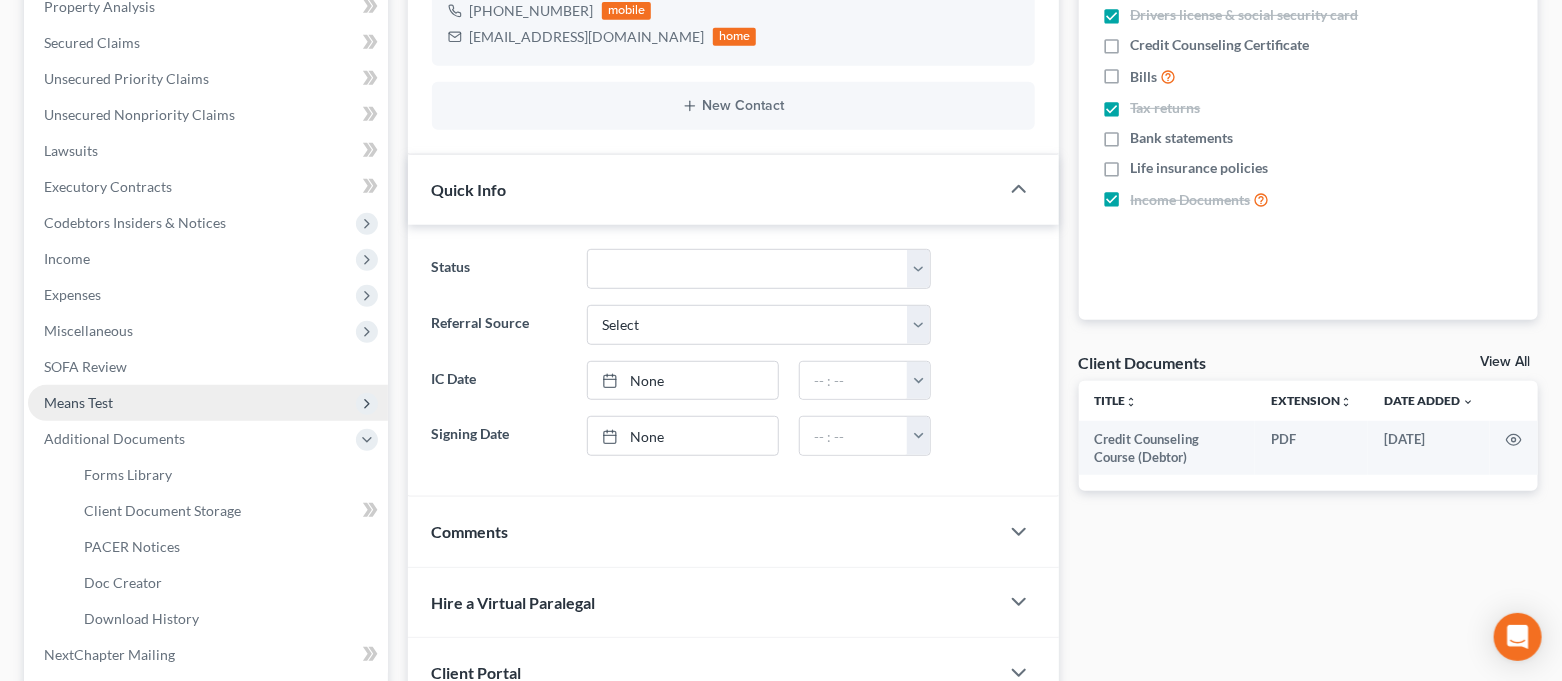 click on "Means Test" at bounding box center (208, 403) 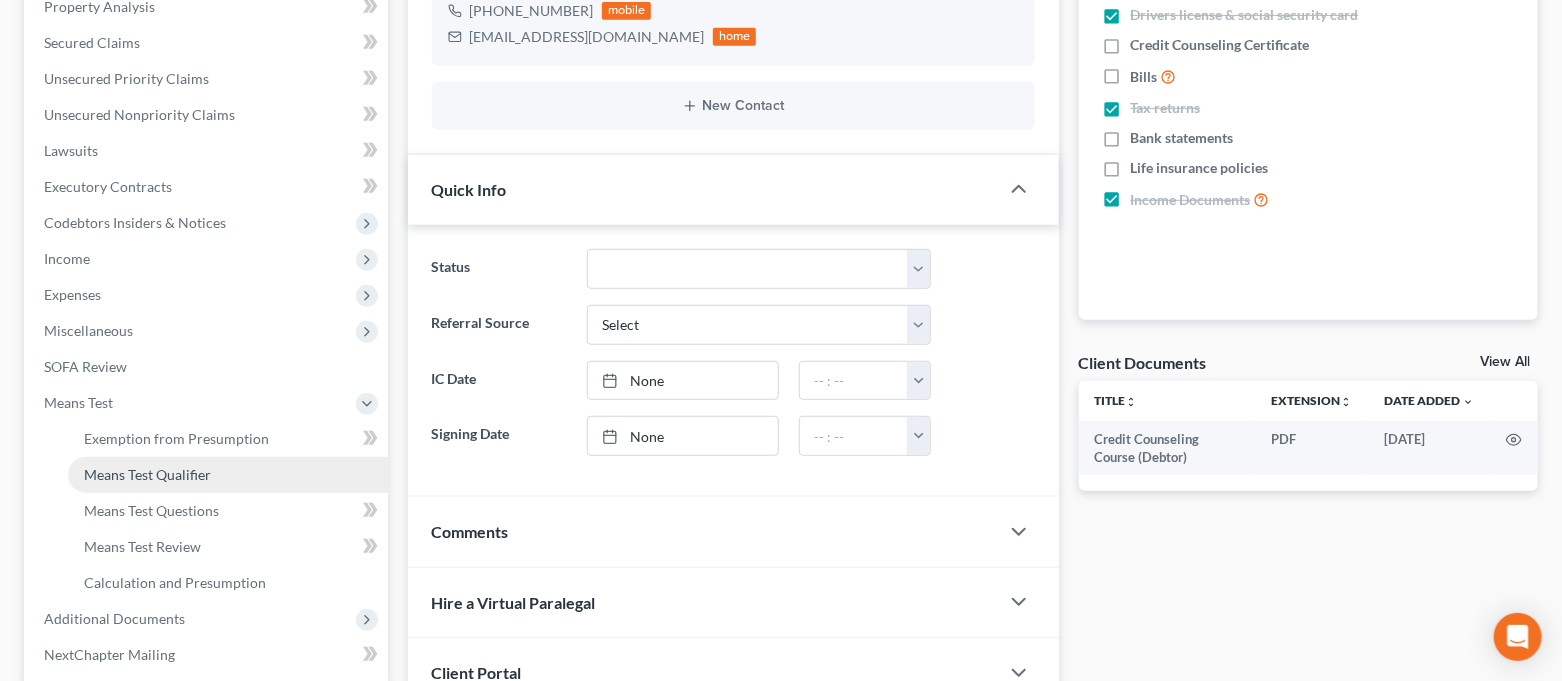 click on "Means Test Qualifier" at bounding box center (228, 475) 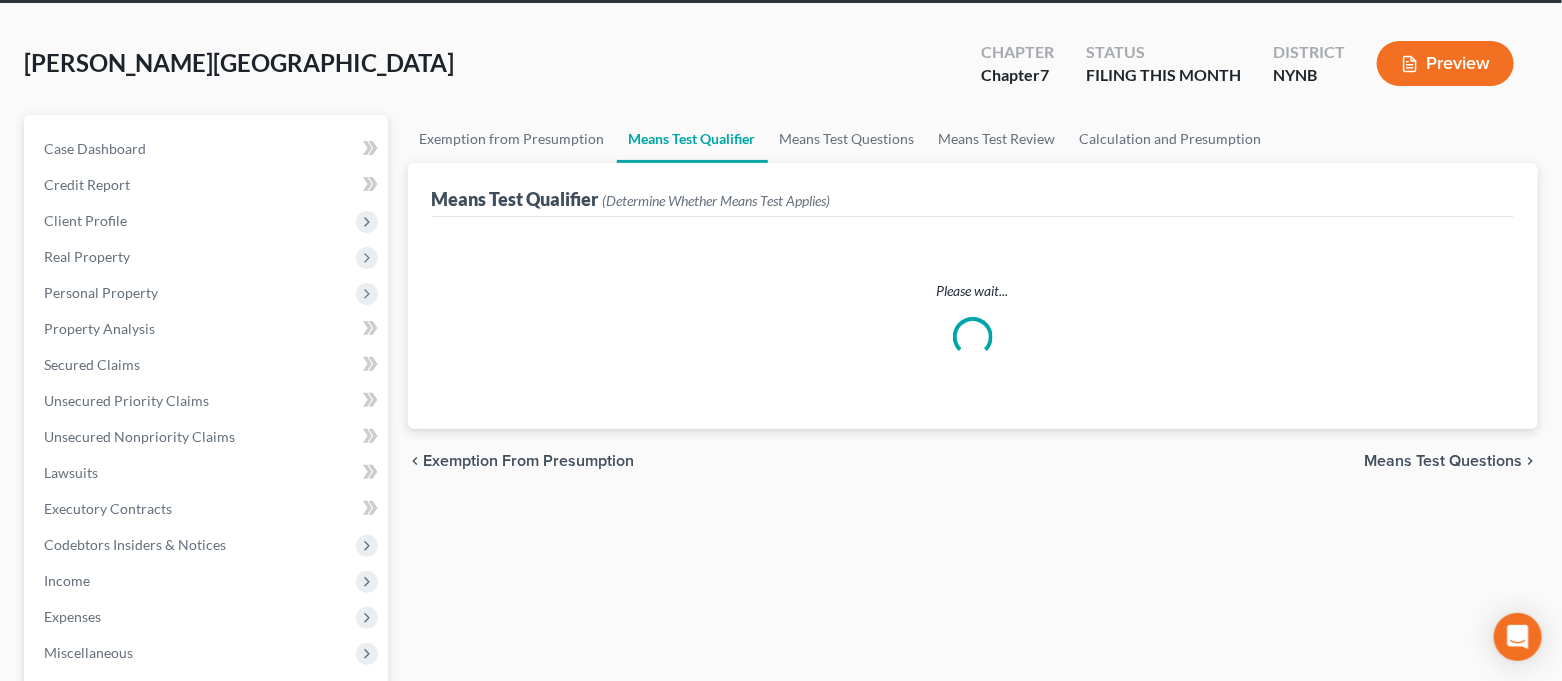 scroll, scrollTop: 0, scrollLeft: 0, axis: both 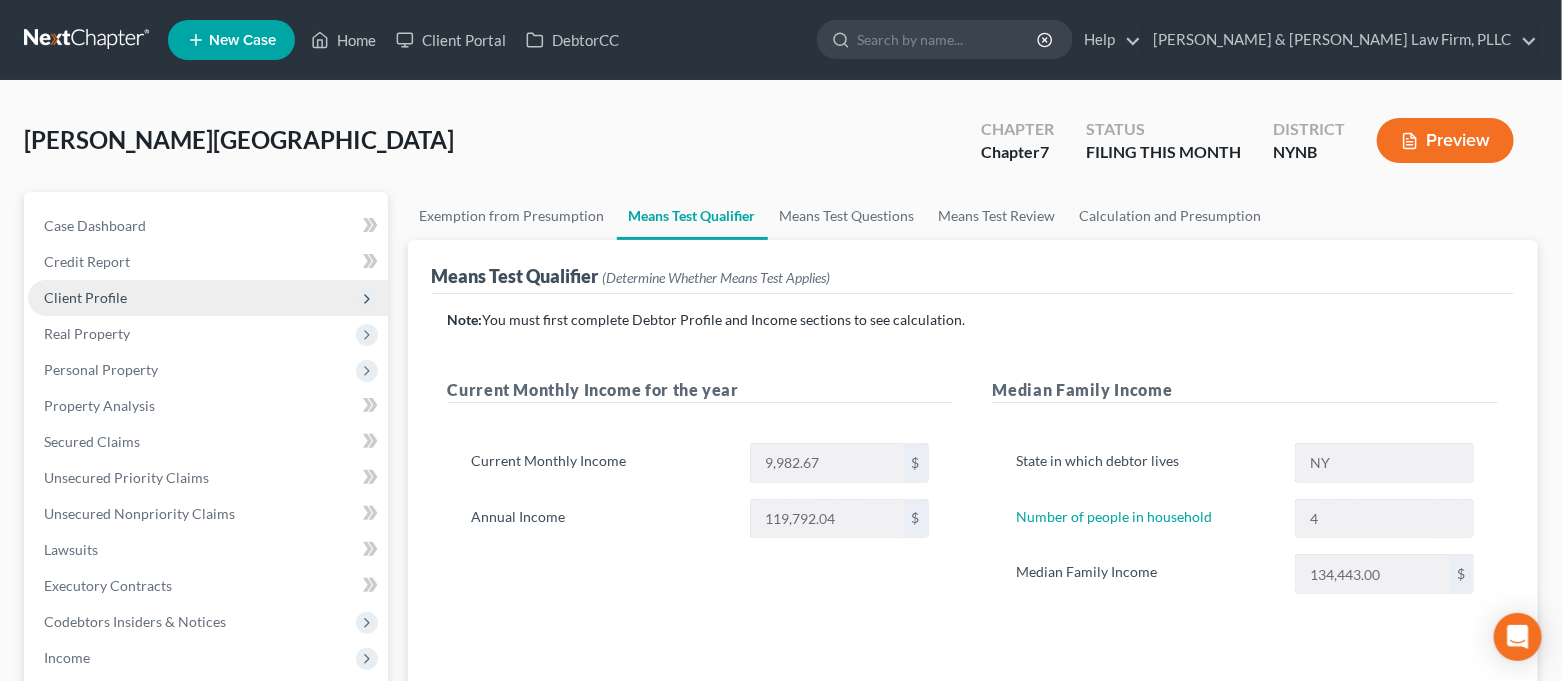 click on "Client Profile" at bounding box center [208, 298] 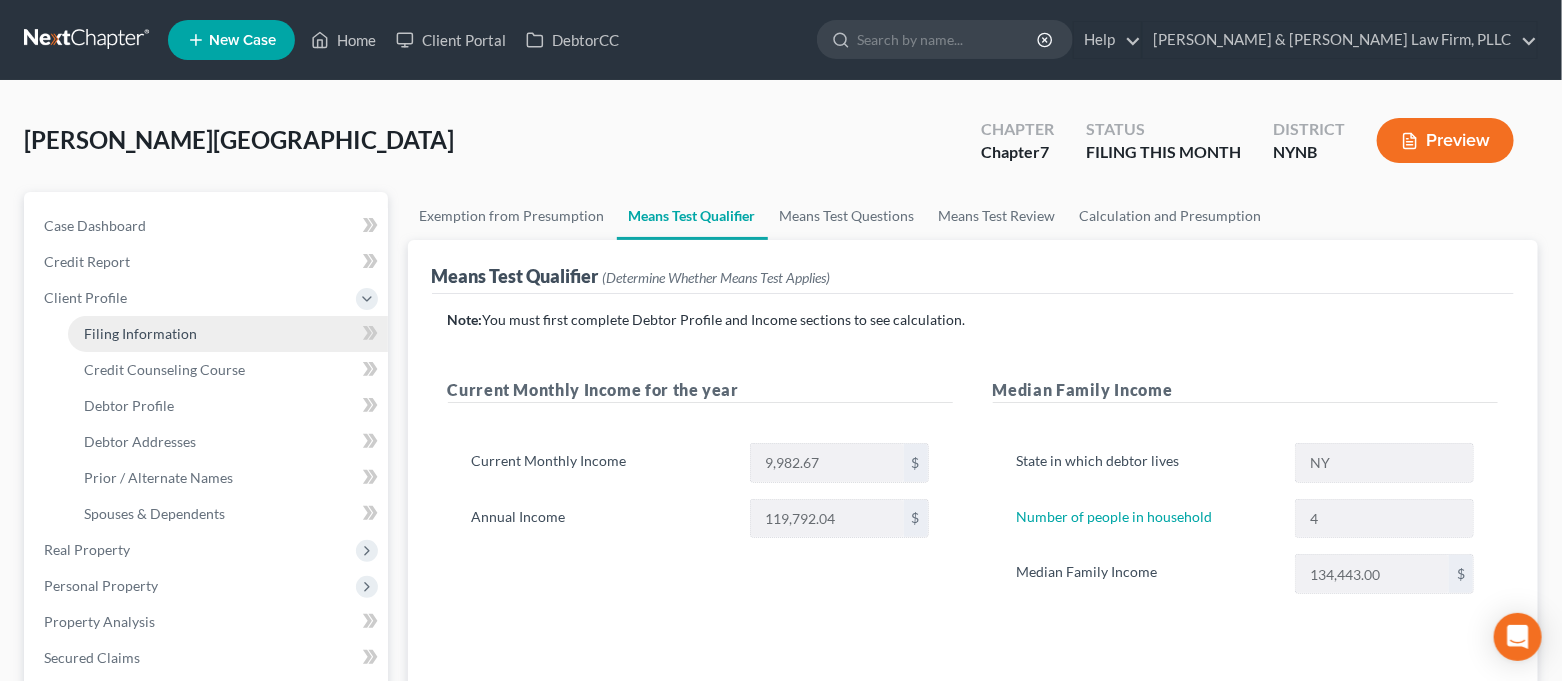 click on "Filing Information" at bounding box center [140, 333] 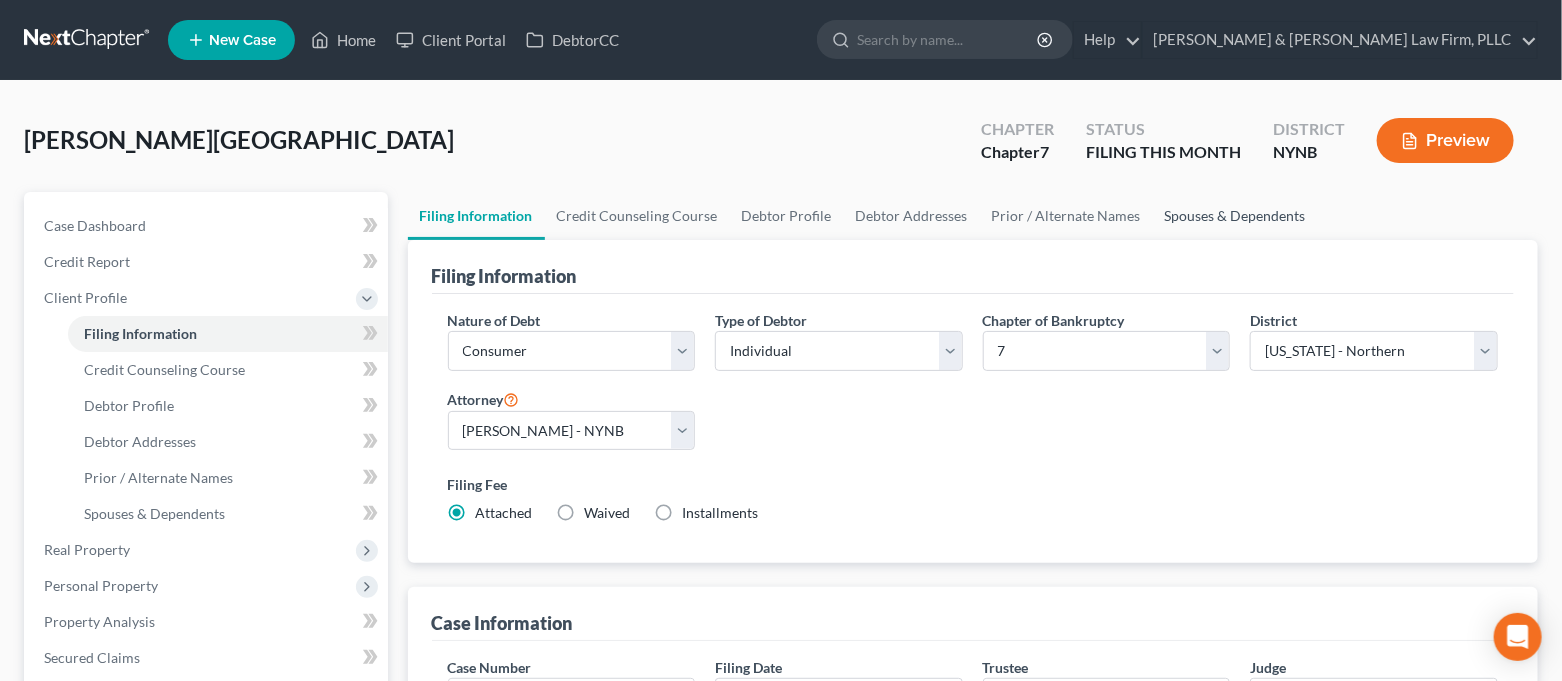 click on "Spouses & Dependents" at bounding box center [1235, 216] 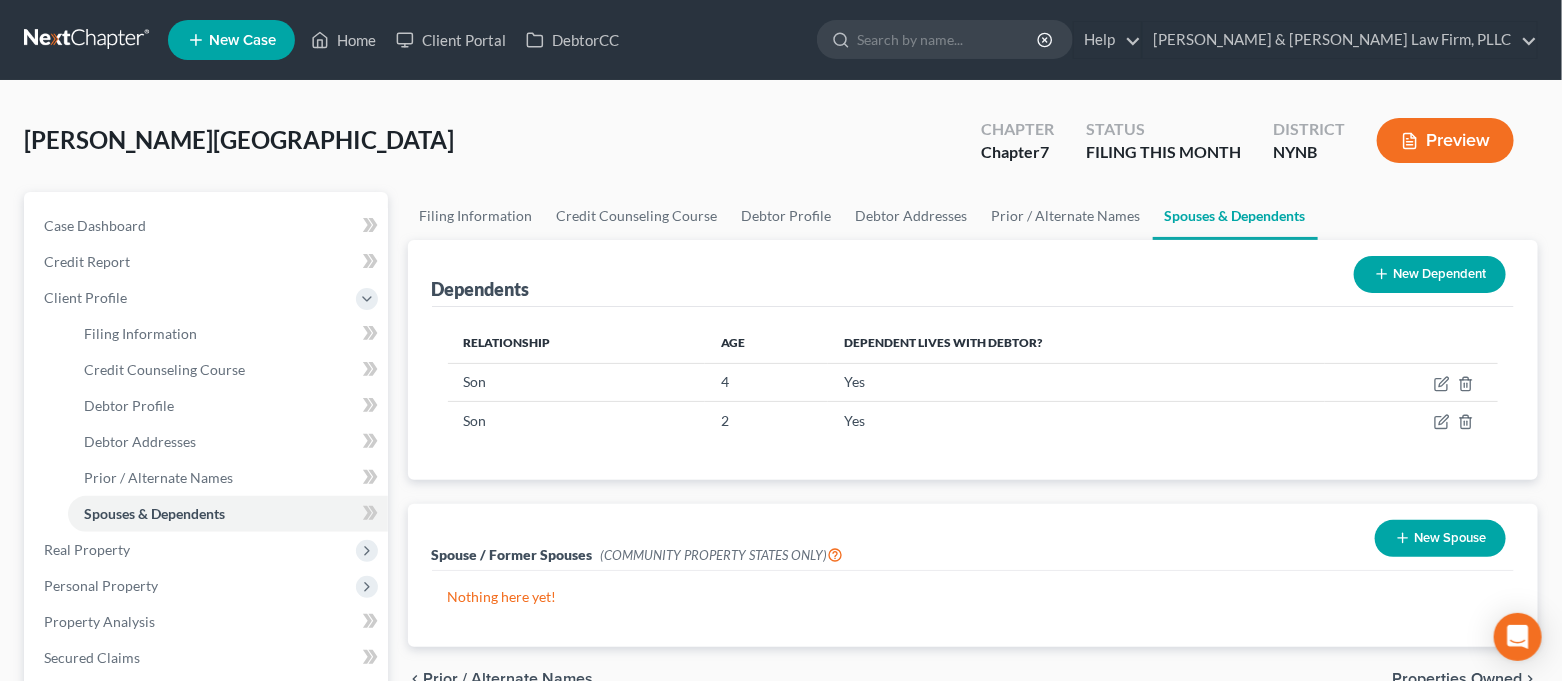 scroll, scrollTop: 133, scrollLeft: 0, axis: vertical 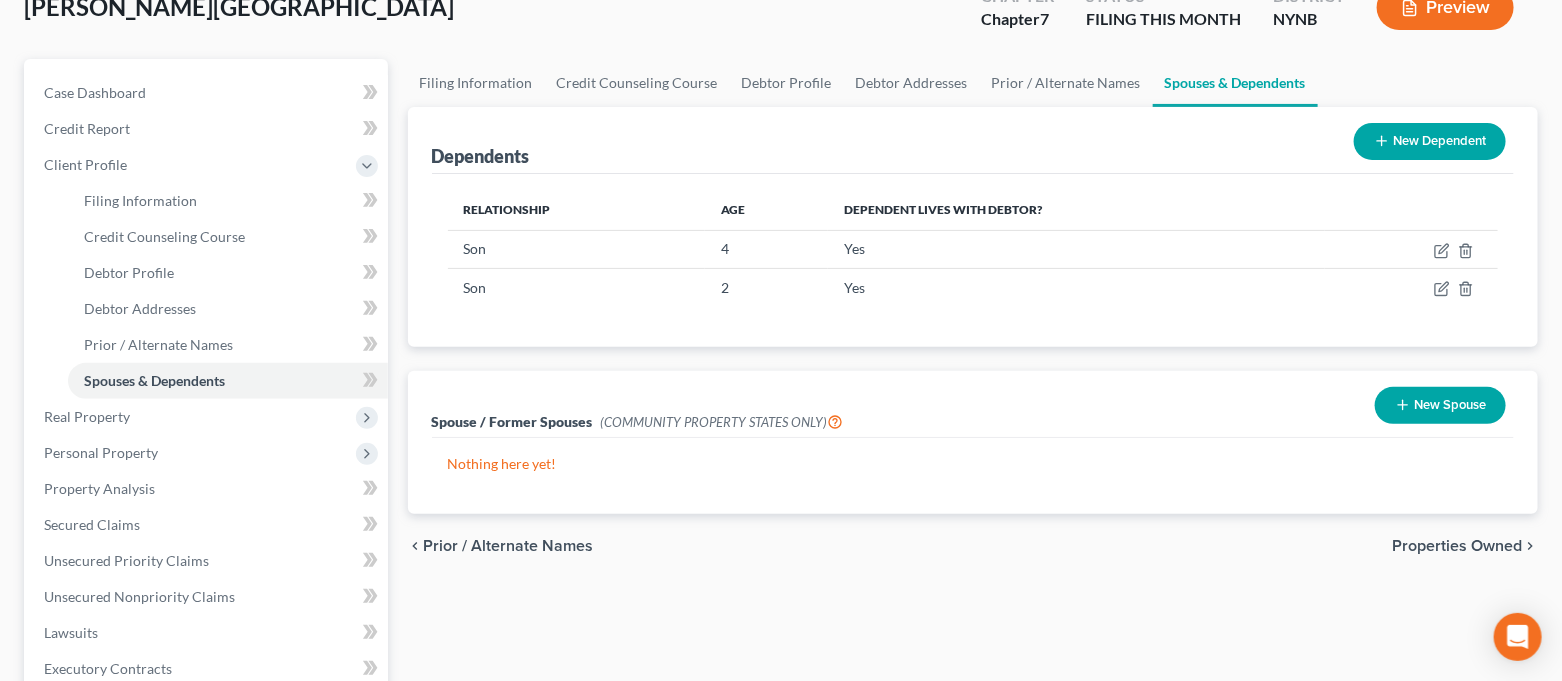 click on "New Spouse" at bounding box center (1440, 405) 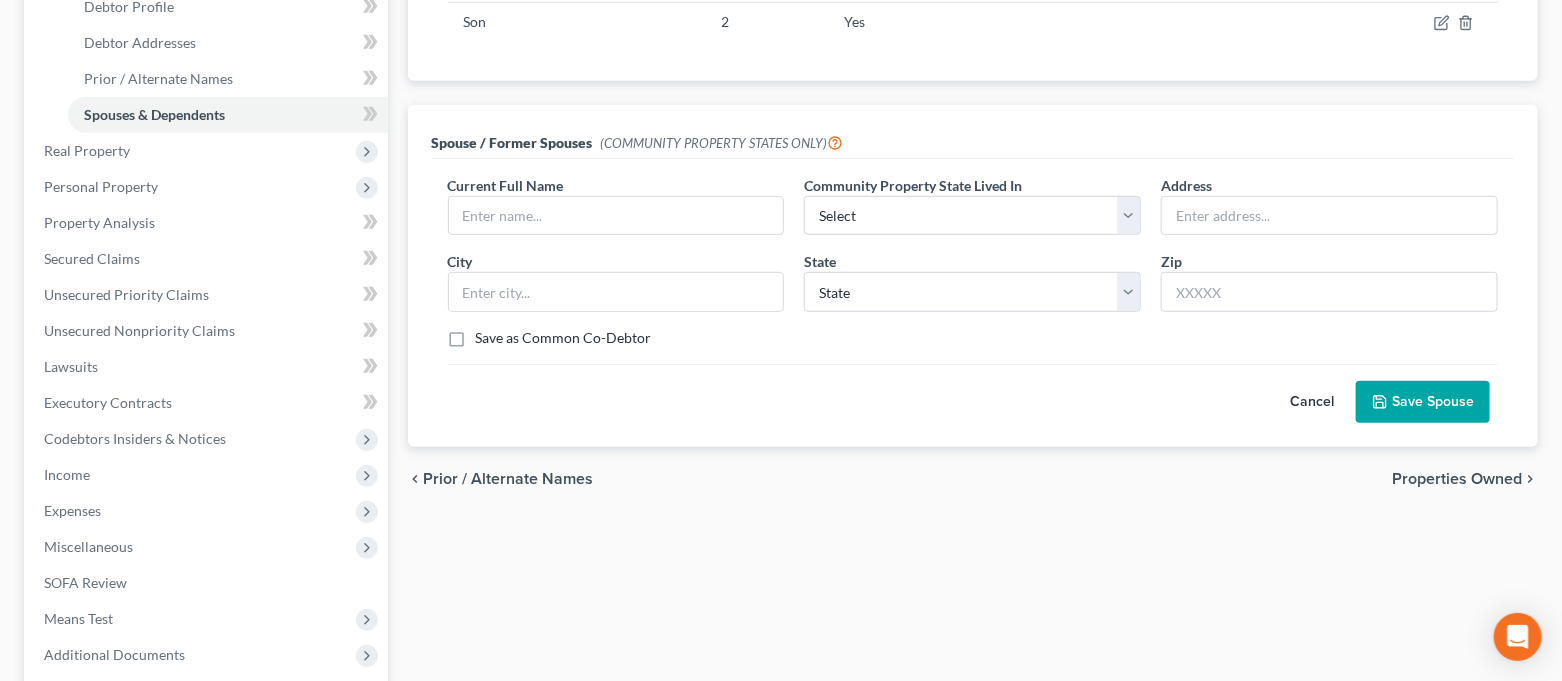 scroll, scrollTop: 399, scrollLeft: 0, axis: vertical 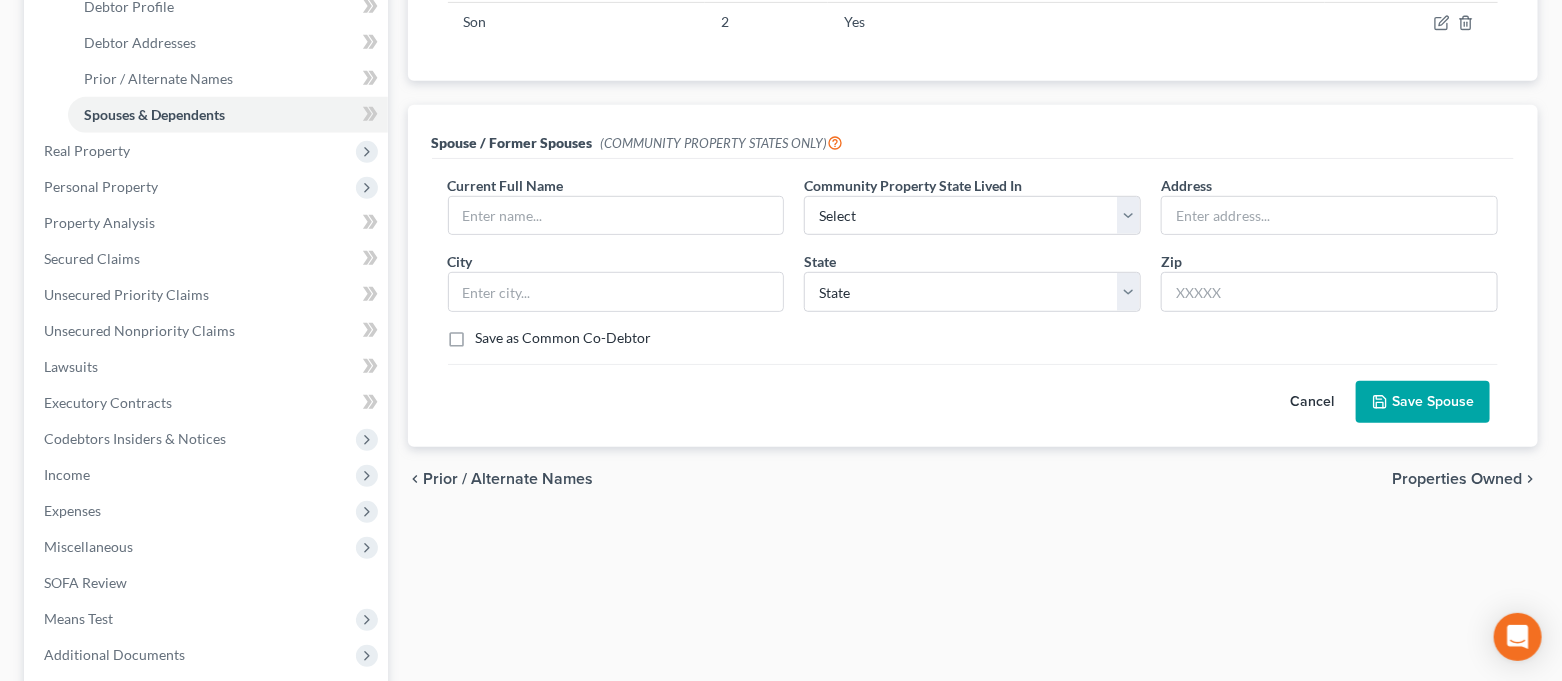 click on "Cancel" at bounding box center [1312, 402] 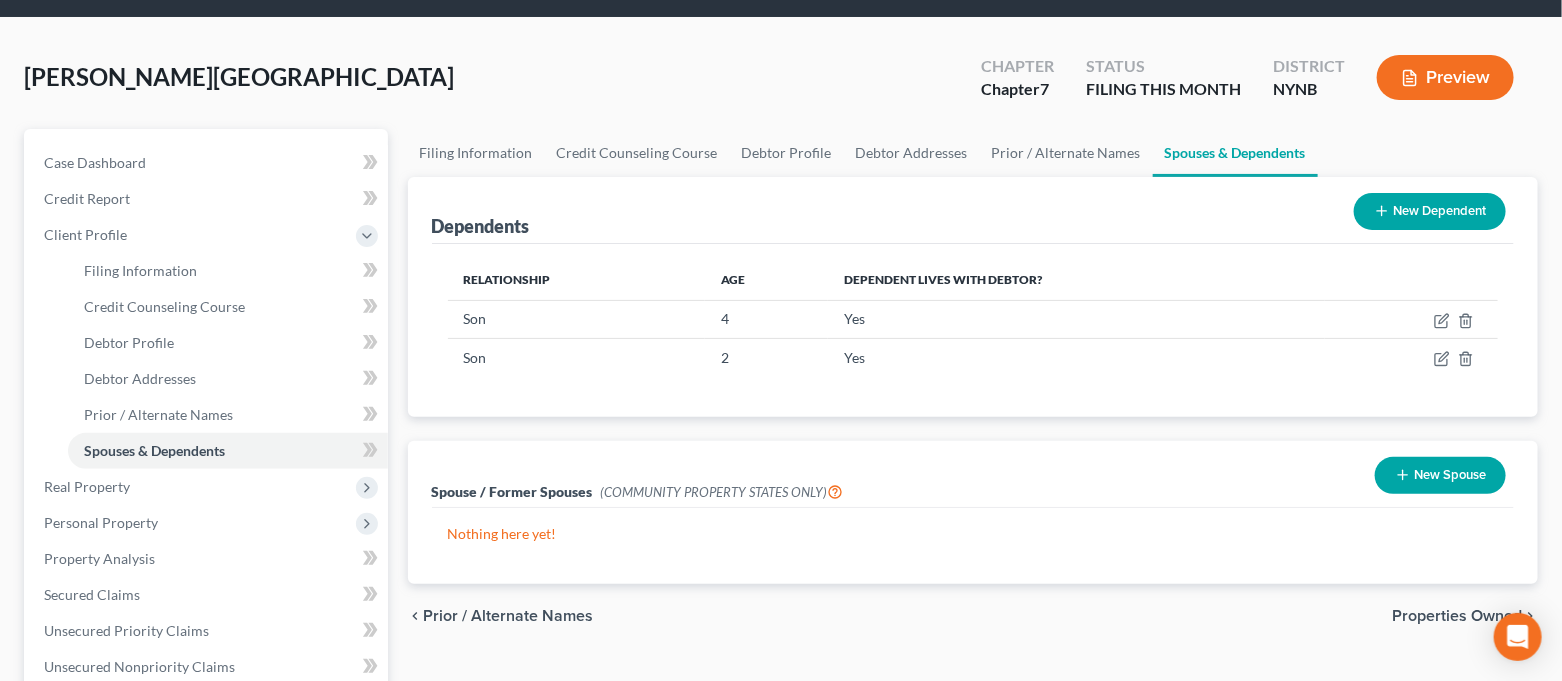 scroll, scrollTop: 0, scrollLeft: 0, axis: both 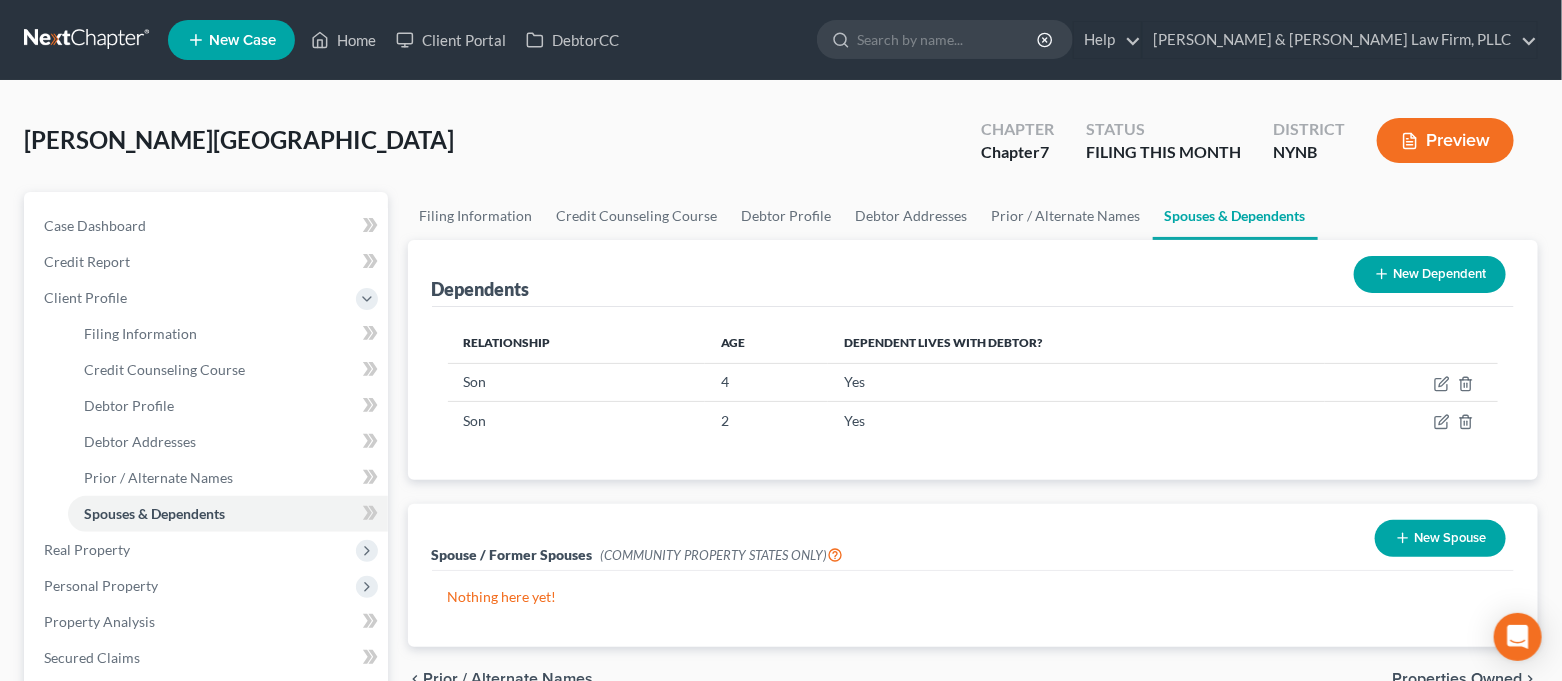 click on "New Dependent" at bounding box center [1430, 274] 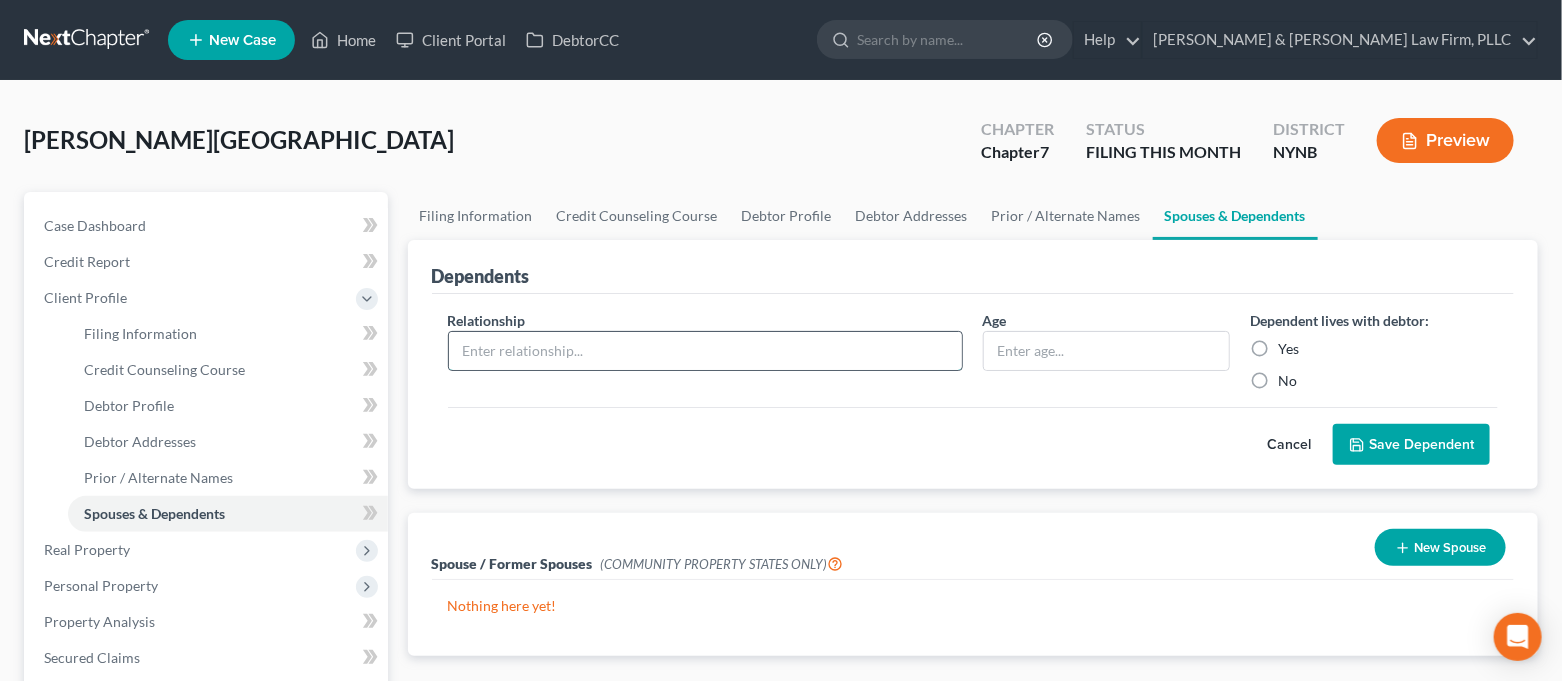 click at bounding box center (705, 351) 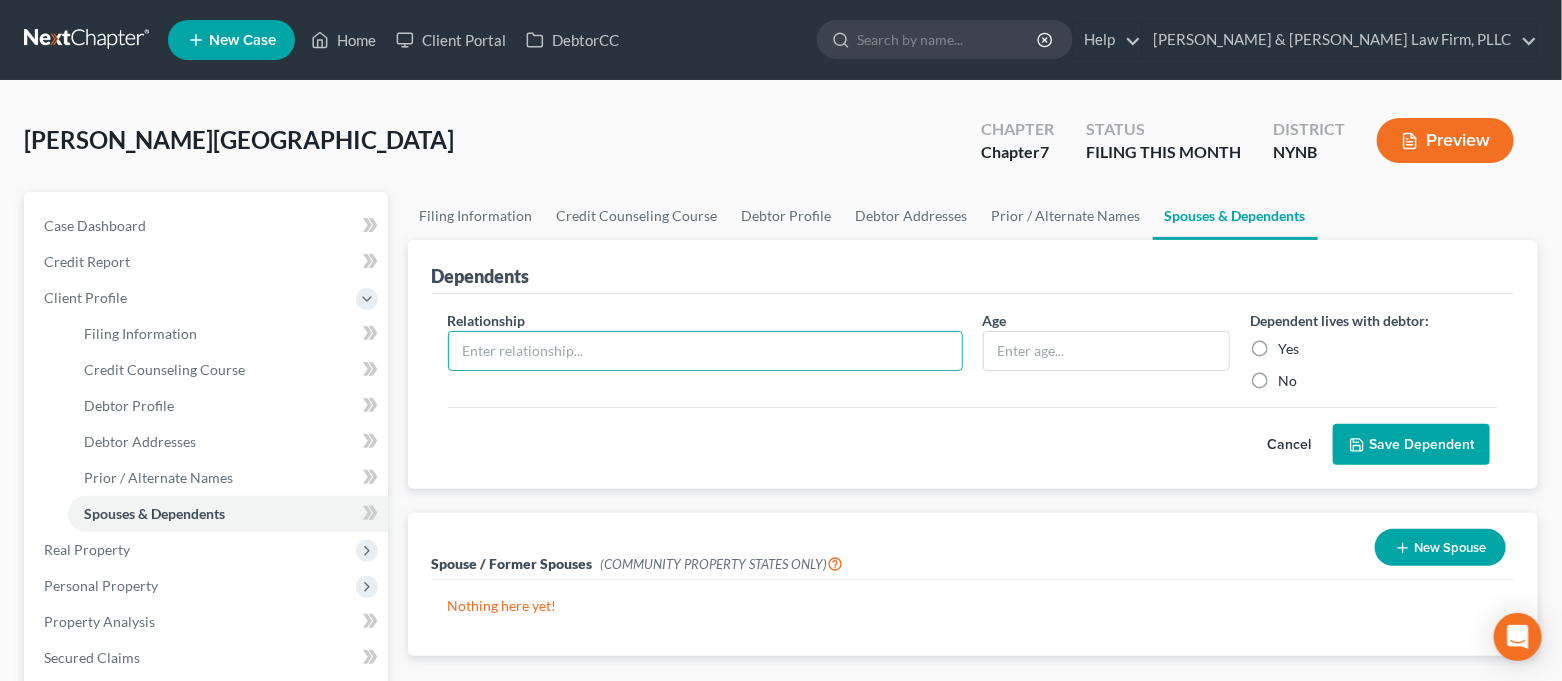 type on "Wife" 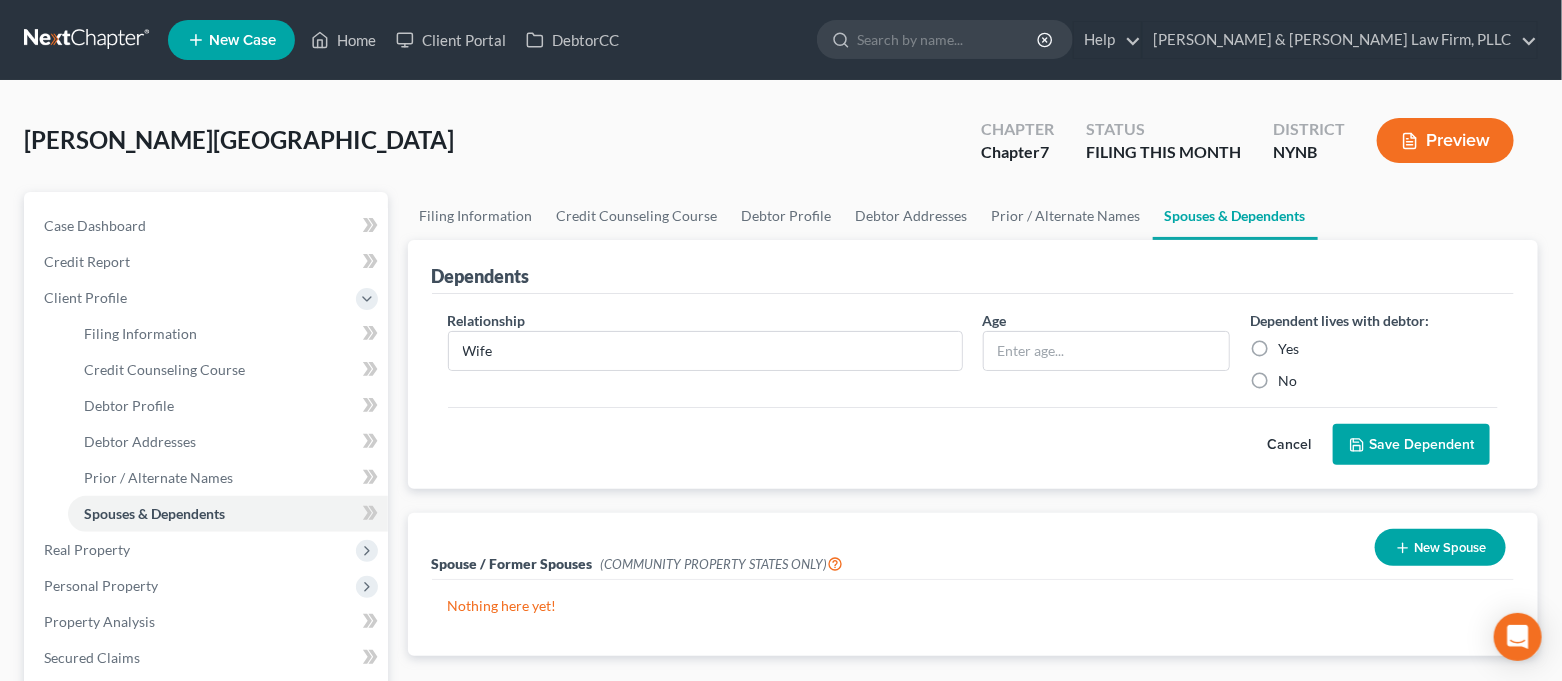 click on "Yes" at bounding box center (1288, 349) 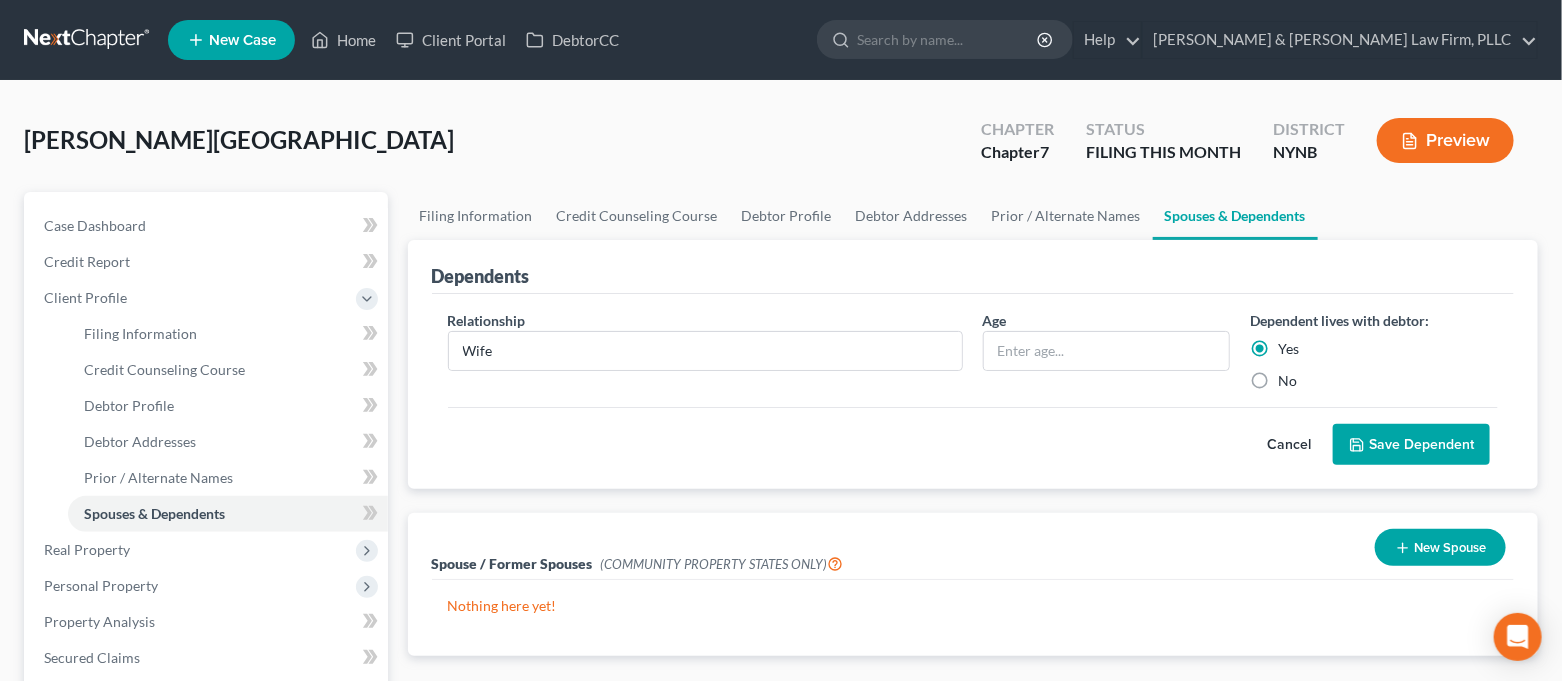 click on "Save Dependent" at bounding box center (1411, 445) 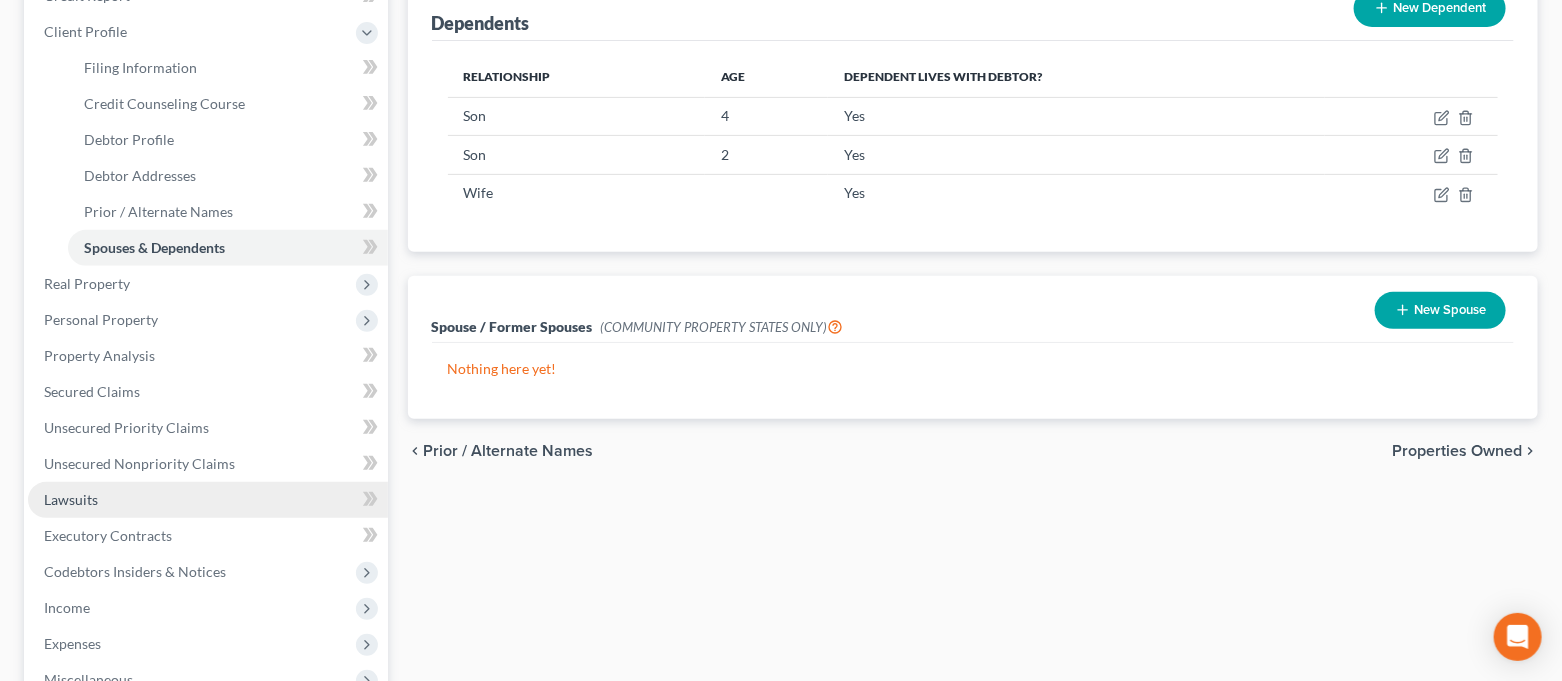 scroll, scrollTop: 399, scrollLeft: 0, axis: vertical 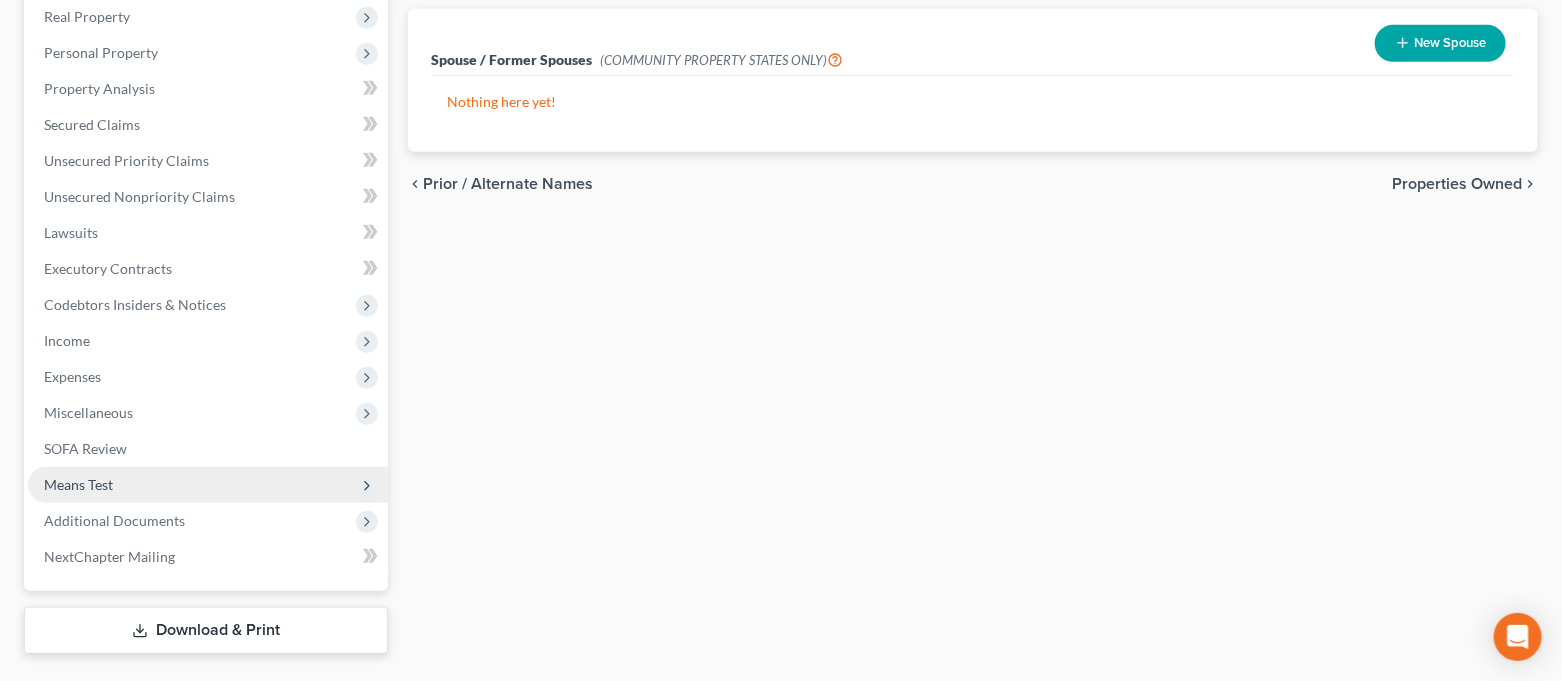 click on "Means Test" at bounding box center (208, 485) 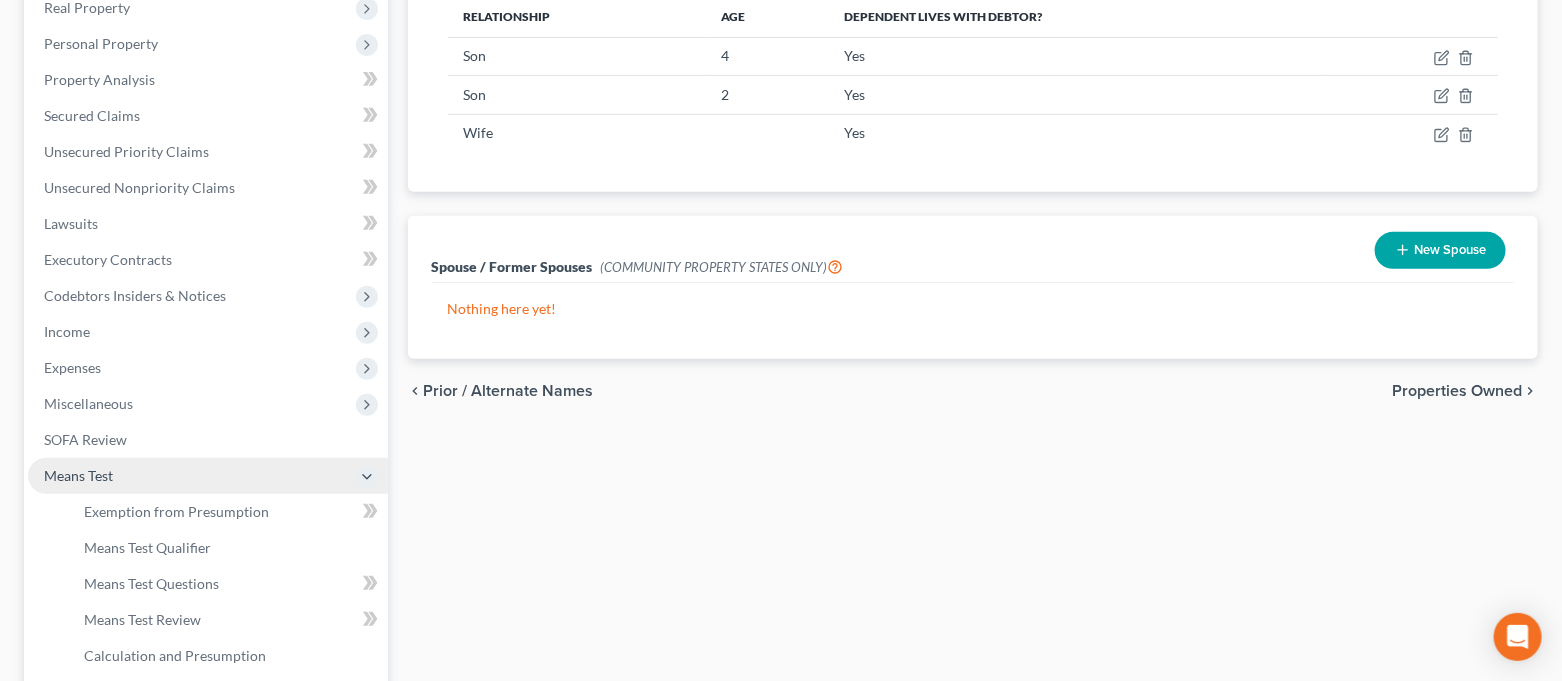 scroll, scrollTop: 317, scrollLeft: 0, axis: vertical 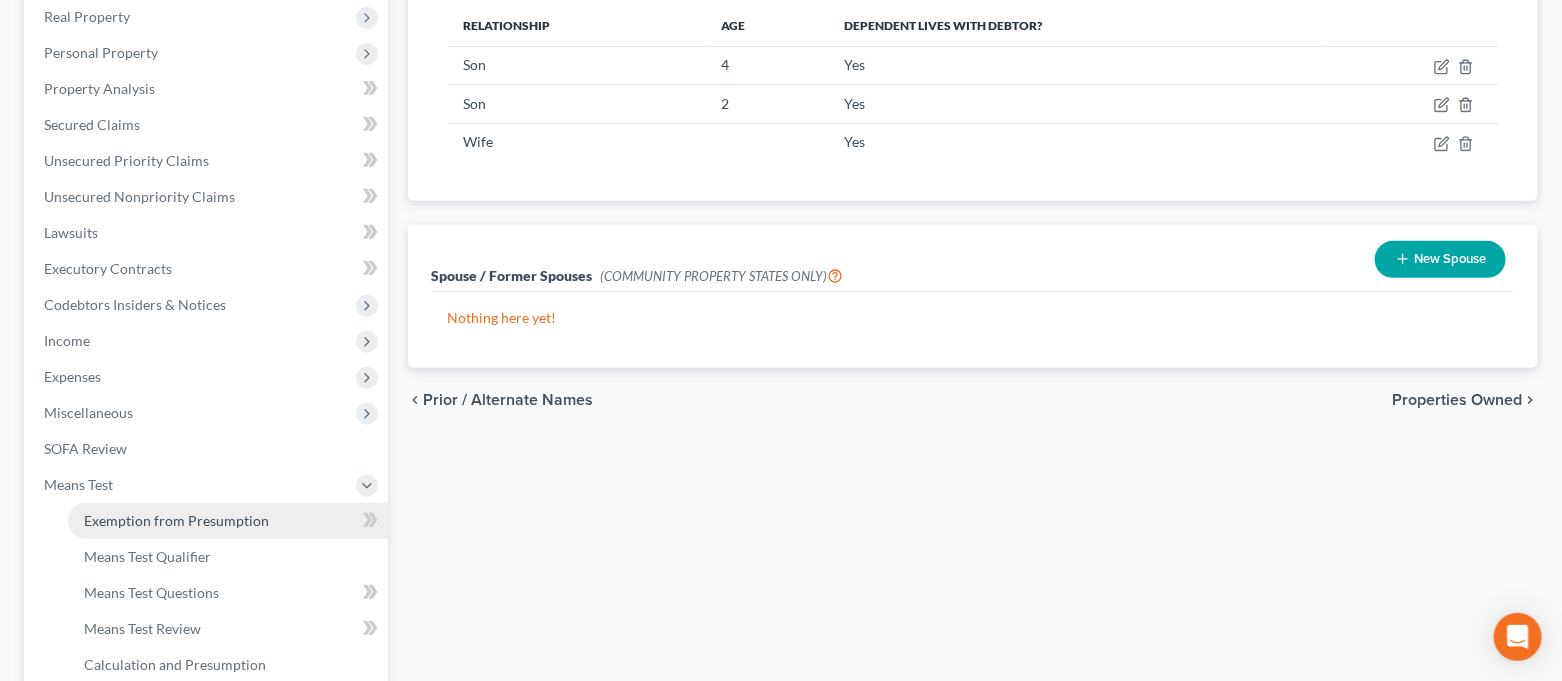 click on "Exemption from Presumption" at bounding box center [228, 521] 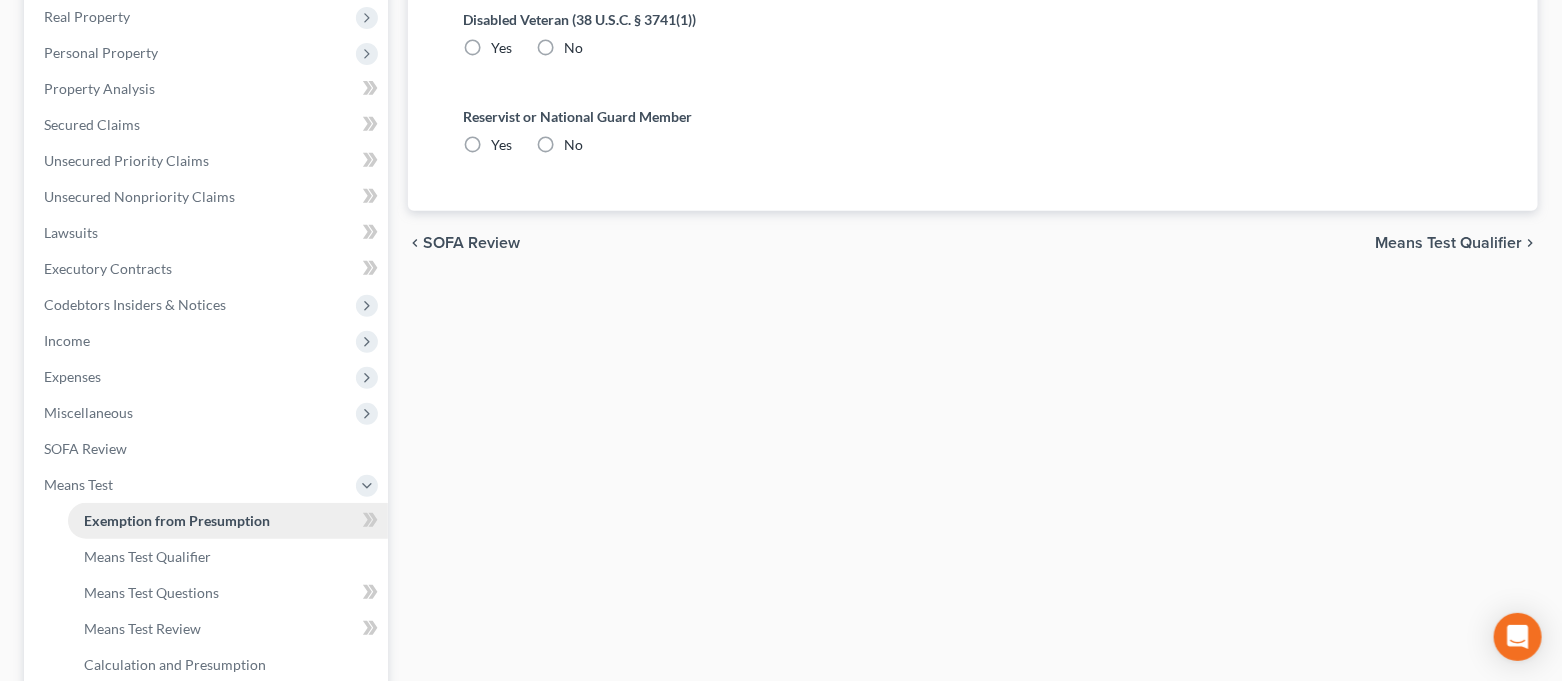 radio on "true" 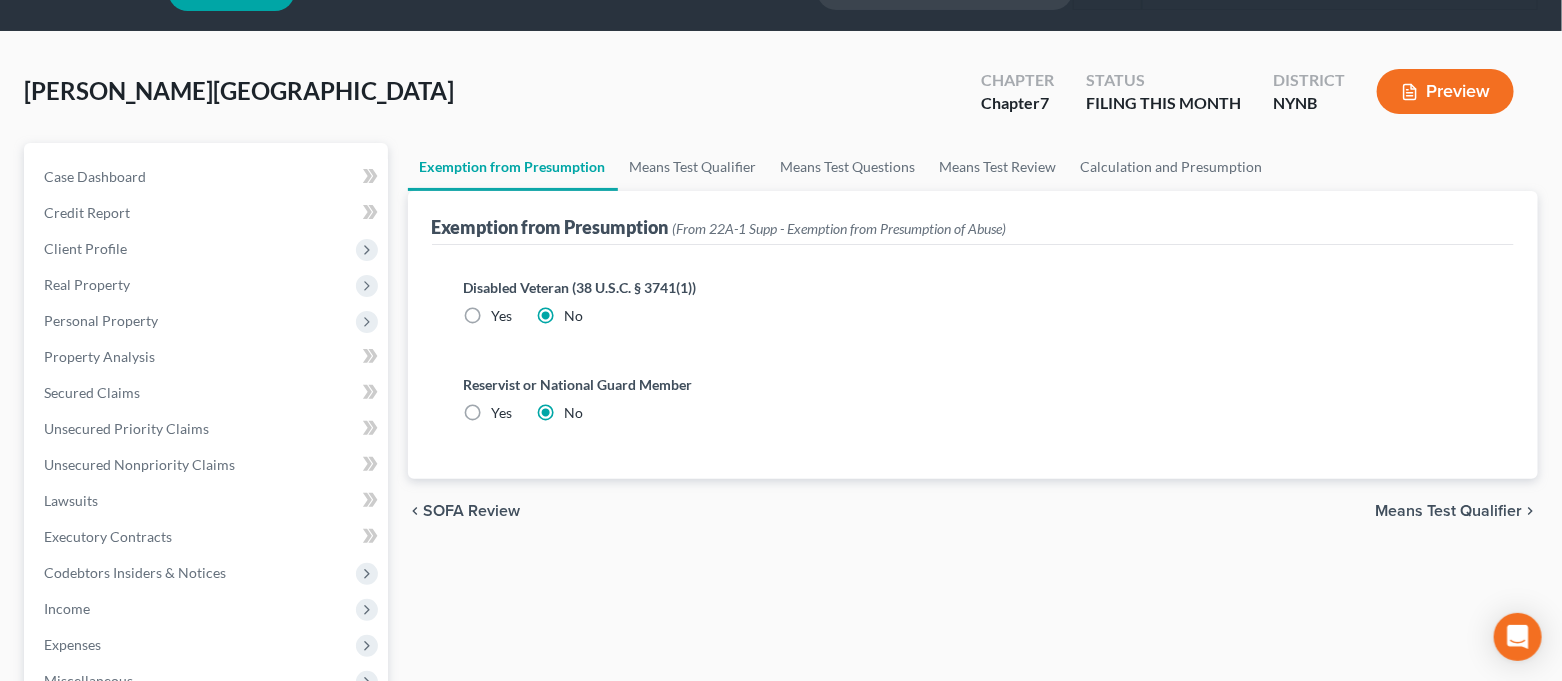 scroll, scrollTop: 0, scrollLeft: 0, axis: both 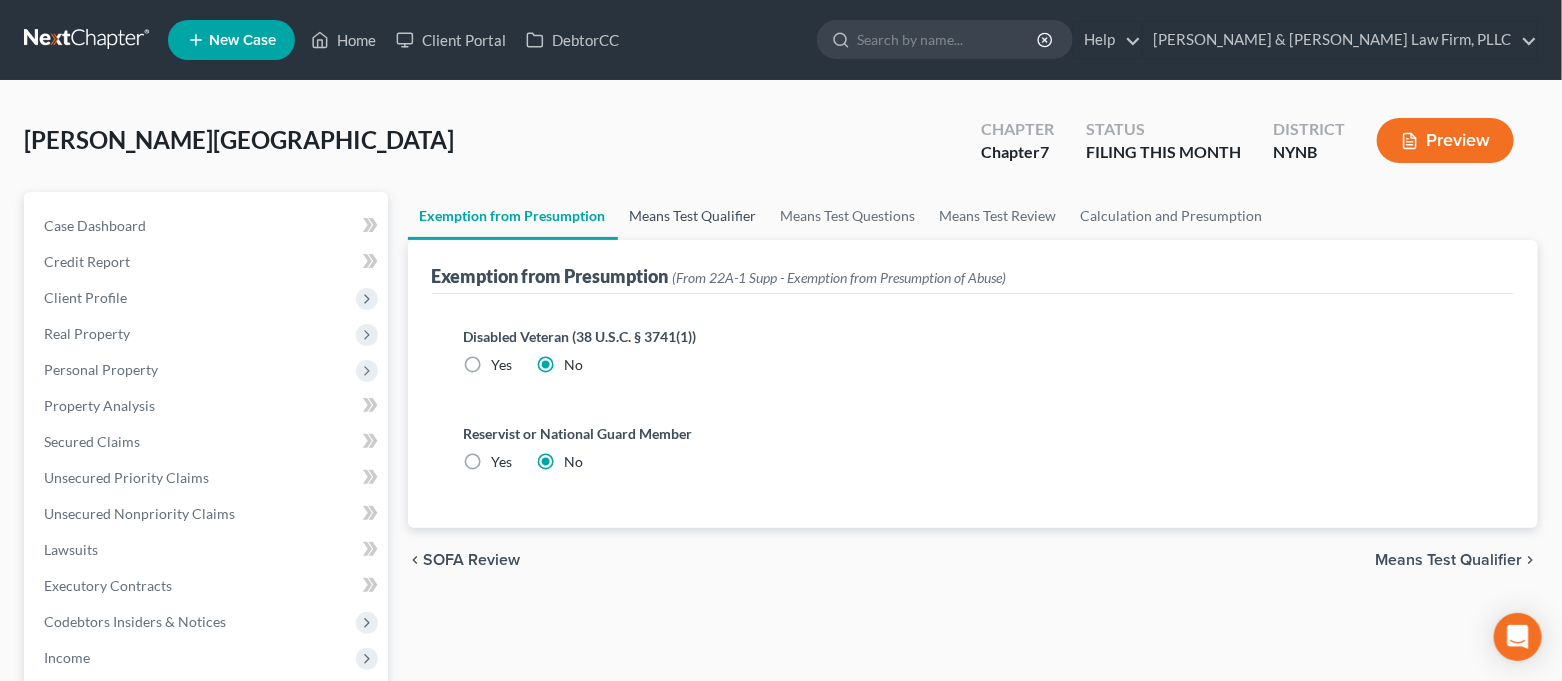 click on "Means Test Qualifier" at bounding box center [693, 216] 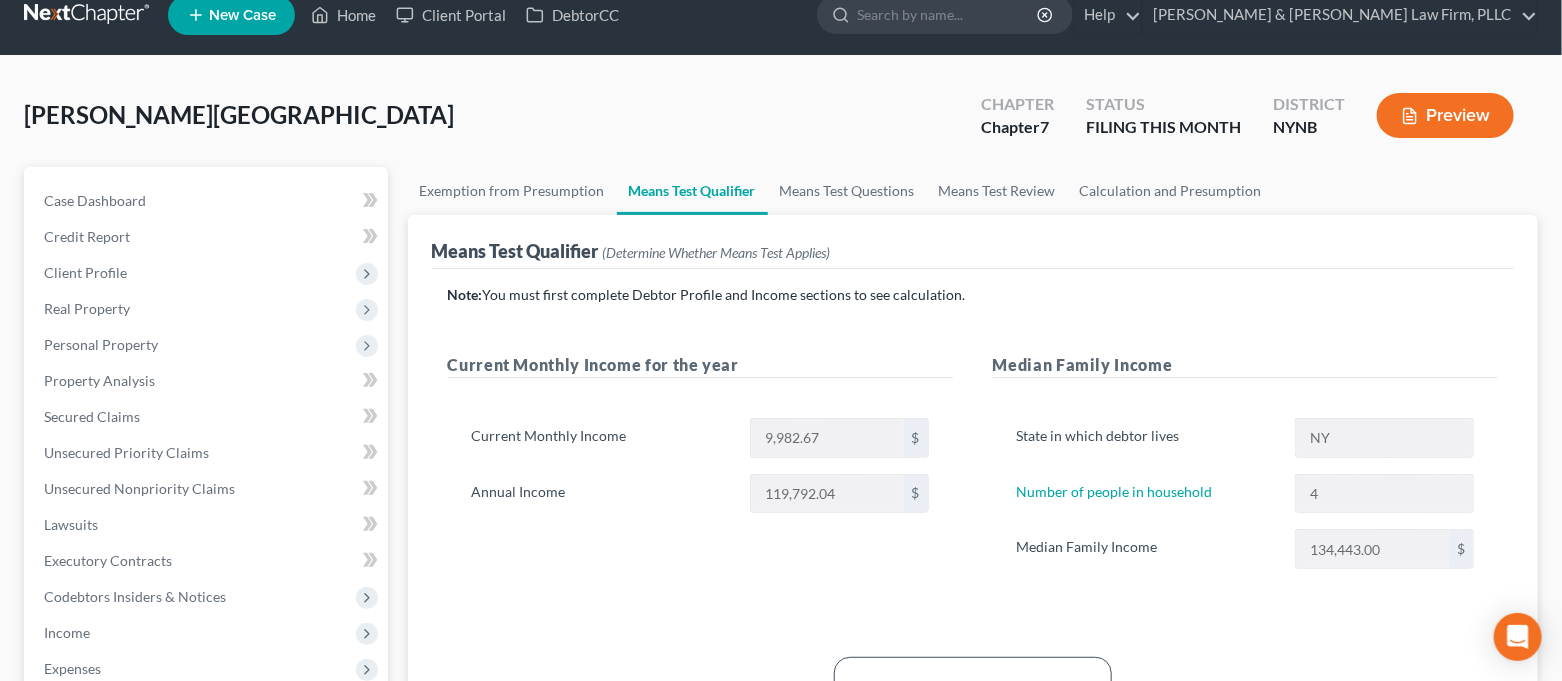 scroll, scrollTop: 0, scrollLeft: 0, axis: both 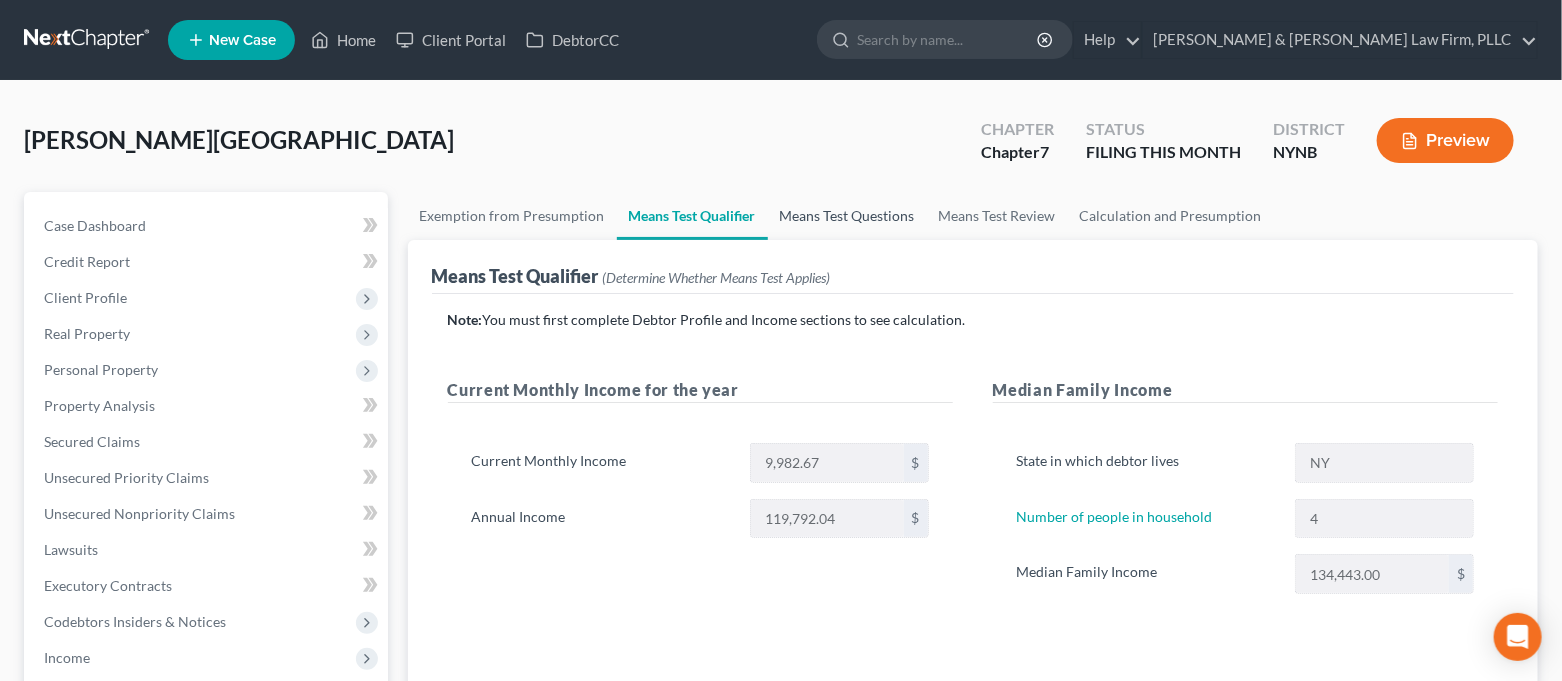 click on "Means Test Questions" at bounding box center [847, 216] 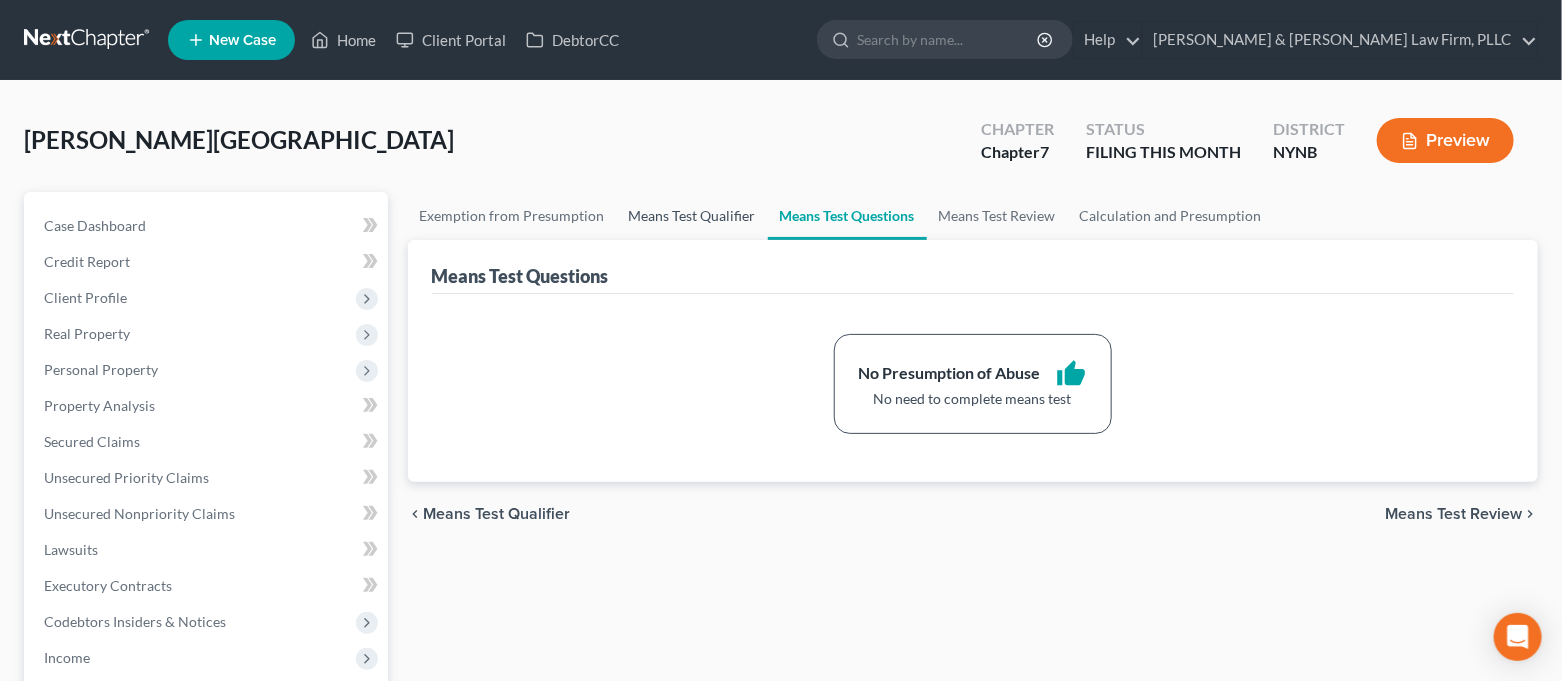 click on "Means Test Qualifier" at bounding box center [692, 216] 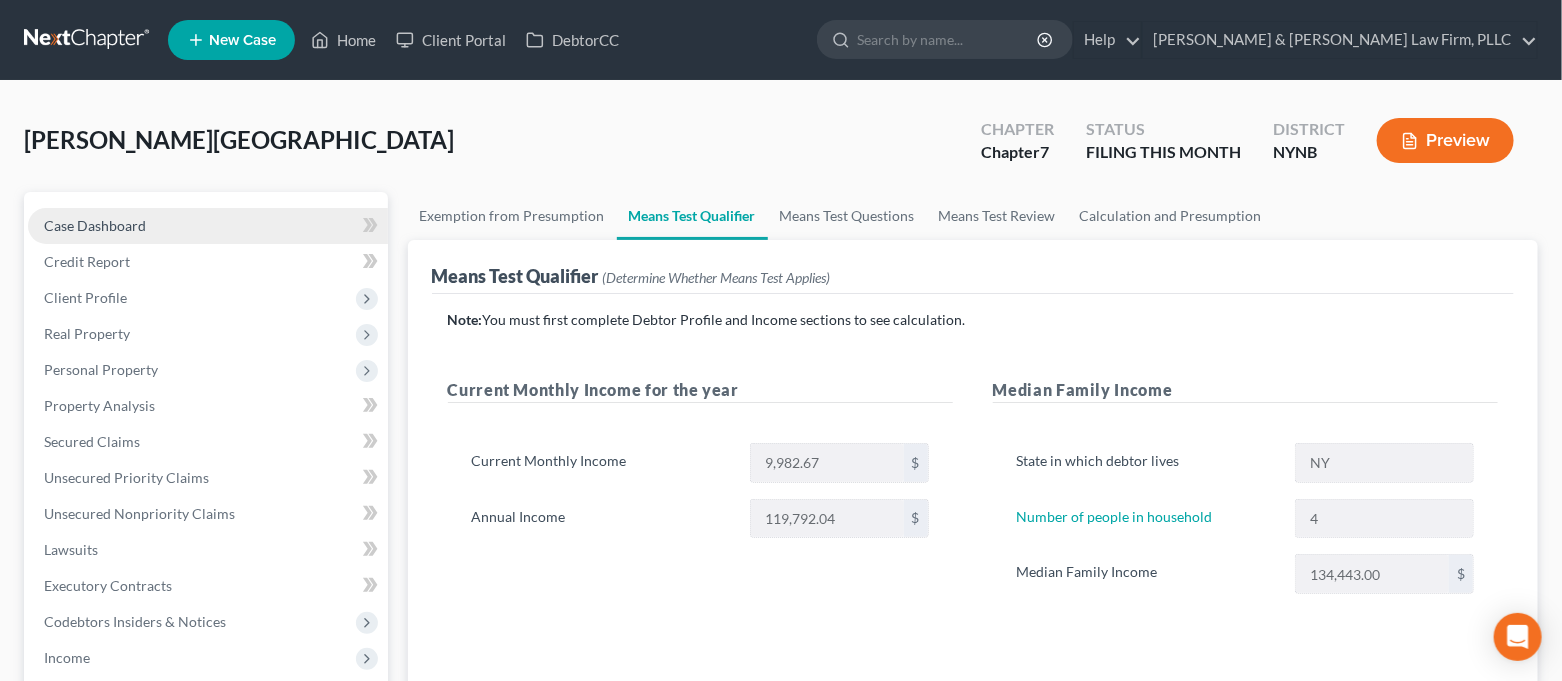 click on "Case Dashboard" at bounding box center [95, 225] 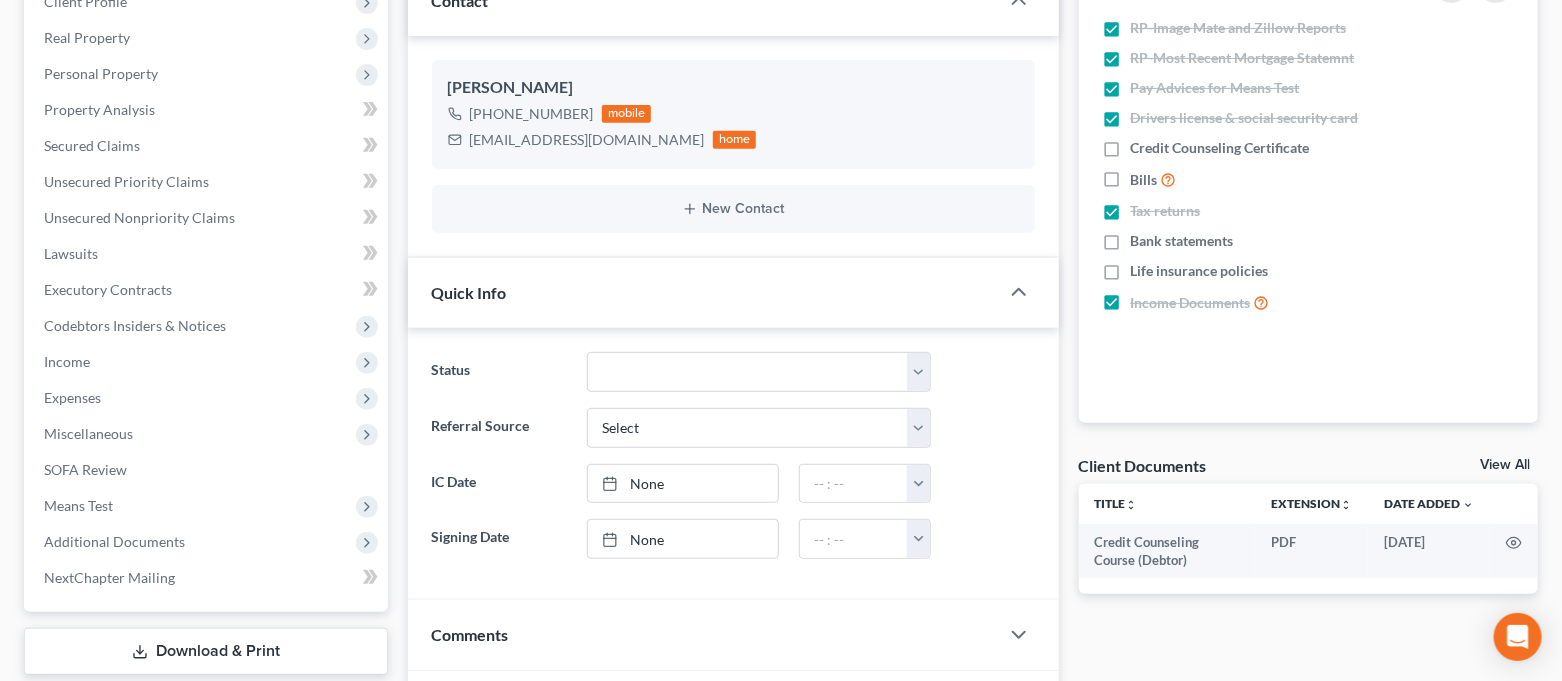 scroll, scrollTop: 533, scrollLeft: 0, axis: vertical 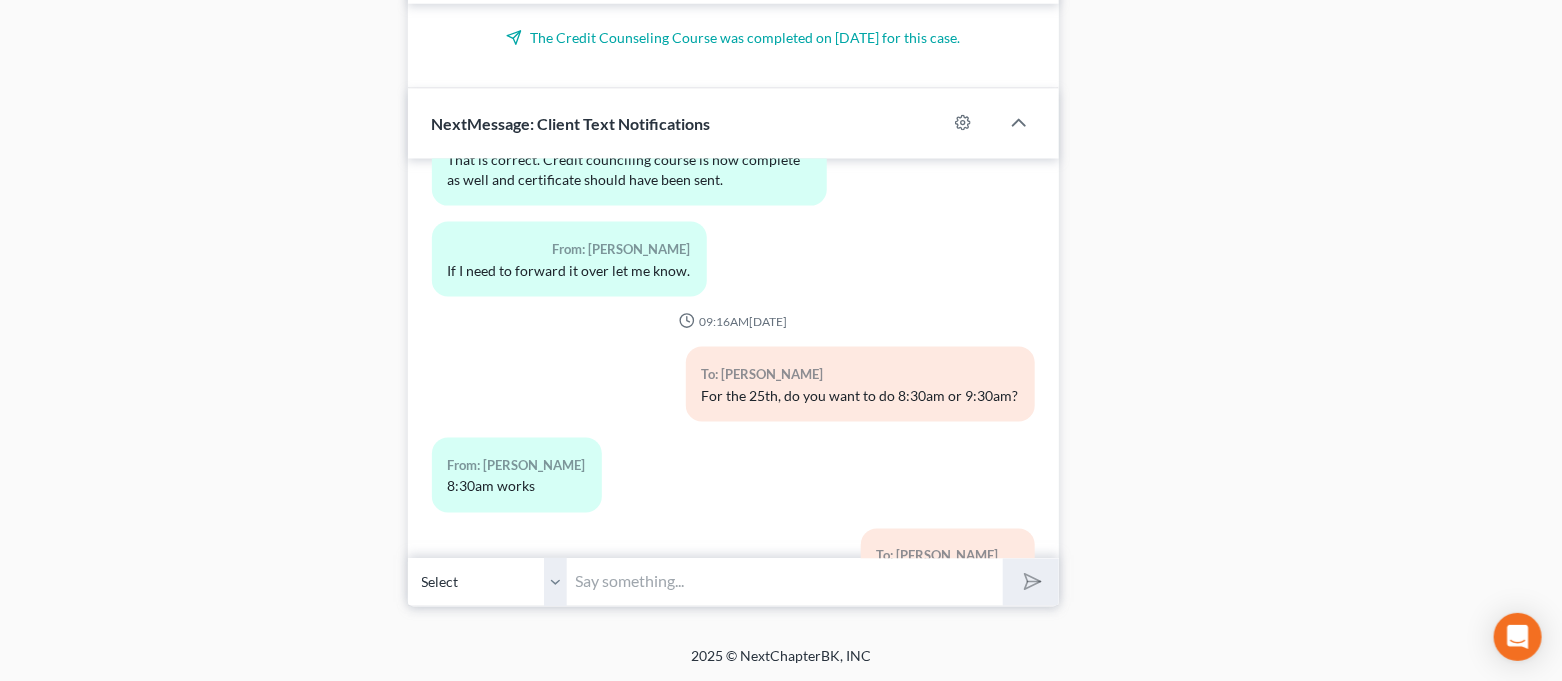 click at bounding box center [786, 582] 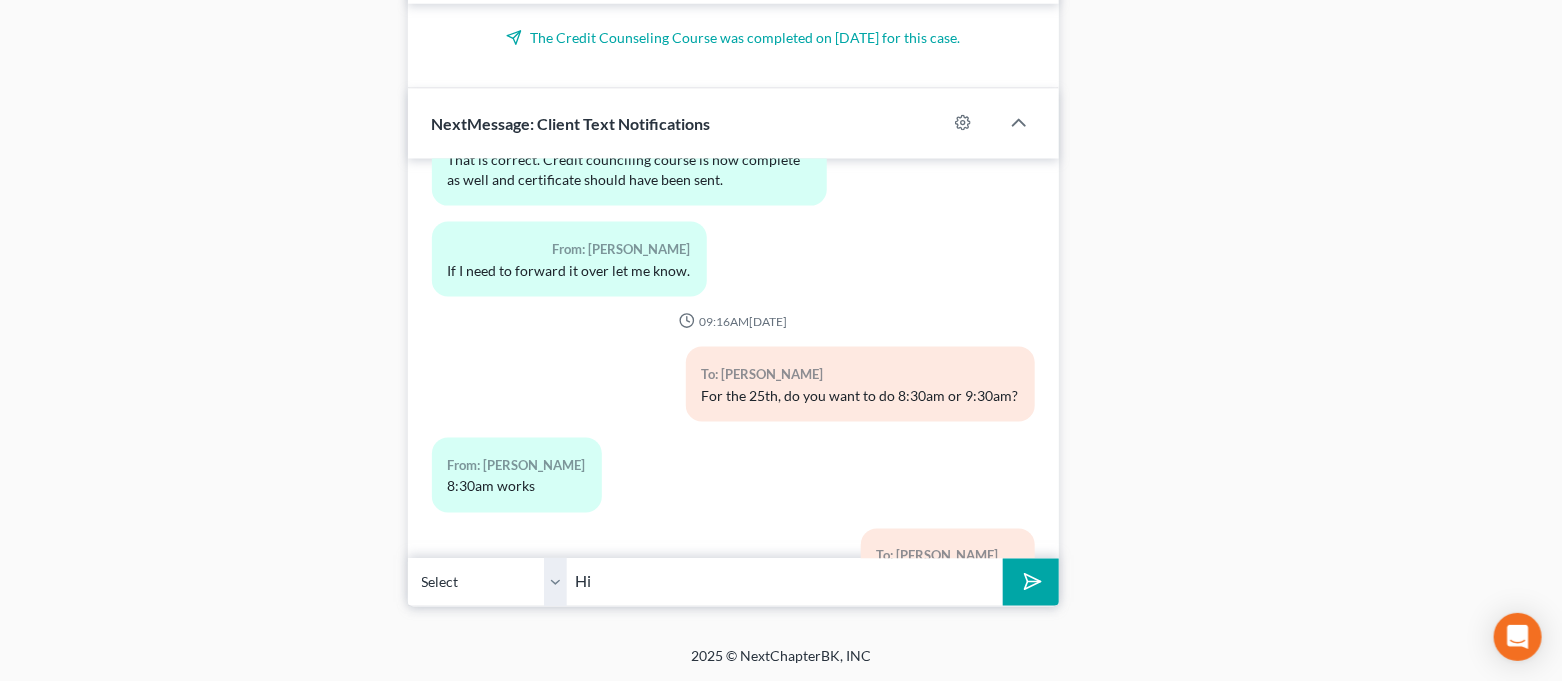 type on "H" 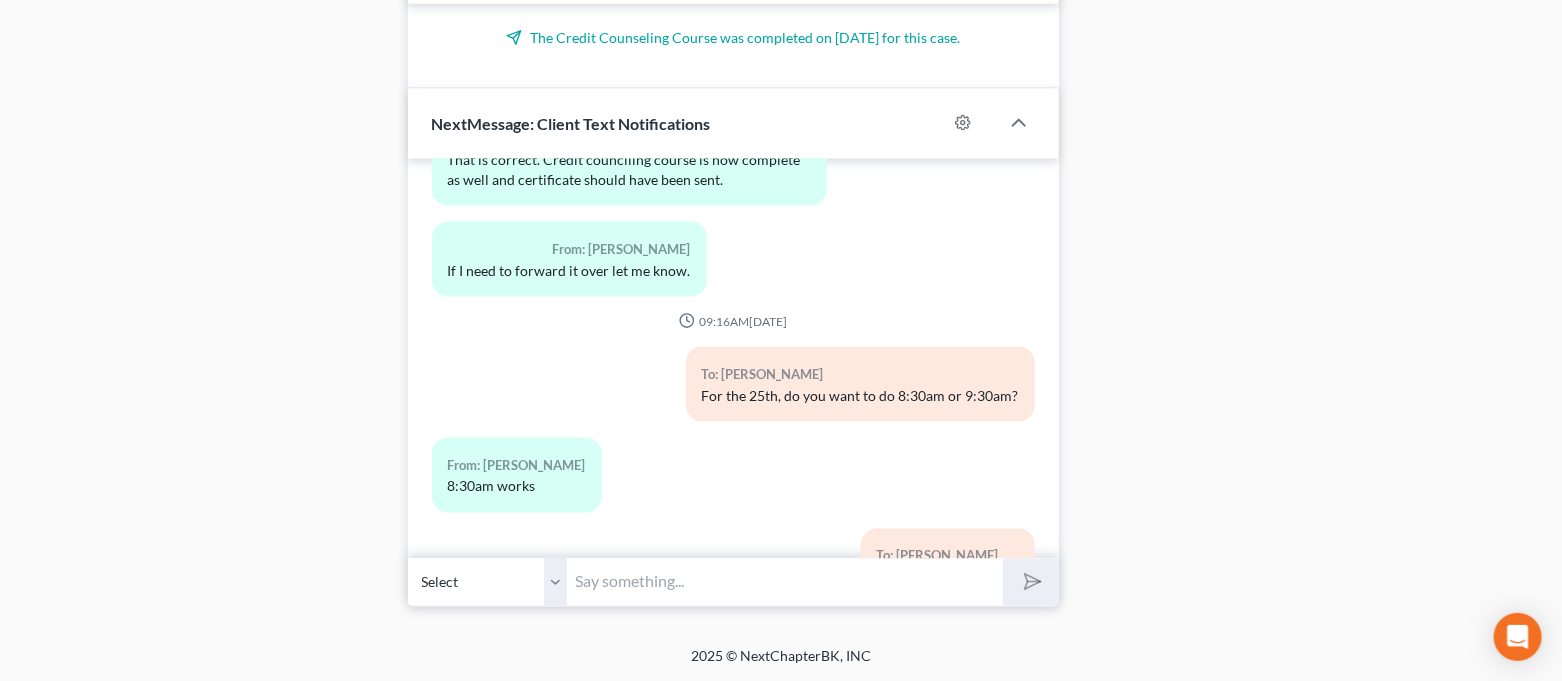 drag, startPoint x: 711, startPoint y: 585, endPoint x: 717, endPoint y: 556, distance: 29.614185 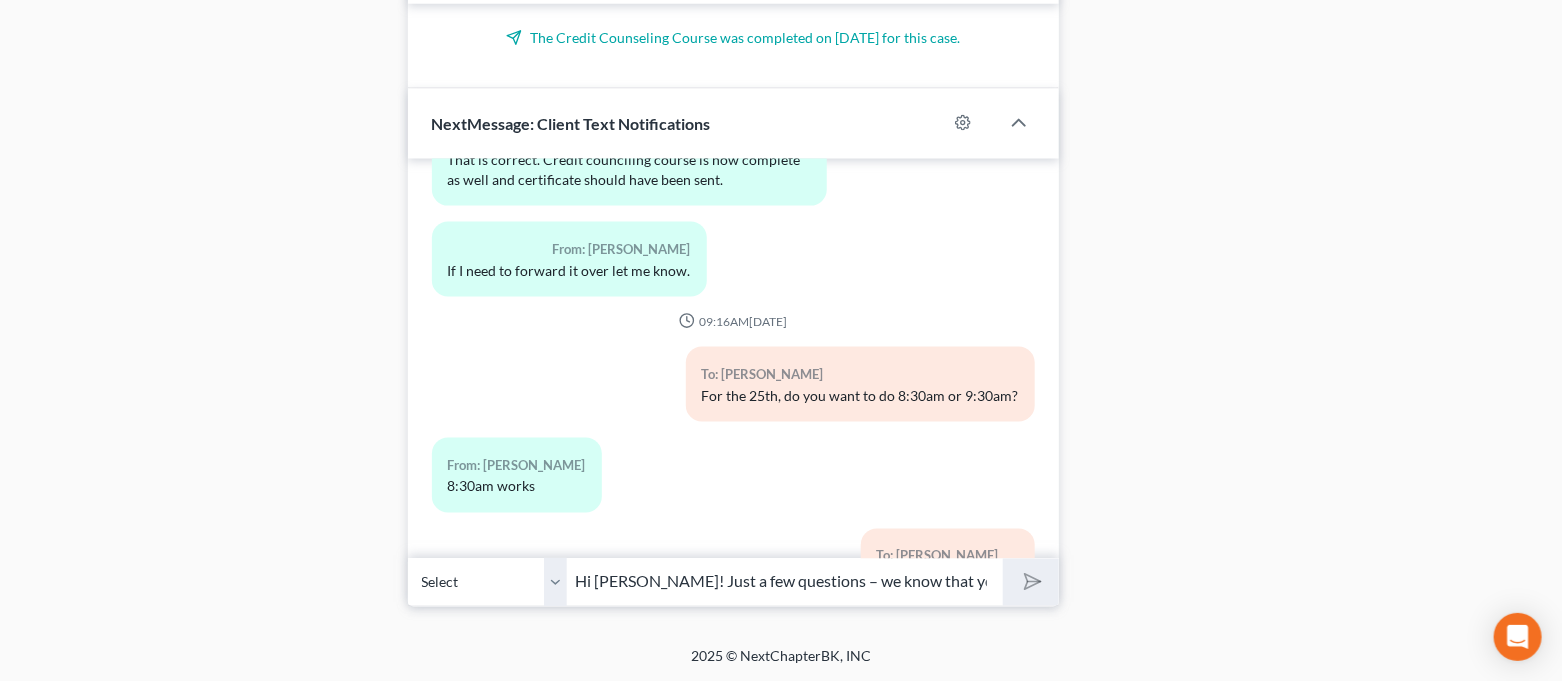 scroll, scrollTop: 0, scrollLeft: 366, axis: horizontal 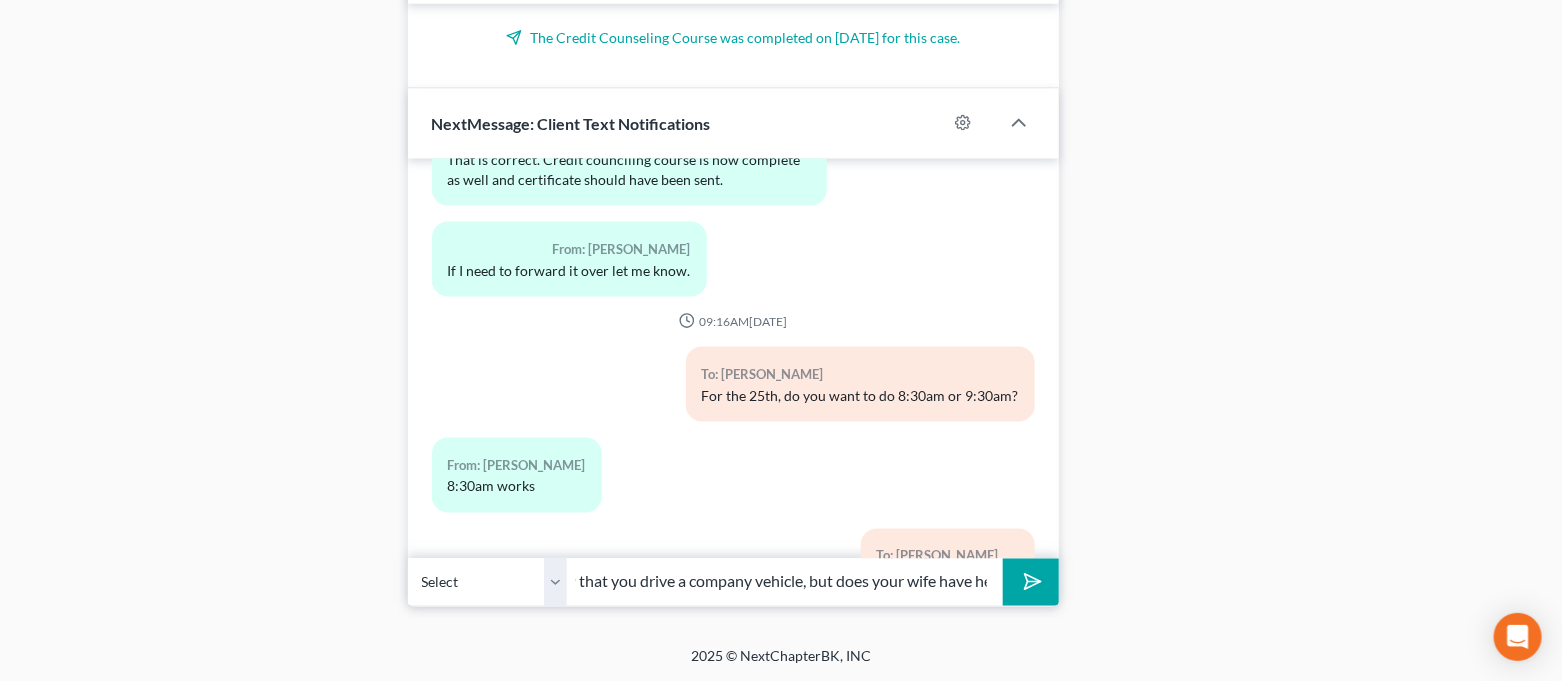 type on "Hi [PERSON_NAME]! Just a few questions – we know that you drive a company vehicle, but does your wife have her own?" 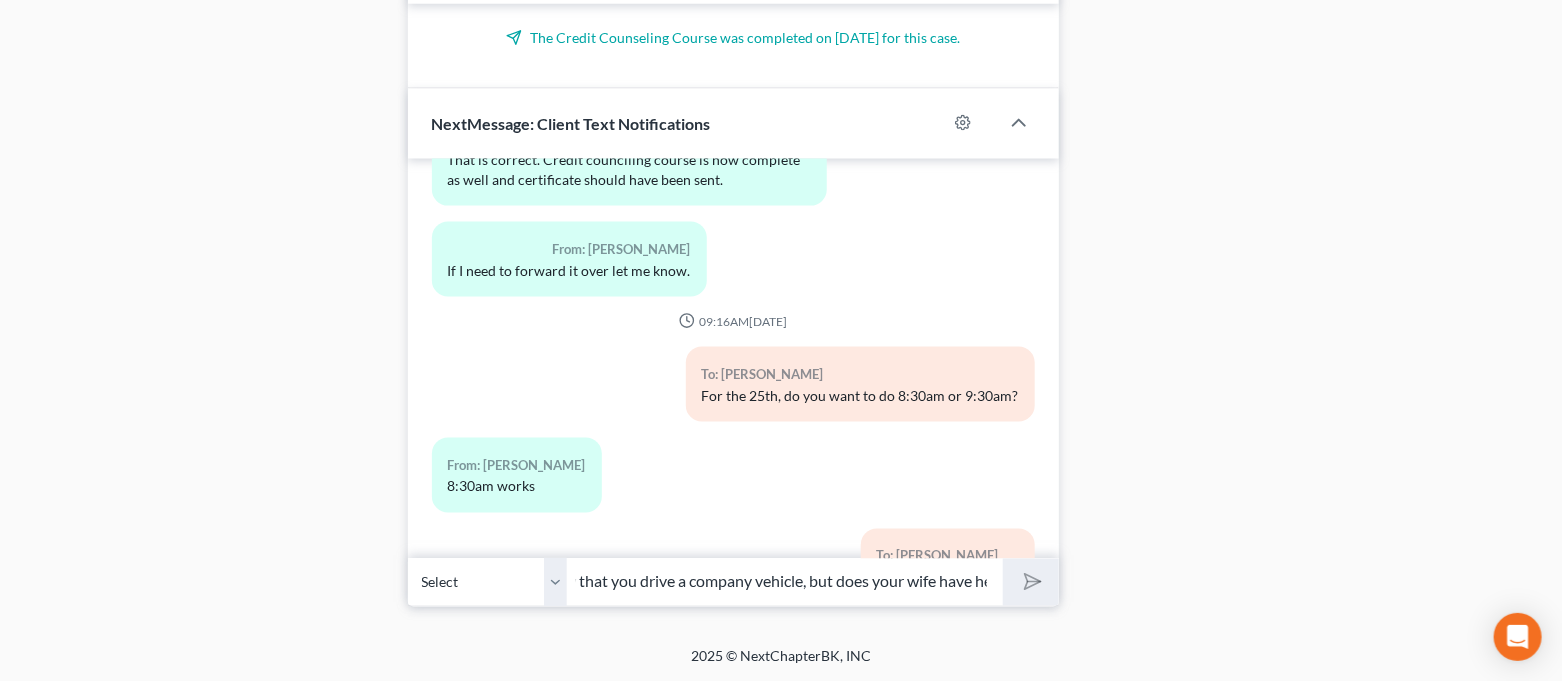 scroll, scrollTop: 0, scrollLeft: 0, axis: both 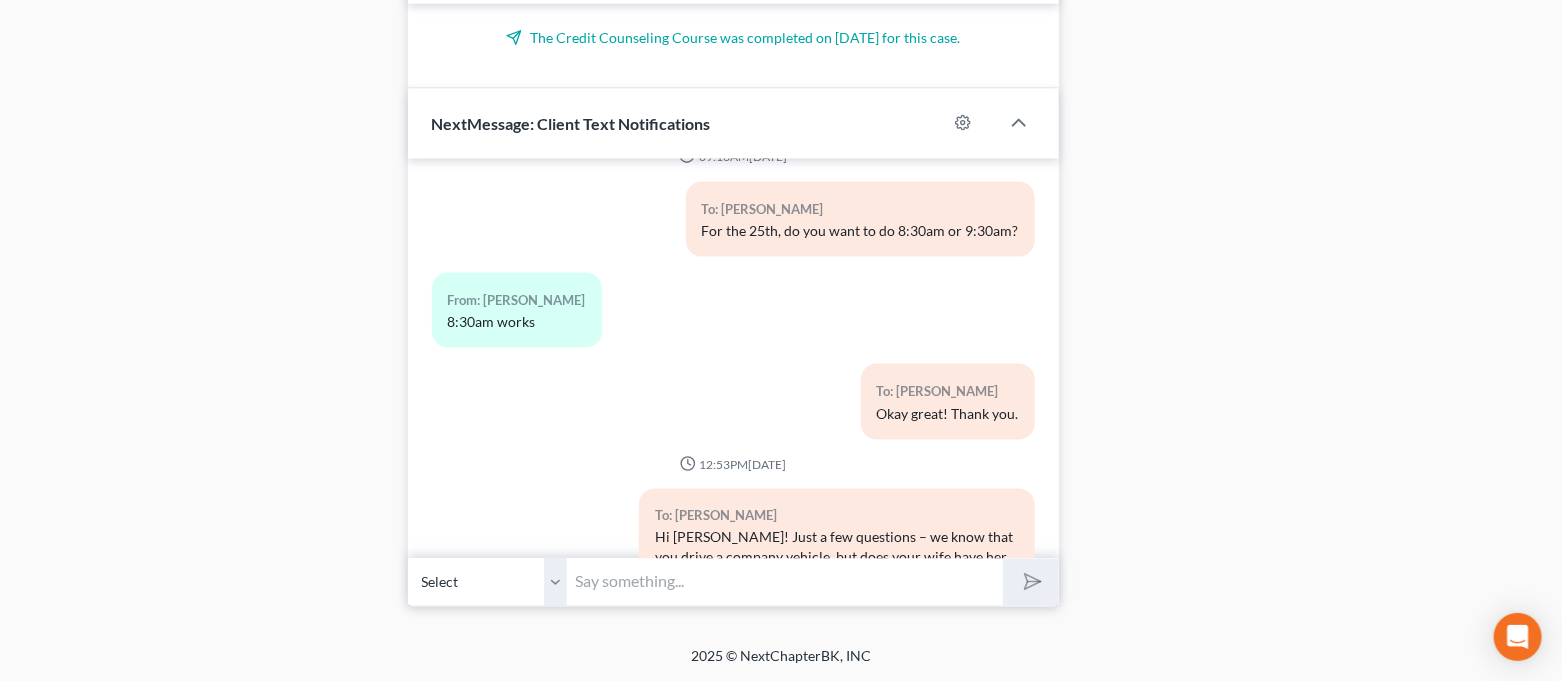 drag, startPoint x: 785, startPoint y: 593, endPoint x: 788, endPoint y: 562, distance: 31.144823 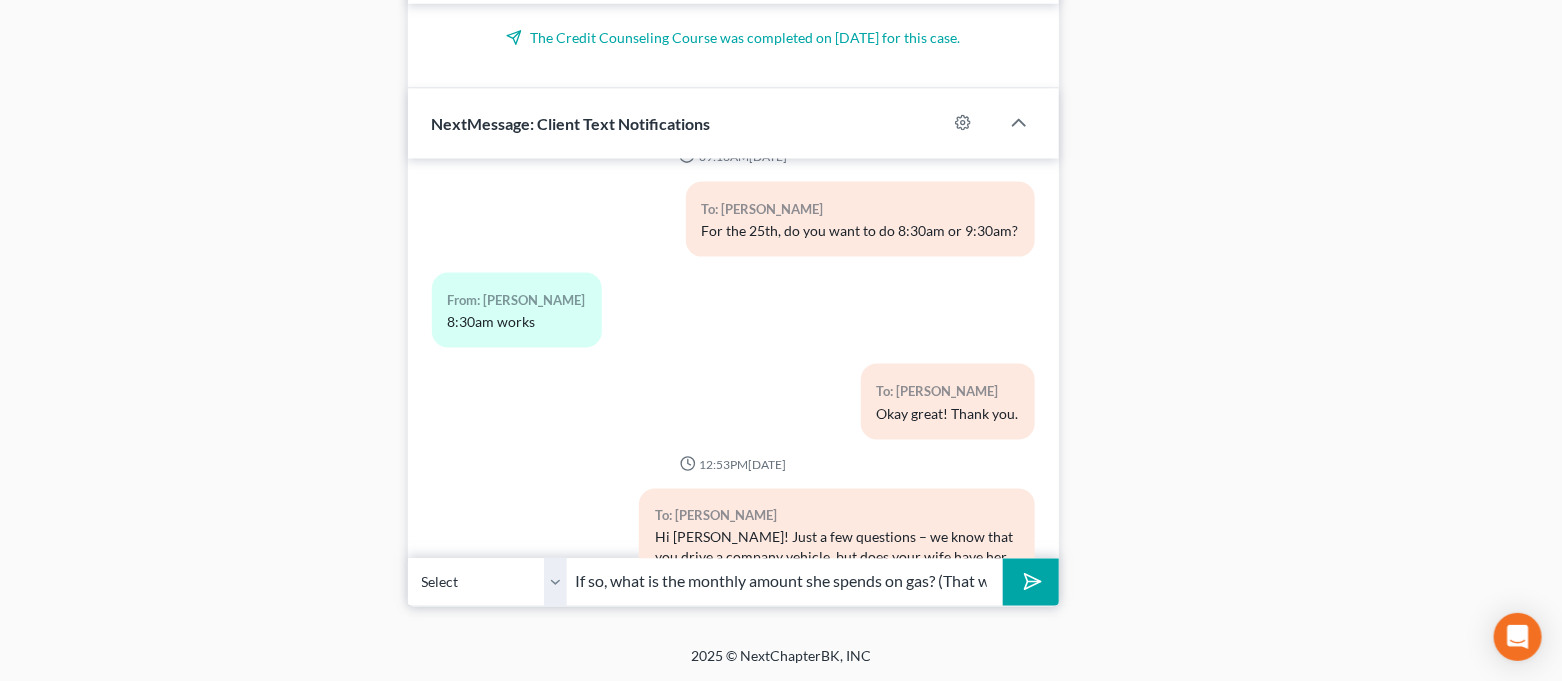 scroll, scrollTop: 0, scrollLeft: 295, axis: horizontal 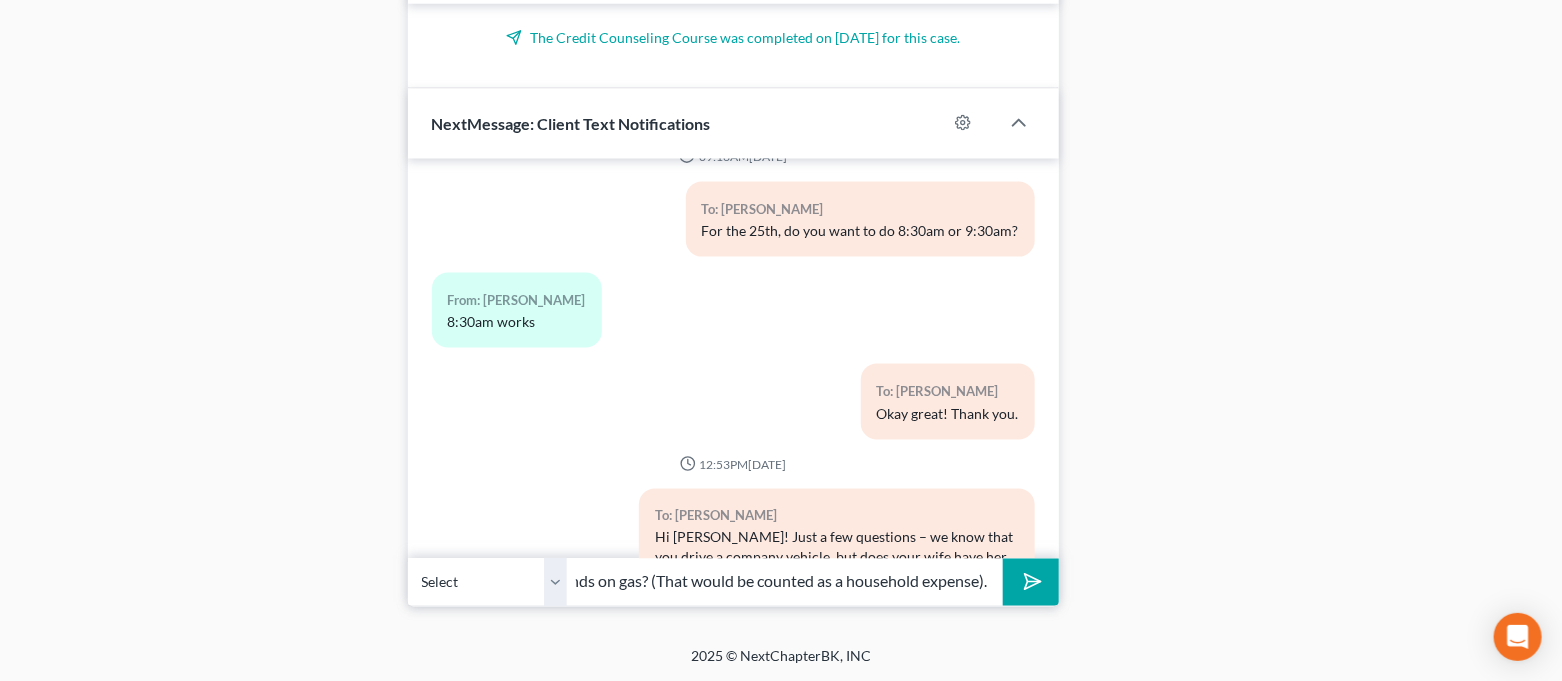 type on "If so, what is the monthly amount she spends on gas? (That would be counted as a household expense)." 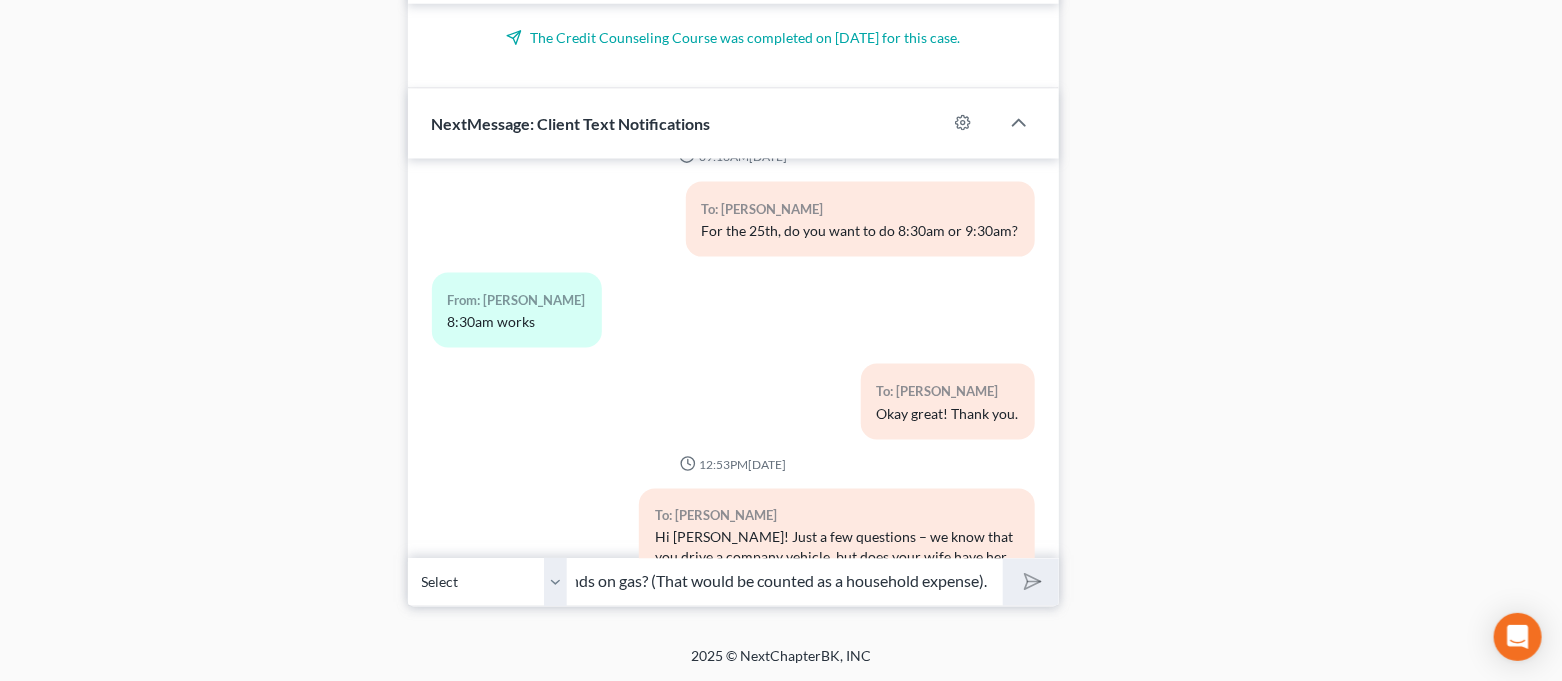 scroll, scrollTop: 0, scrollLeft: 0, axis: both 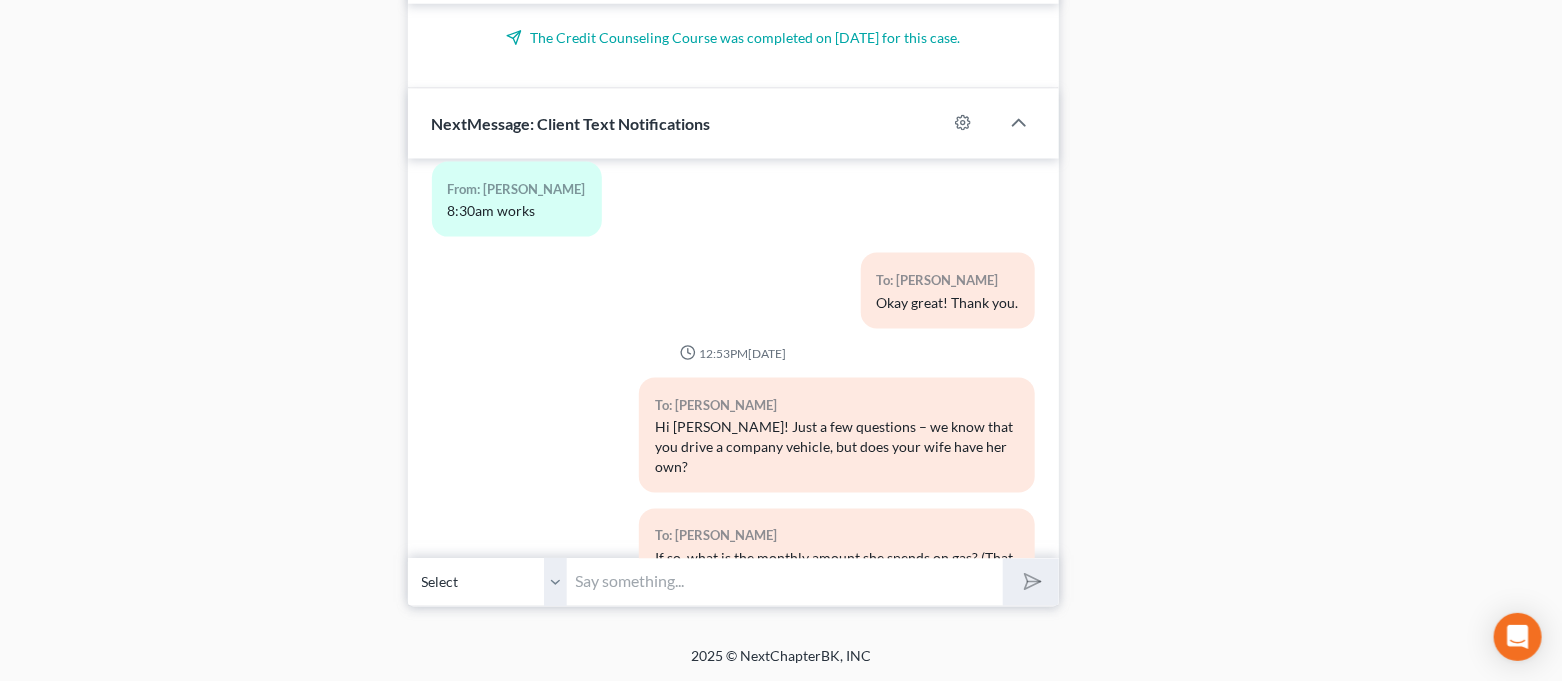 click at bounding box center [786, 582] 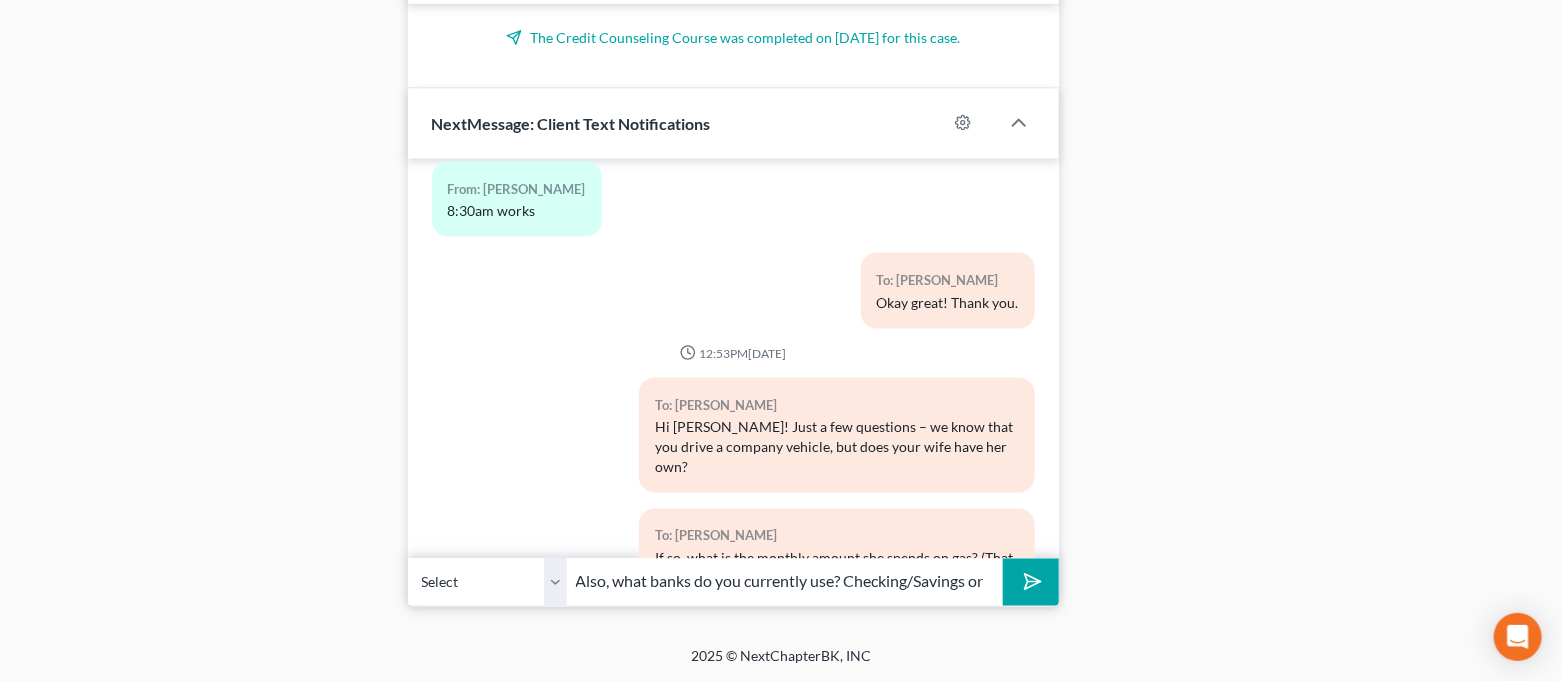 scroll, scrollTop: 0, scrollLeft: 141, axis: horizontal 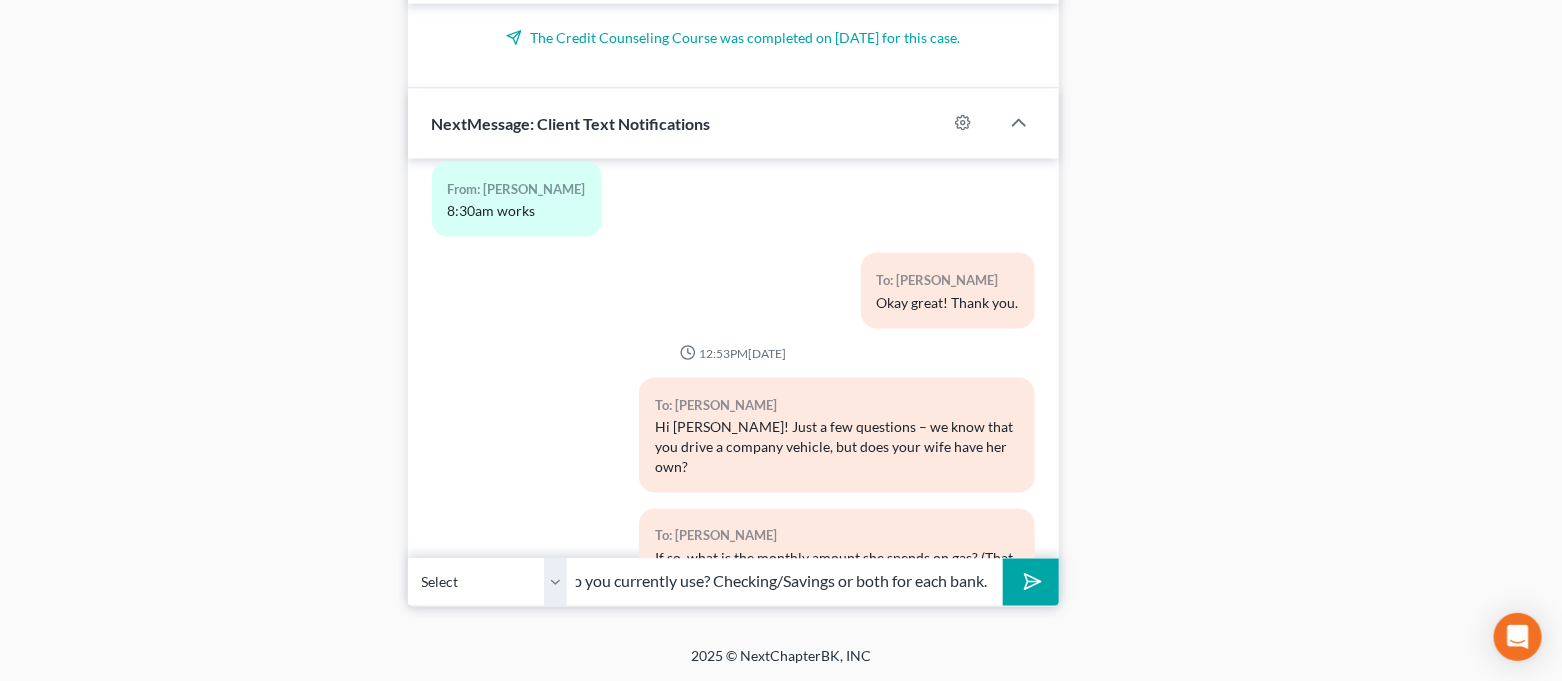type on "Also, what banks do you currently use? Checking/Savings or both for each bank." 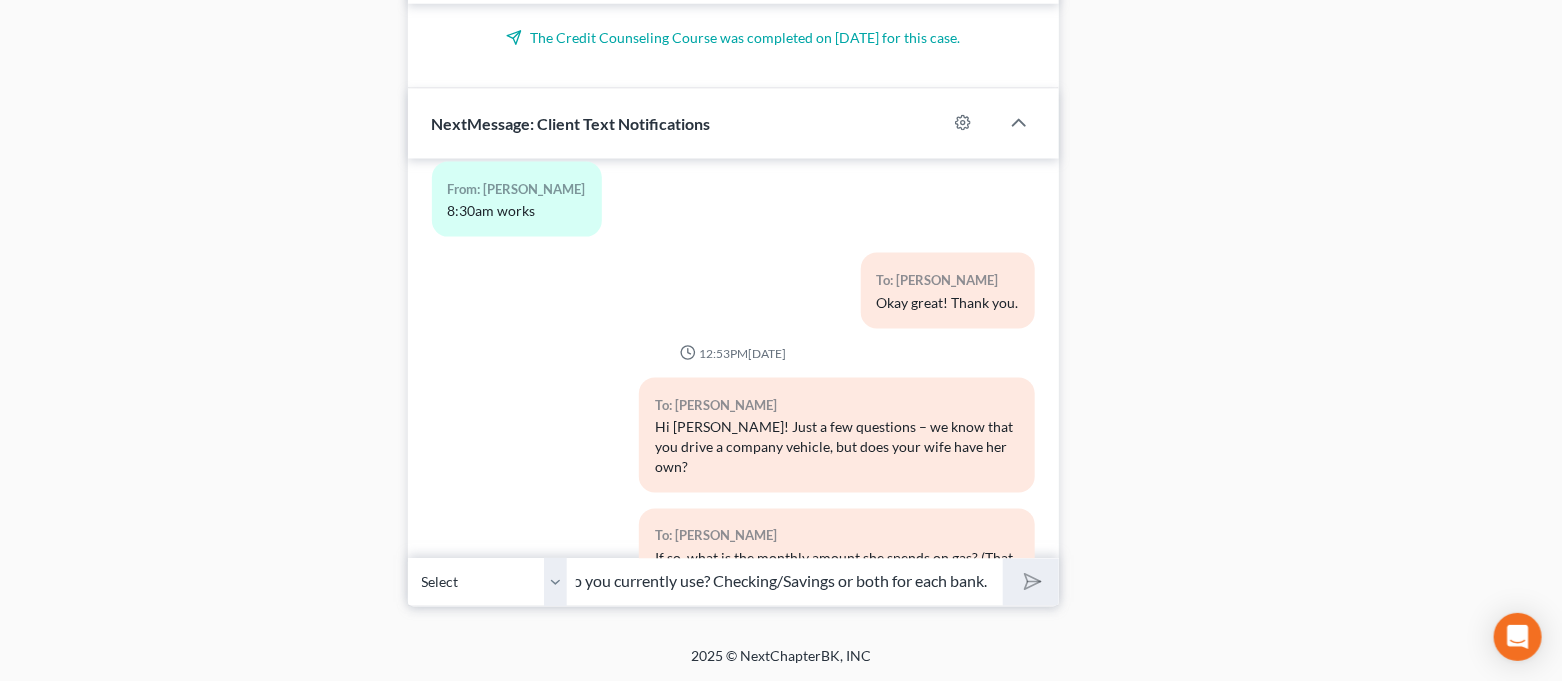 scroll, scrollTop: 0, scrollLeft: 0, axis: both 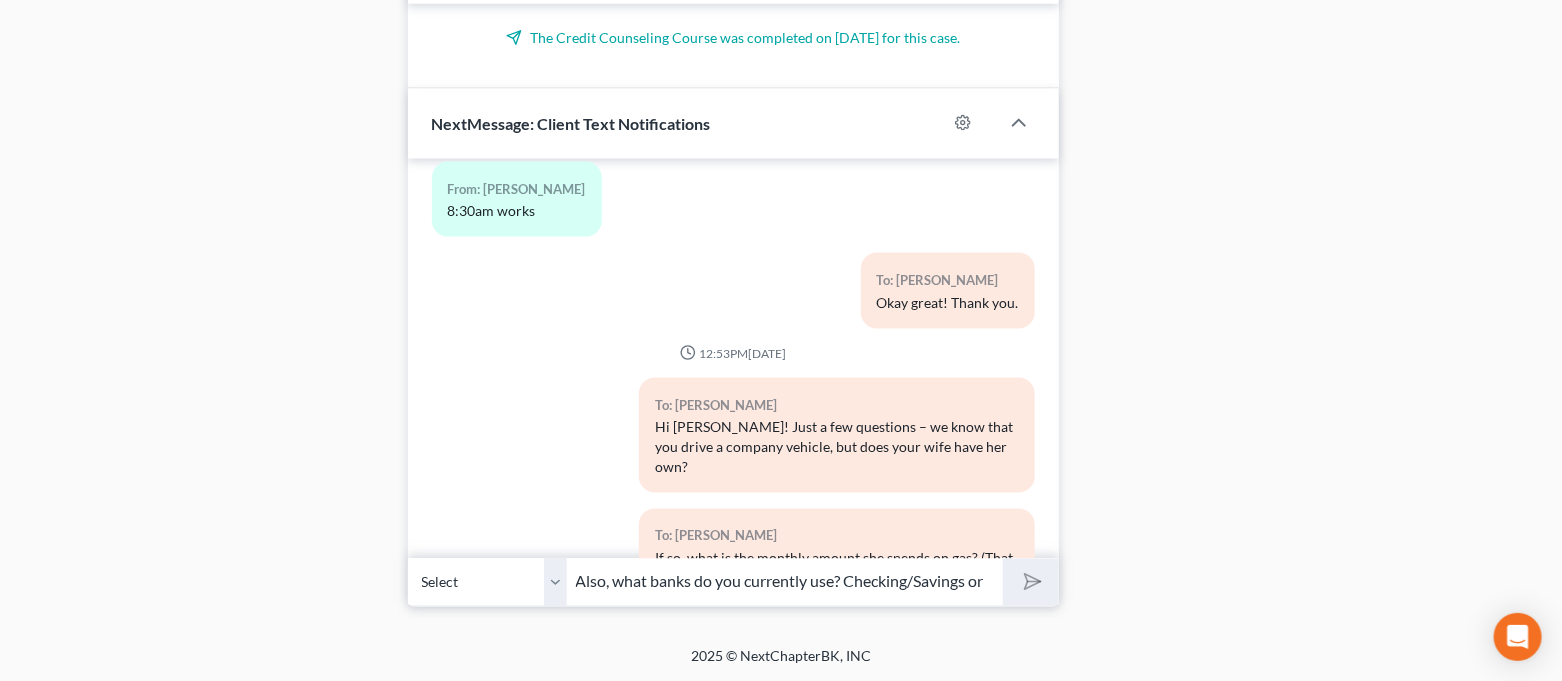 type 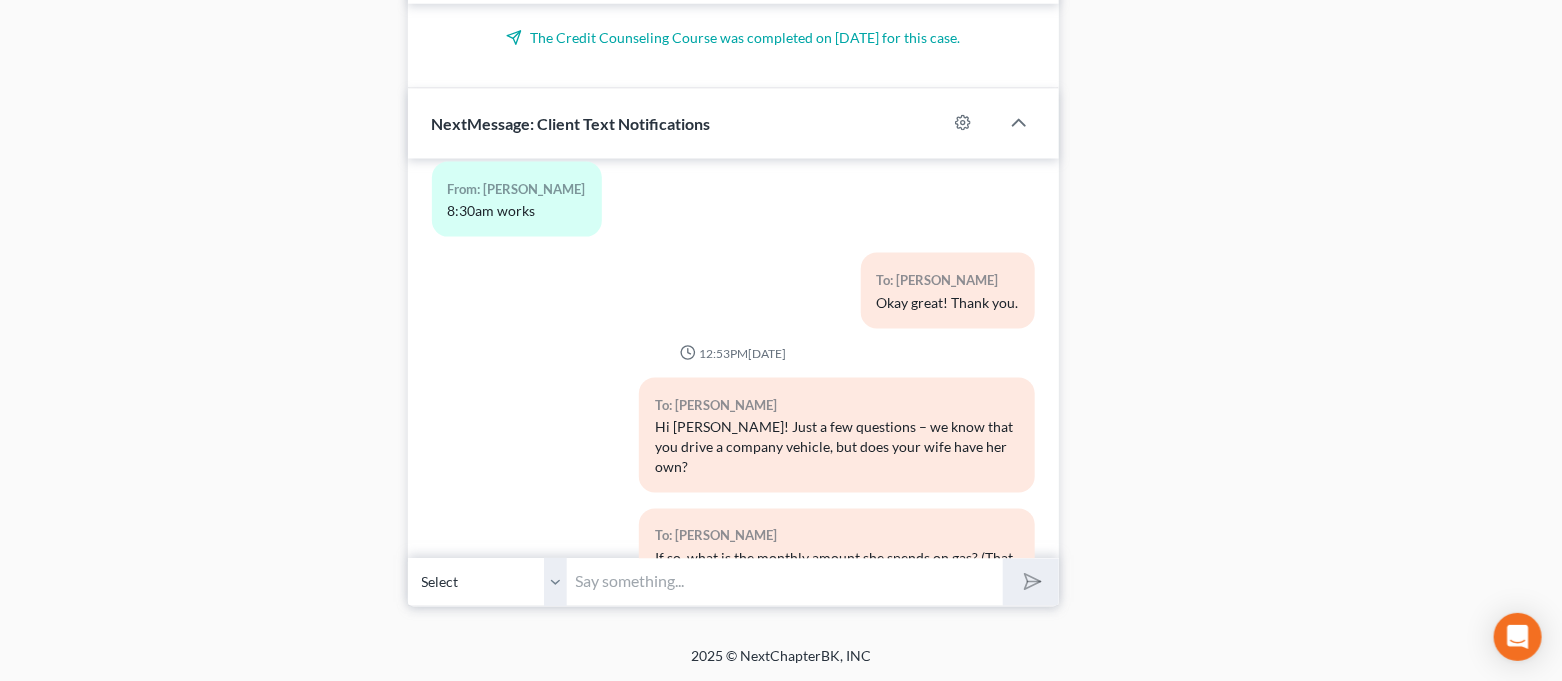 scroll, scrollTop: 8126, scrollLeft: 0, axis: vertical 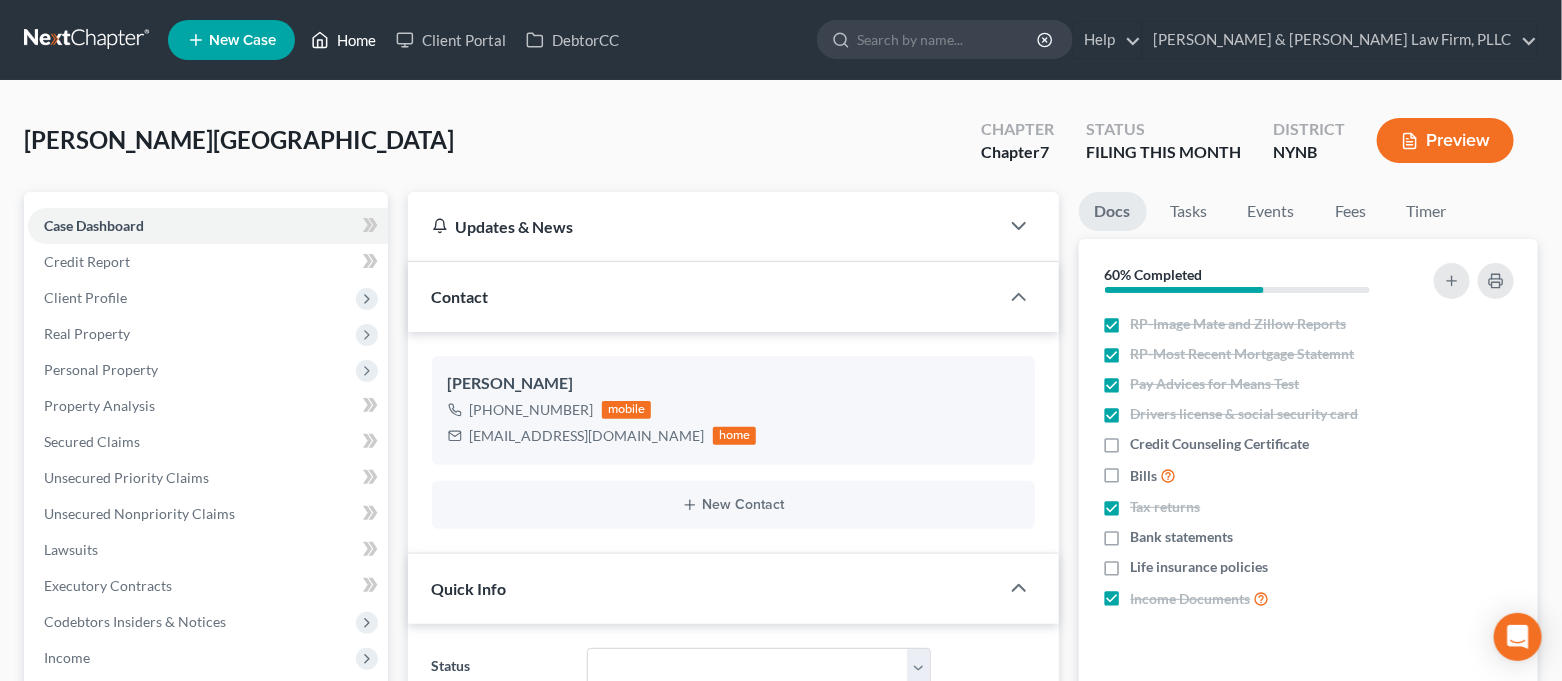click on "Home" at bounding box center (343, 40) 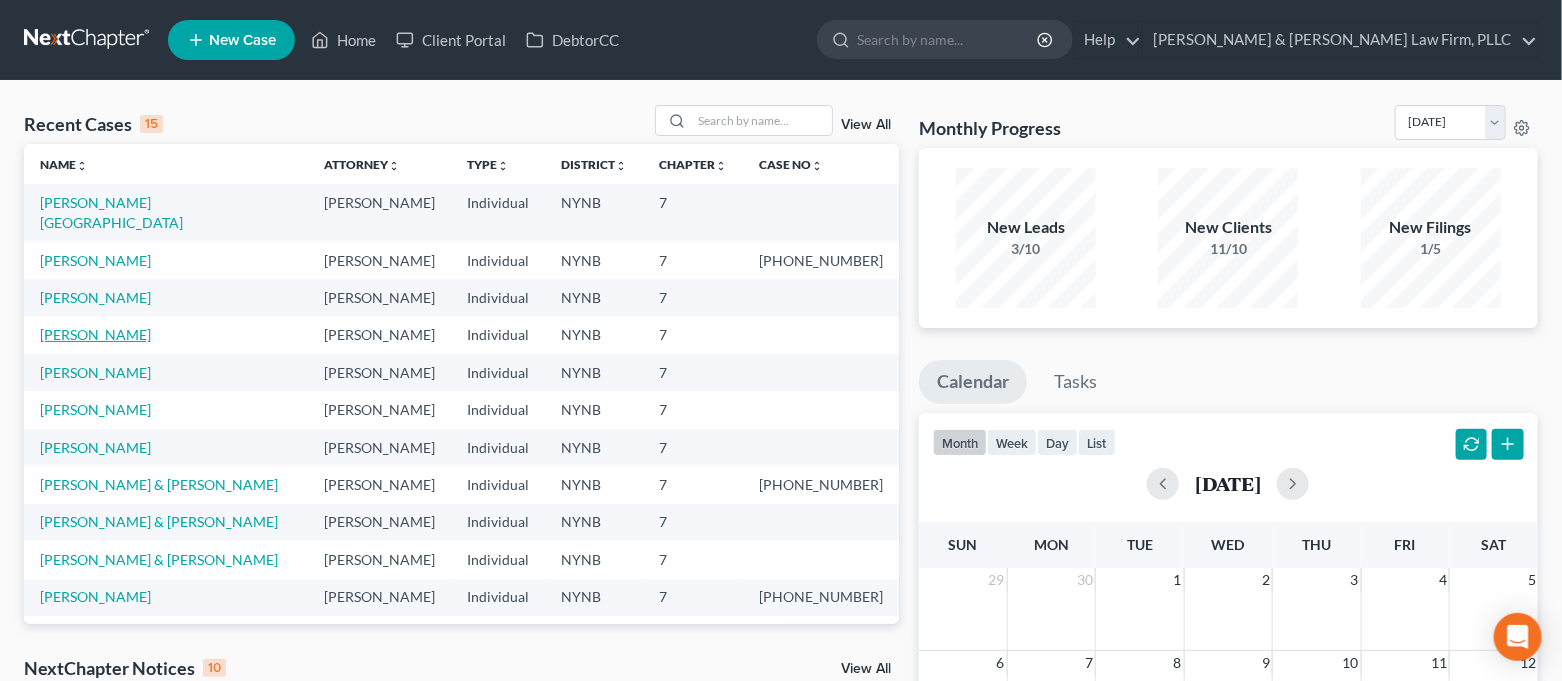 click on "[PERSON_NAME]" at bounding box center (95, 334) 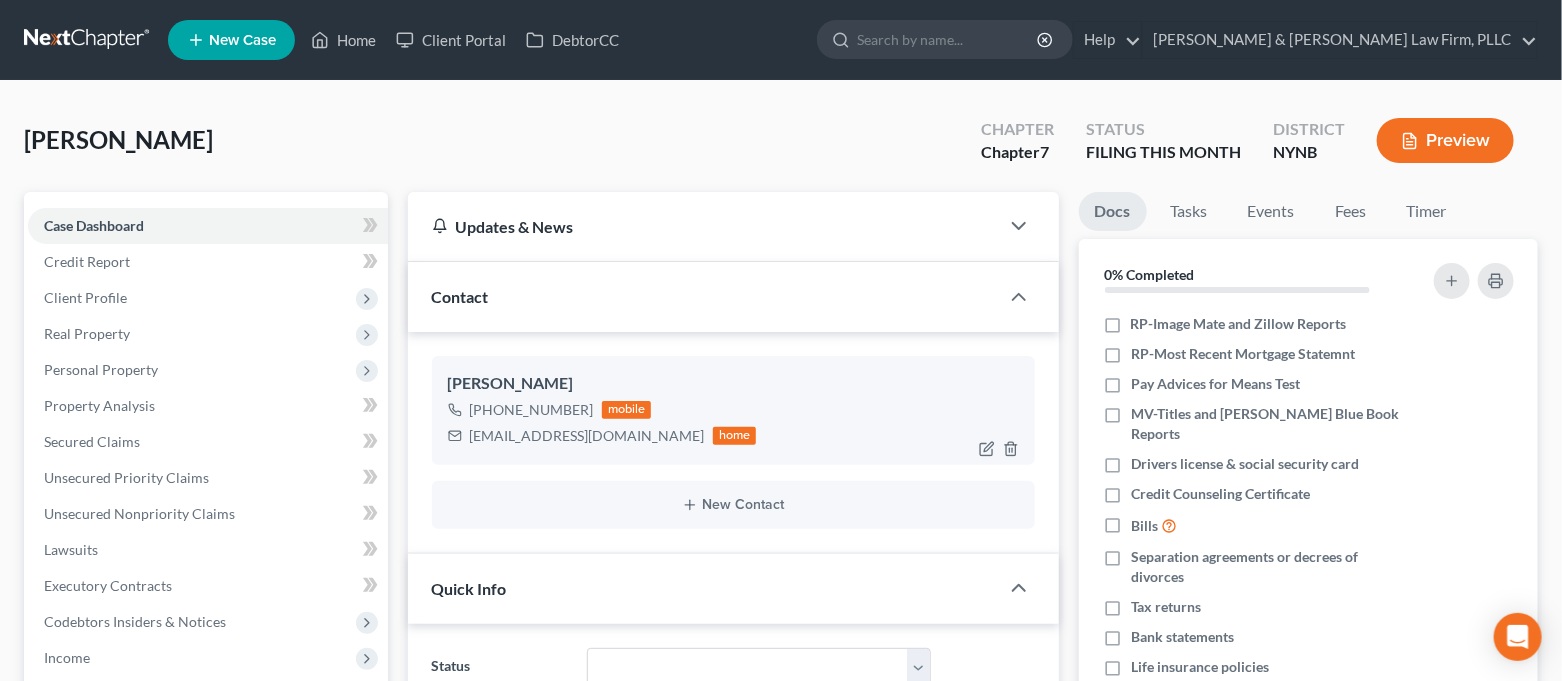 scroll, scrollTop: 3517, scrollLeft: 0, axis: vertical 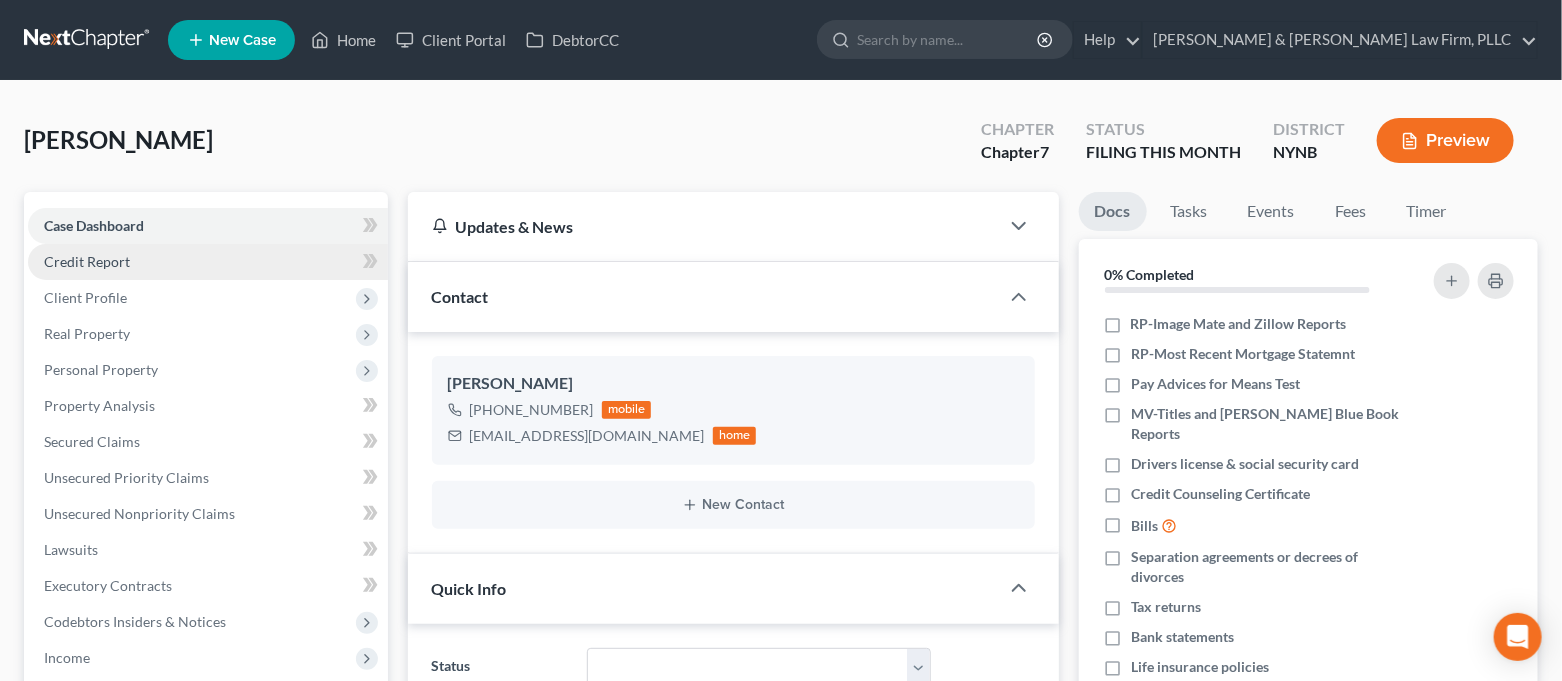 click on "Credit Report" at bounding box center [208, 262] 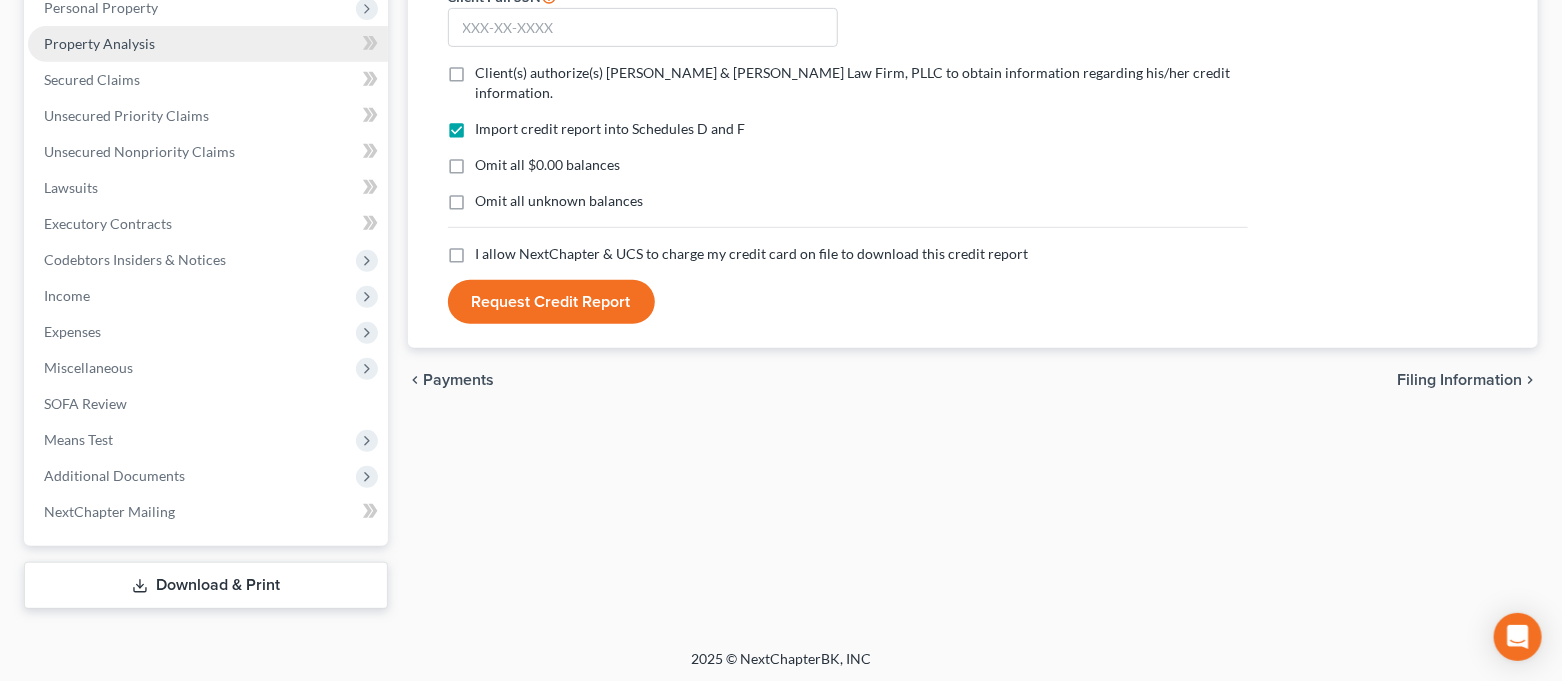 scroll, scrollTop: 364, scrollLeft: 0, axis: vertical 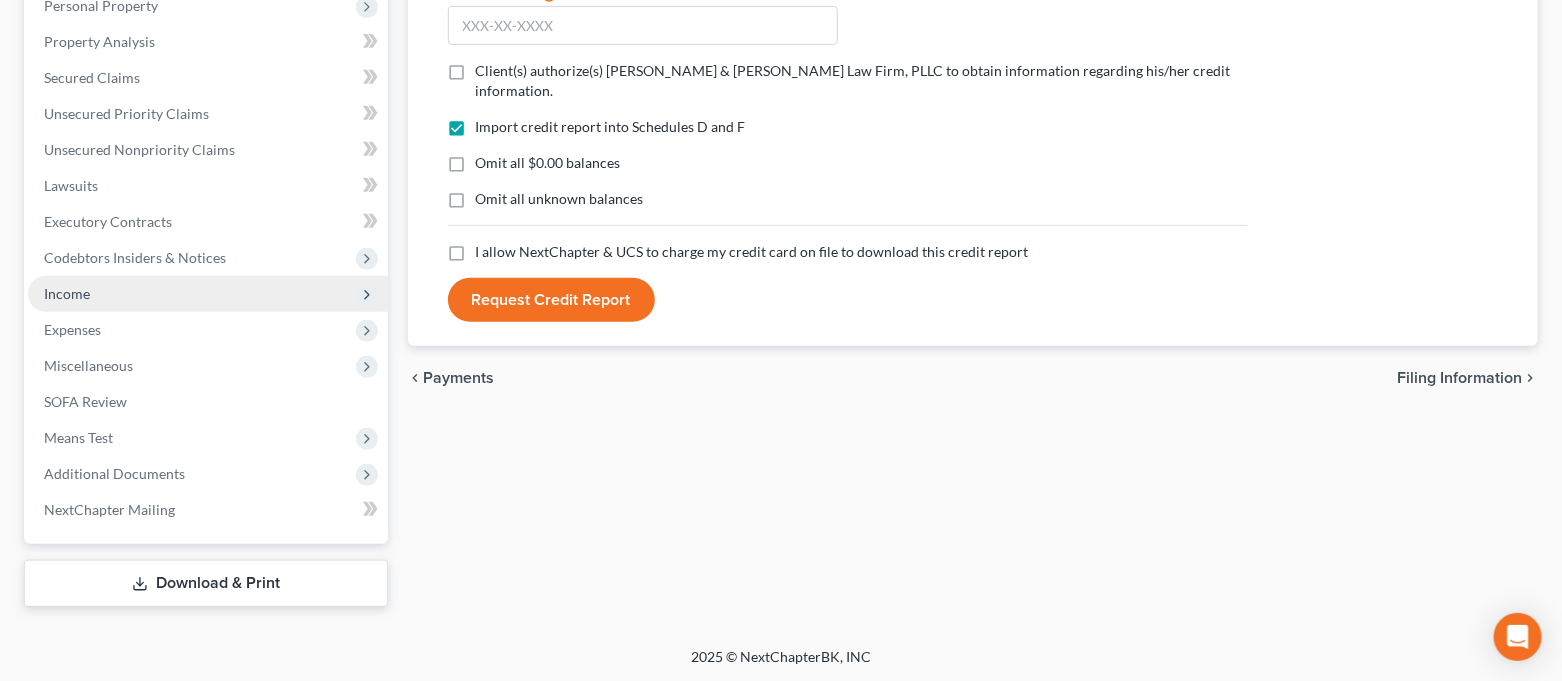 click on "Income" at bounding box center (208, 294) 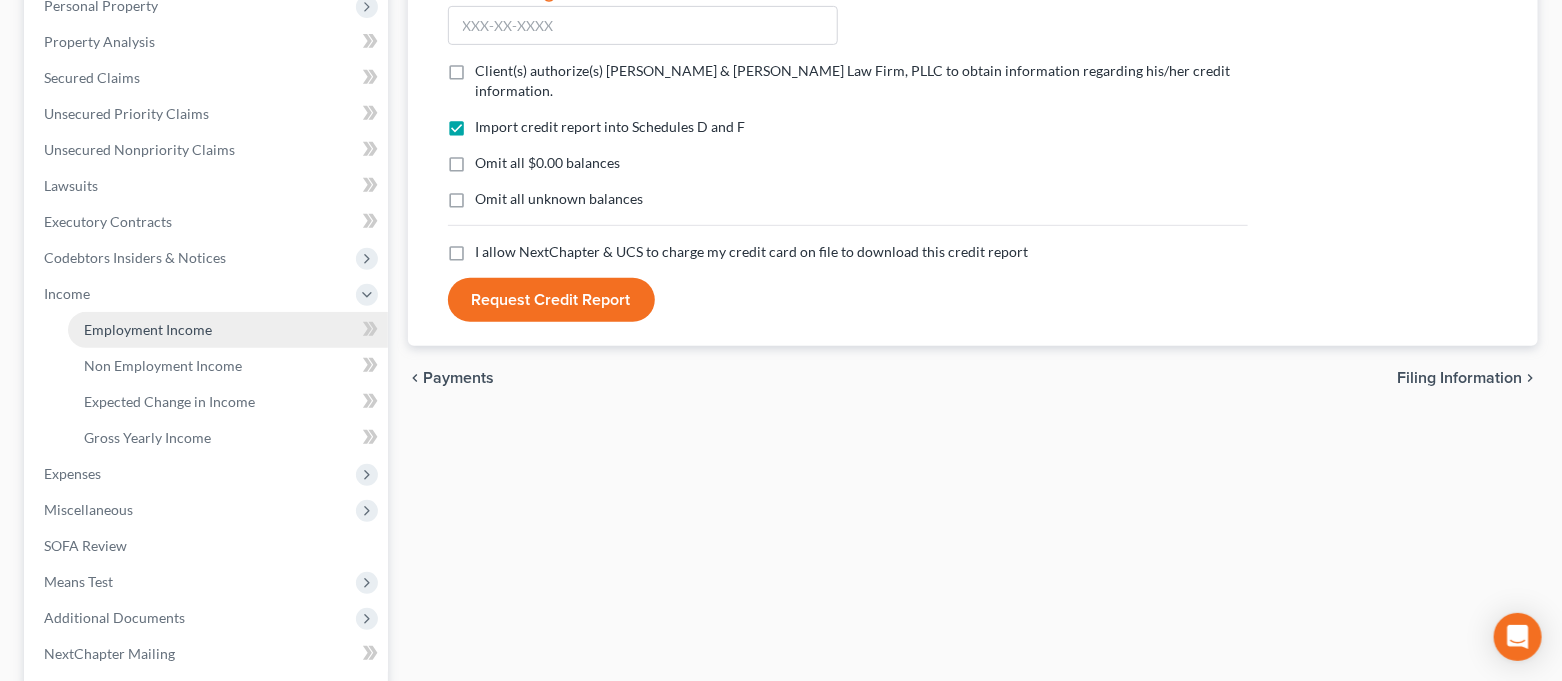 click on "Employment Income" at bounding box center (228, 330) 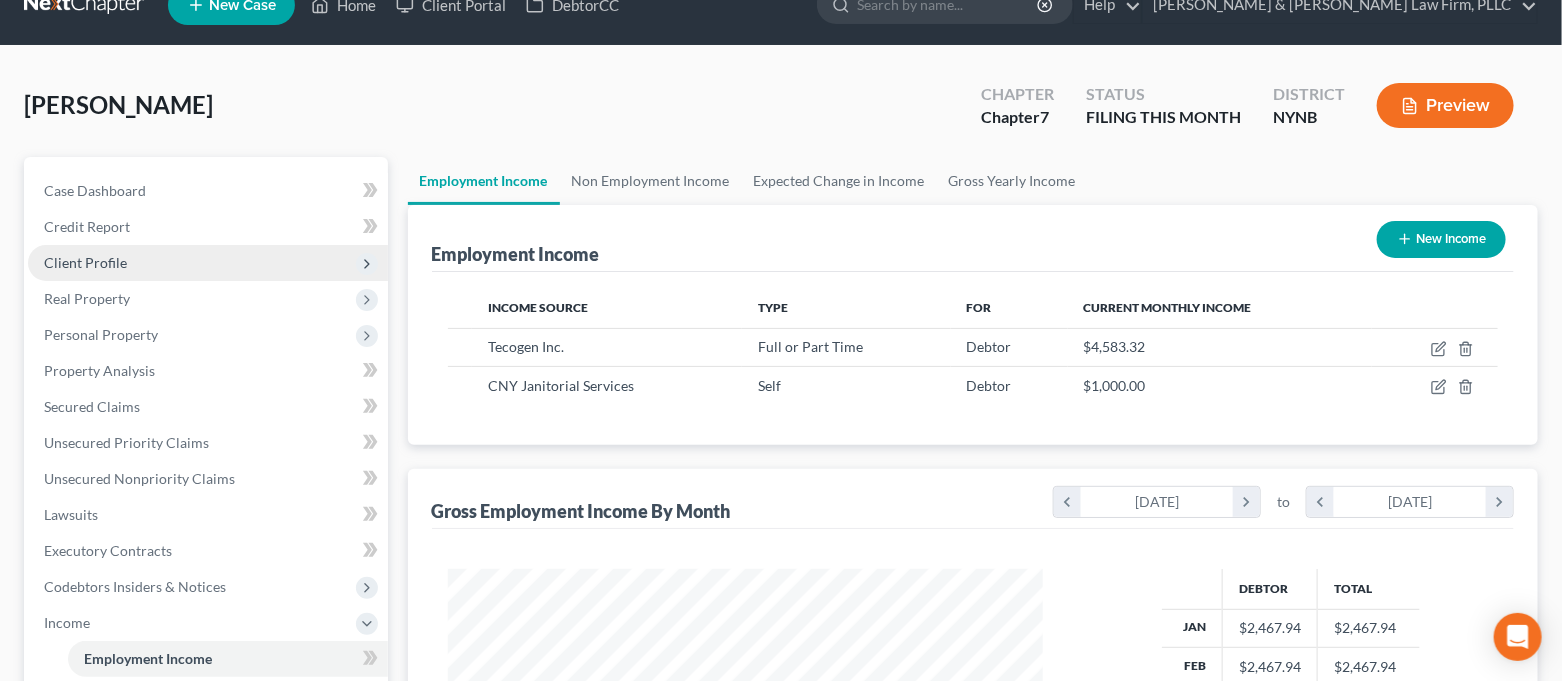 scroll, scrollTop: 0, scrollLeft: 0, axis: both 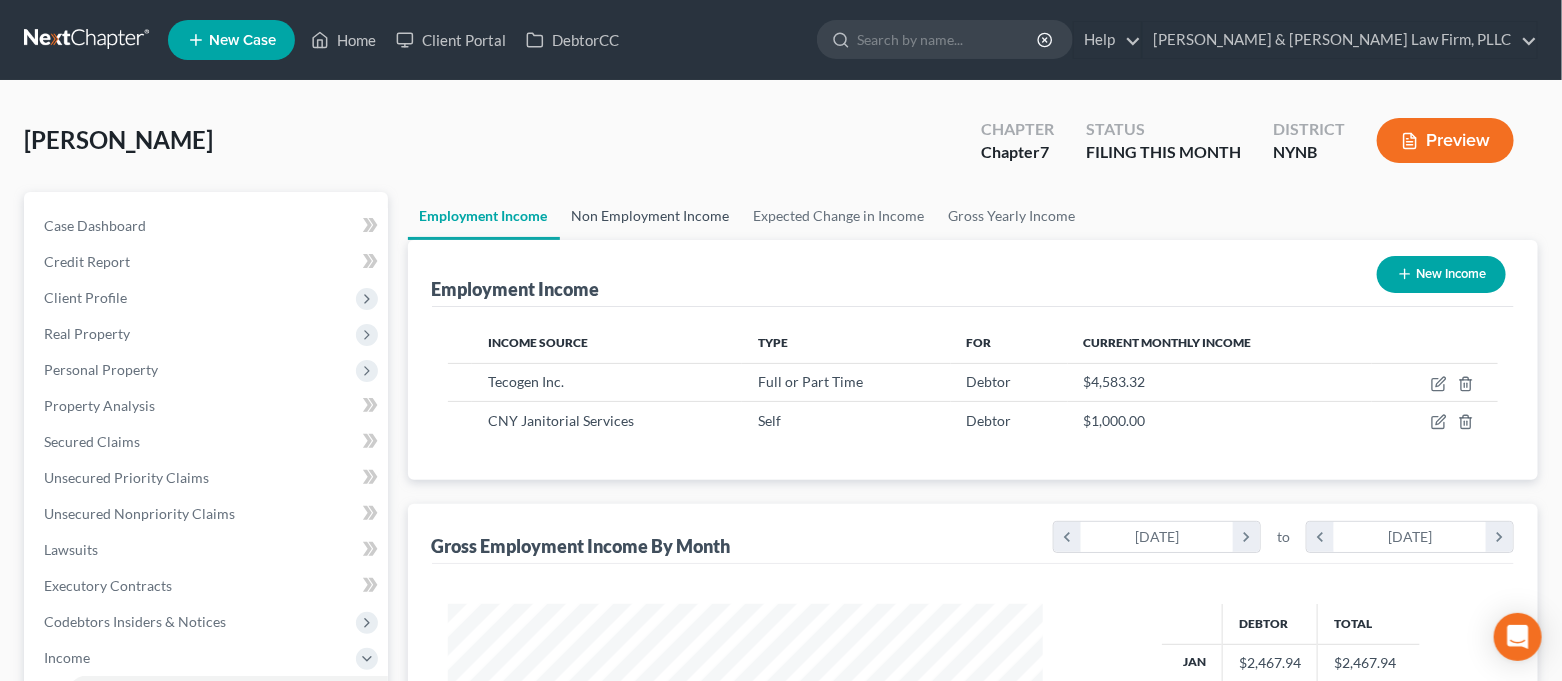 click on "Non Employment Income" at bounding box center (651, 216) 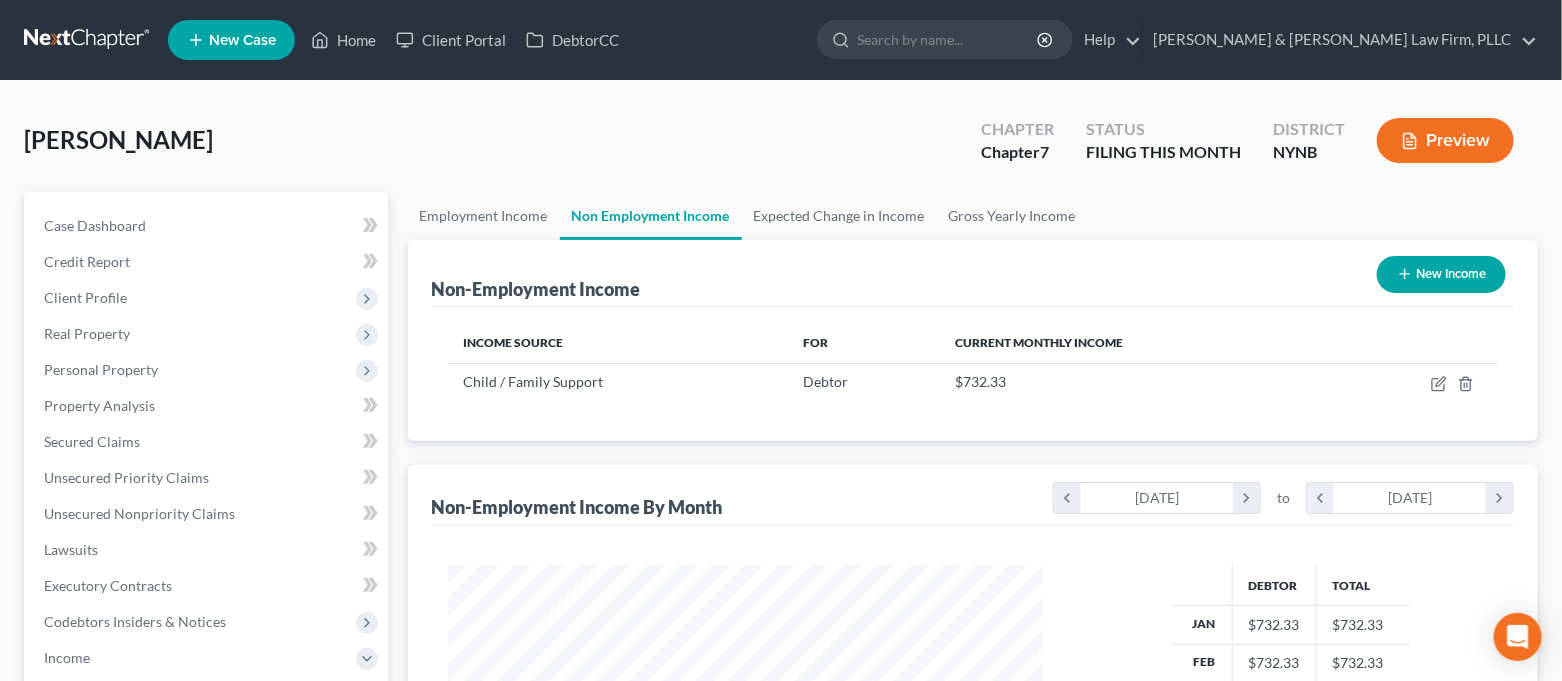 scroll, scrollTop: 999641, scrollLeft: 999363, axis: both 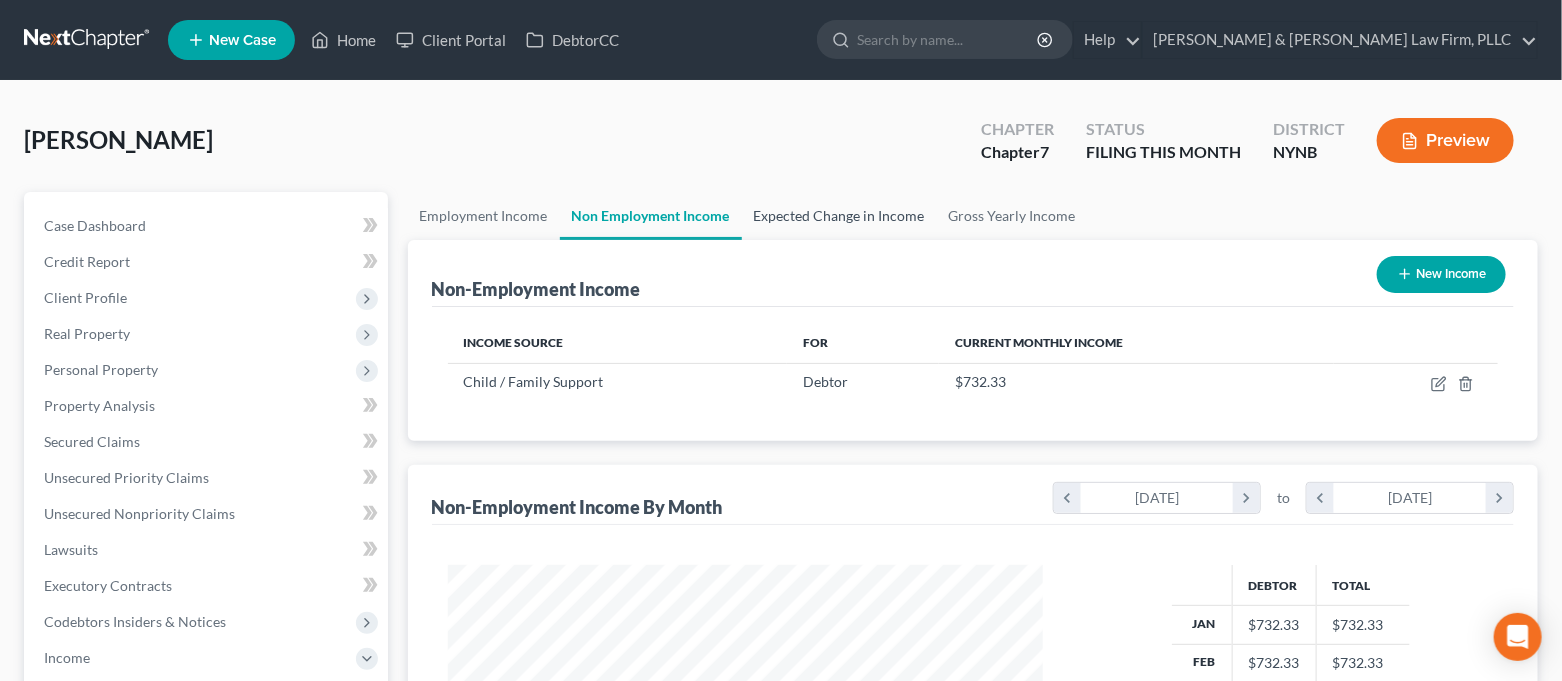 click on "Expected Change in Income" at bounding box center (839, 216) 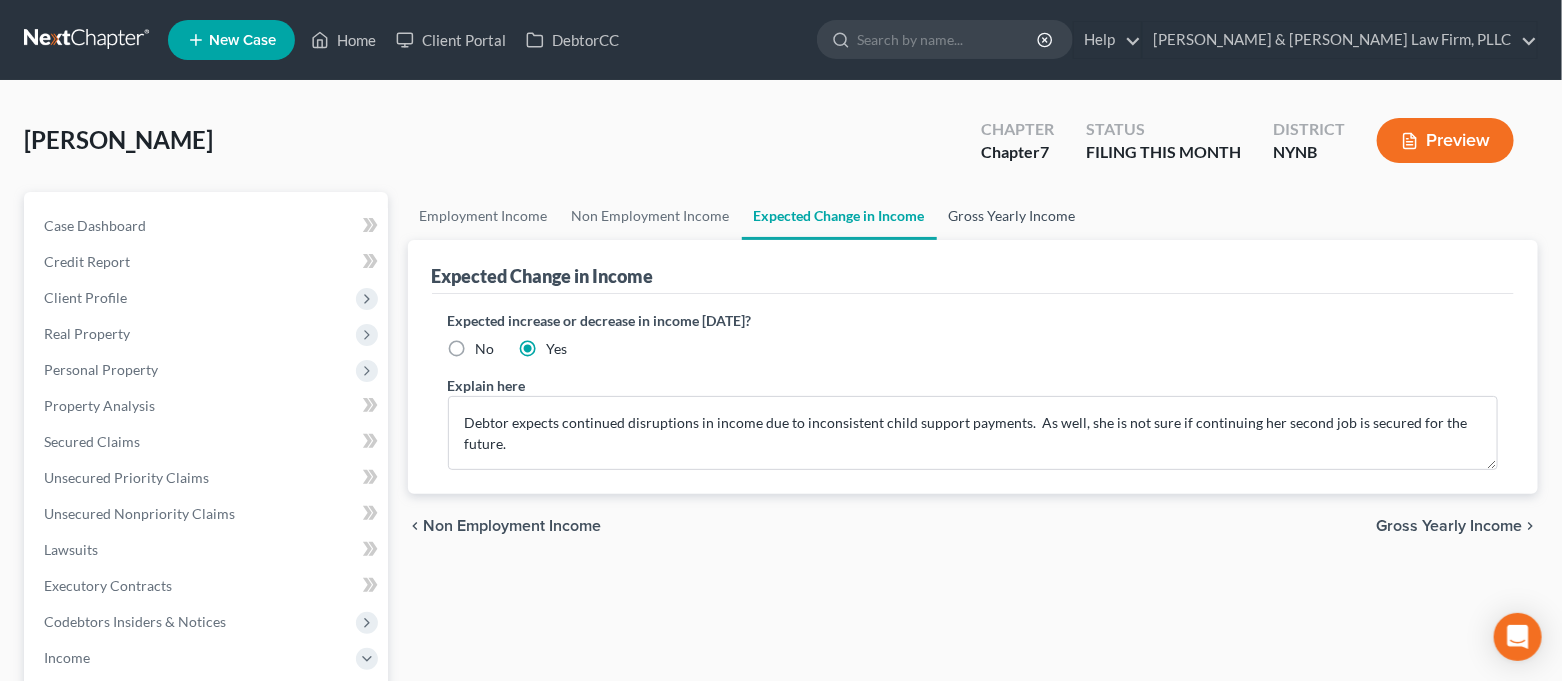 click on "Gross Yearly Income" at bounding box center [1012, 216] 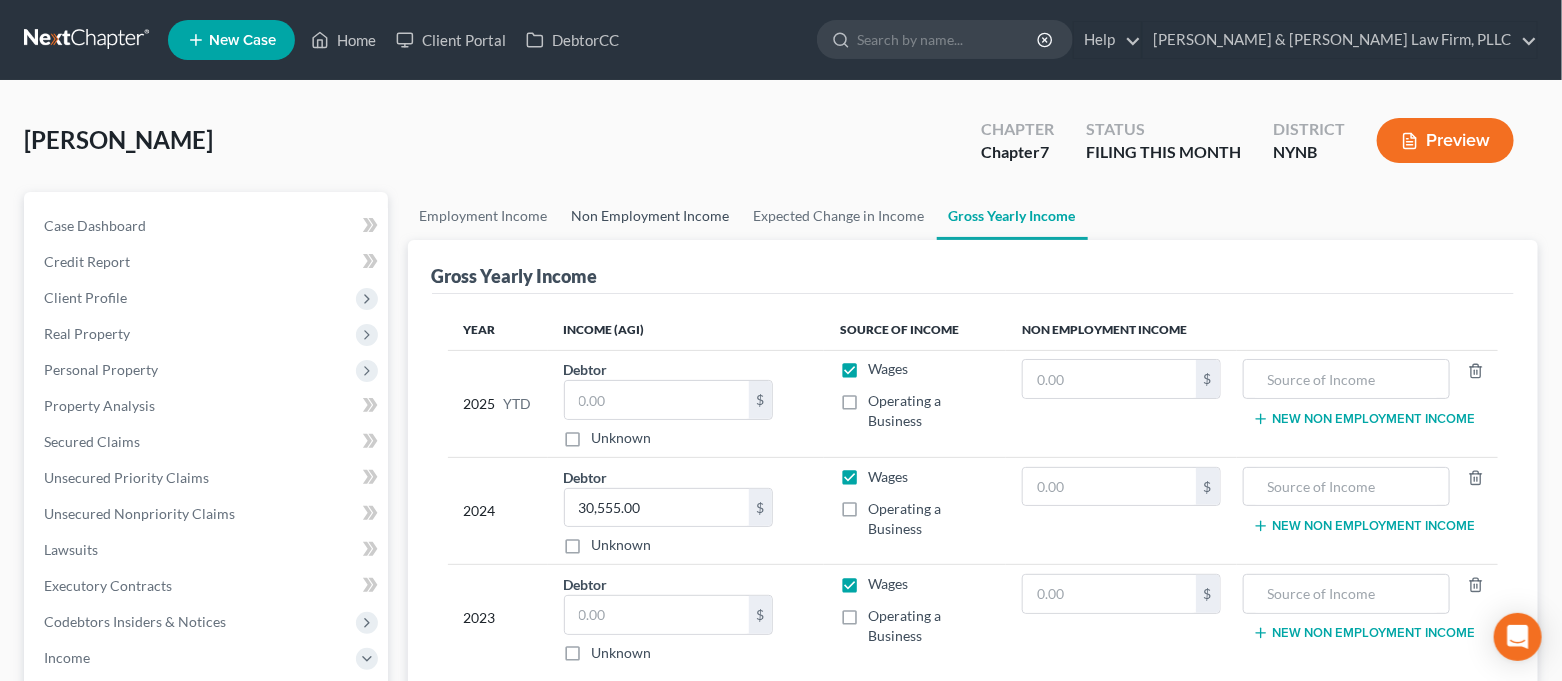 click on "Non Employment Income" at bounding box center (651, 216) 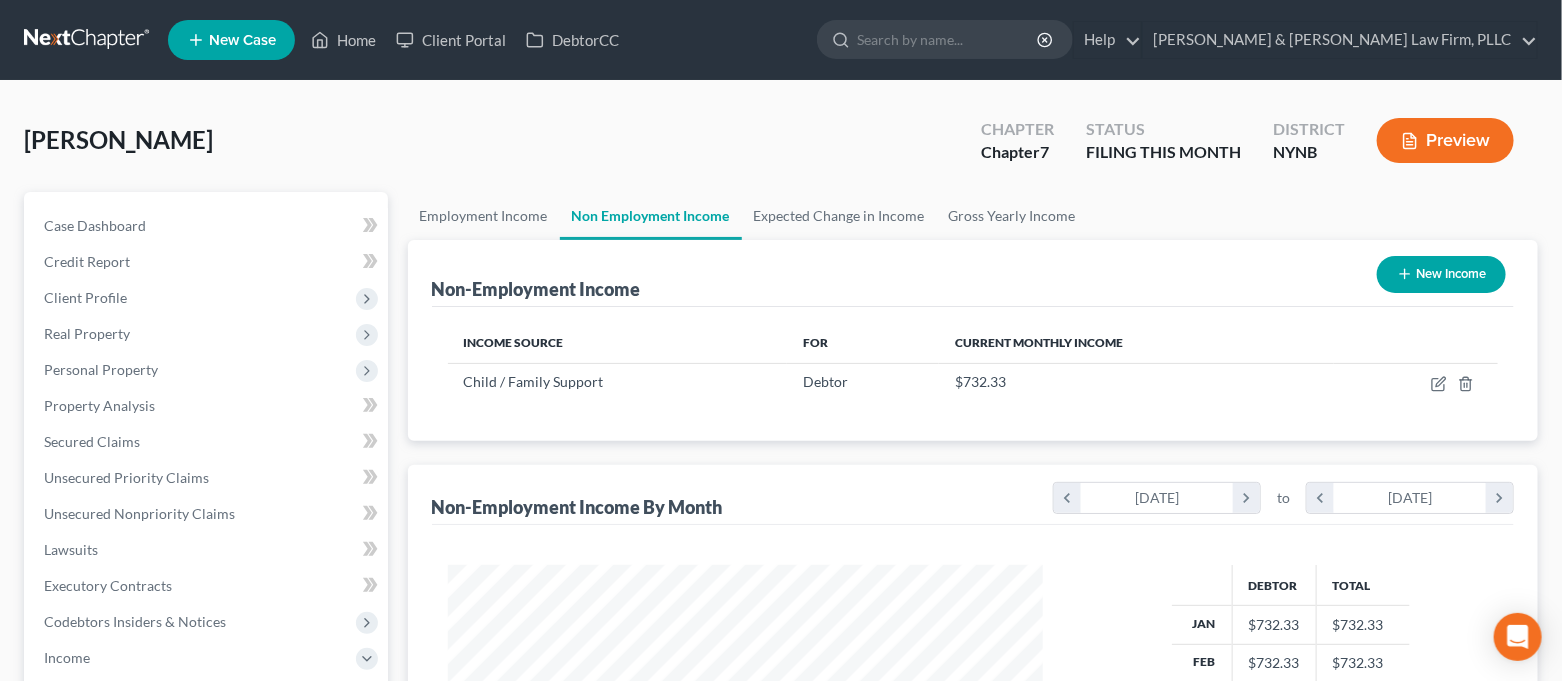scroll, scrollTop: 999641, scrollLeft: 999363, axis: both 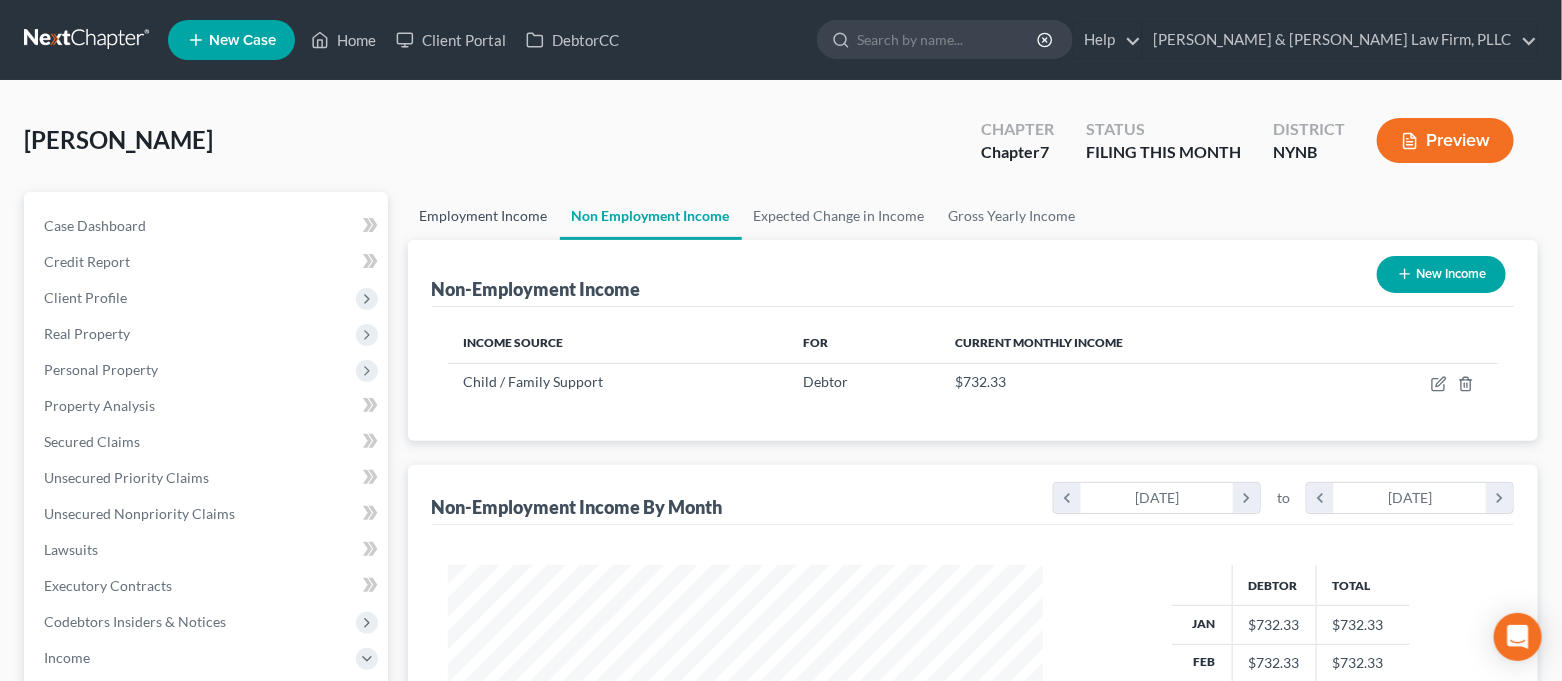 click on "Employment Income" at bounding box center (484, 216) 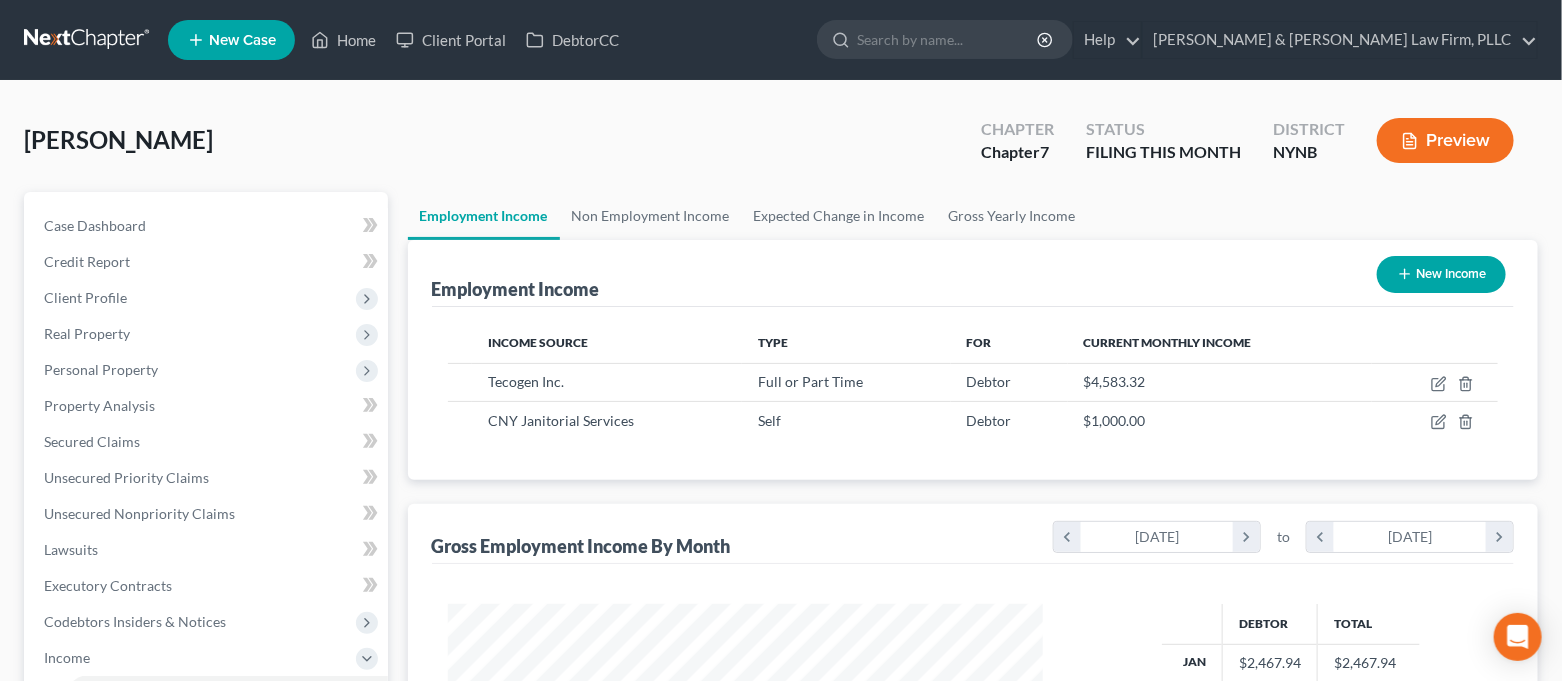 scroll, scrollTop: 999641, scrollLeft: 999363, axis: both 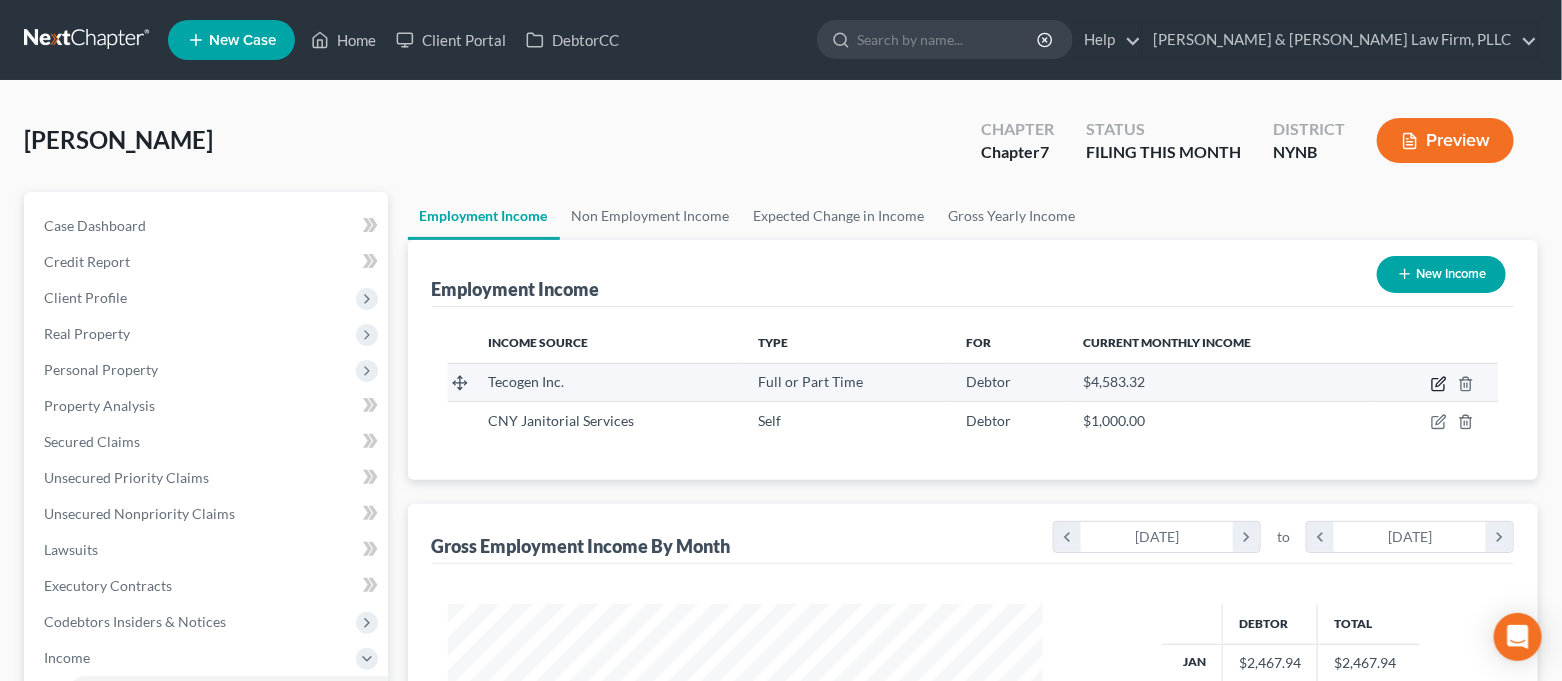 click 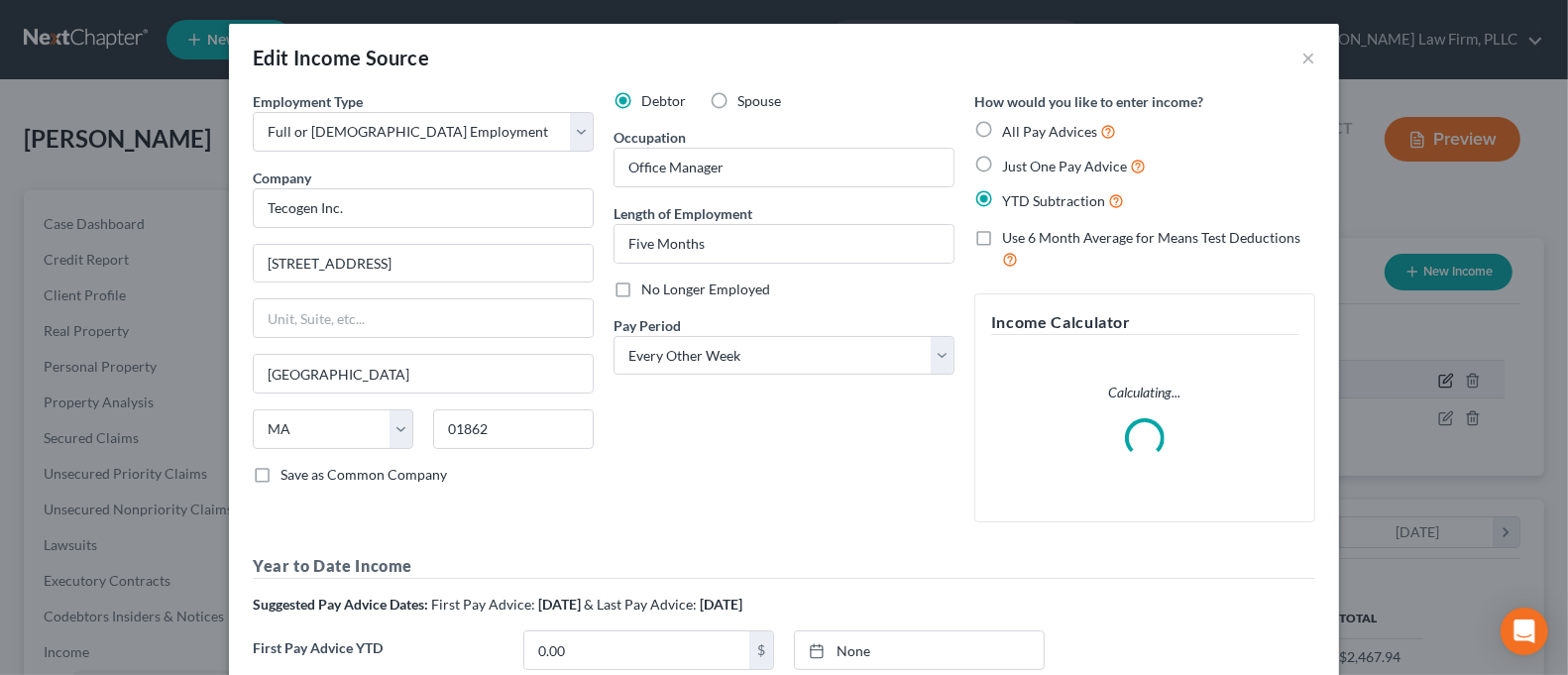 scroll, scrollTop: 990834, scrollLeft: 990511, axis: both 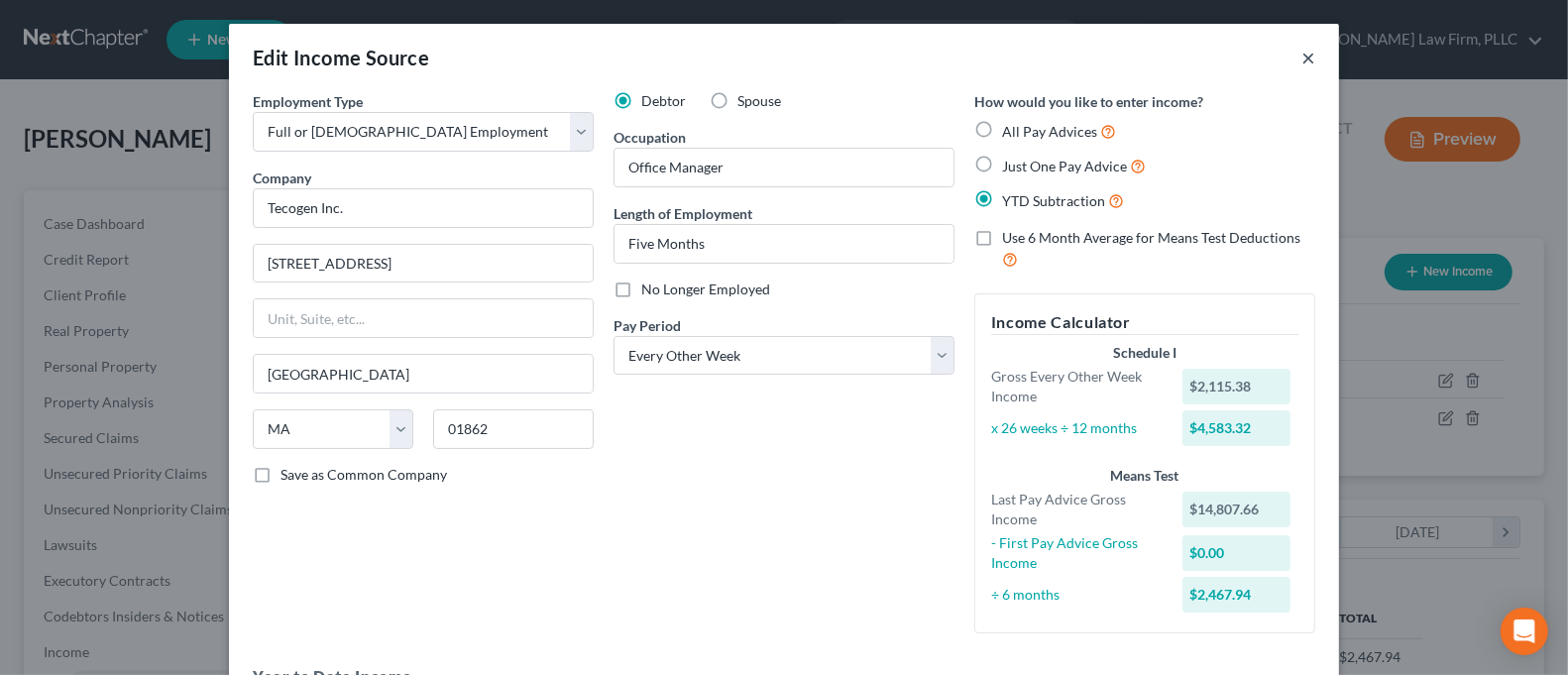 click on "×" at bounding box center [1308, 57] 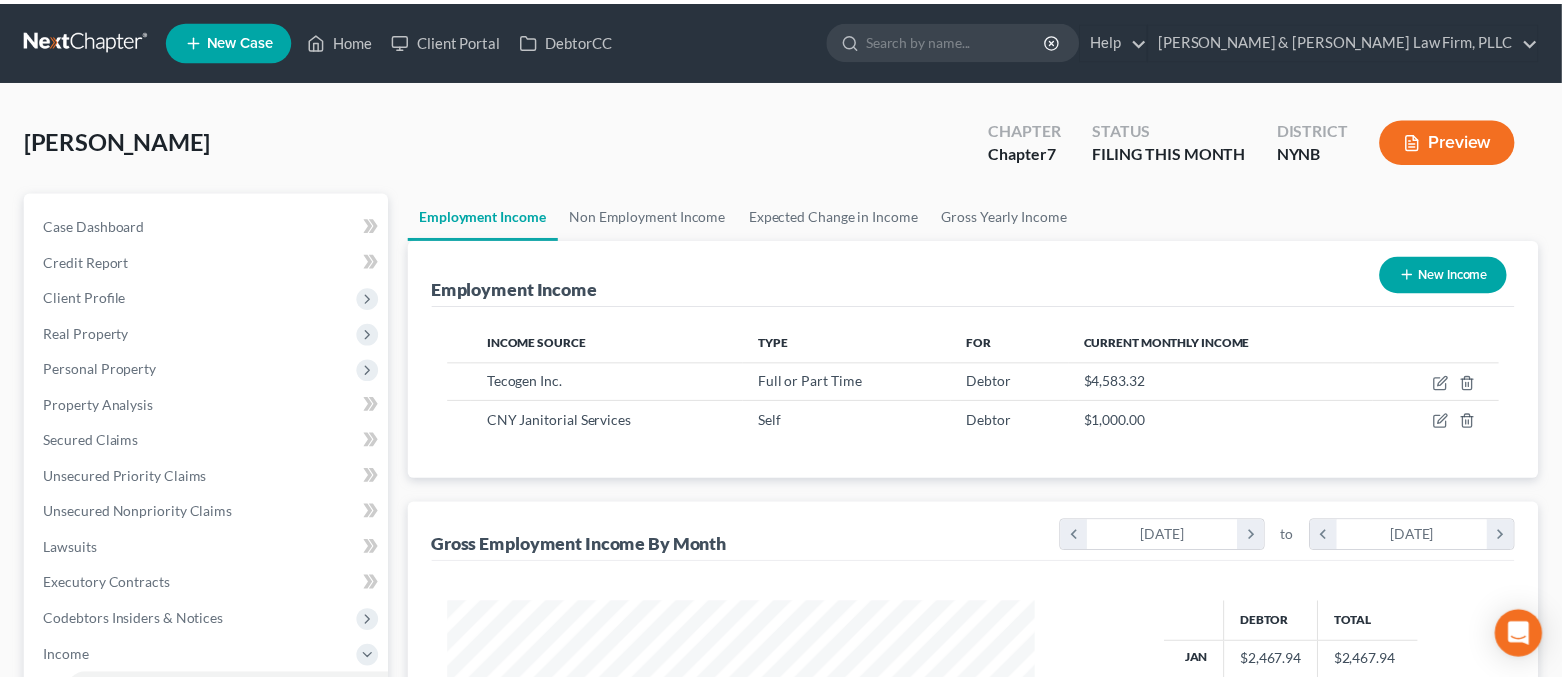 scroll, scrollTop: 357, scrollLeft: 637, axis: both 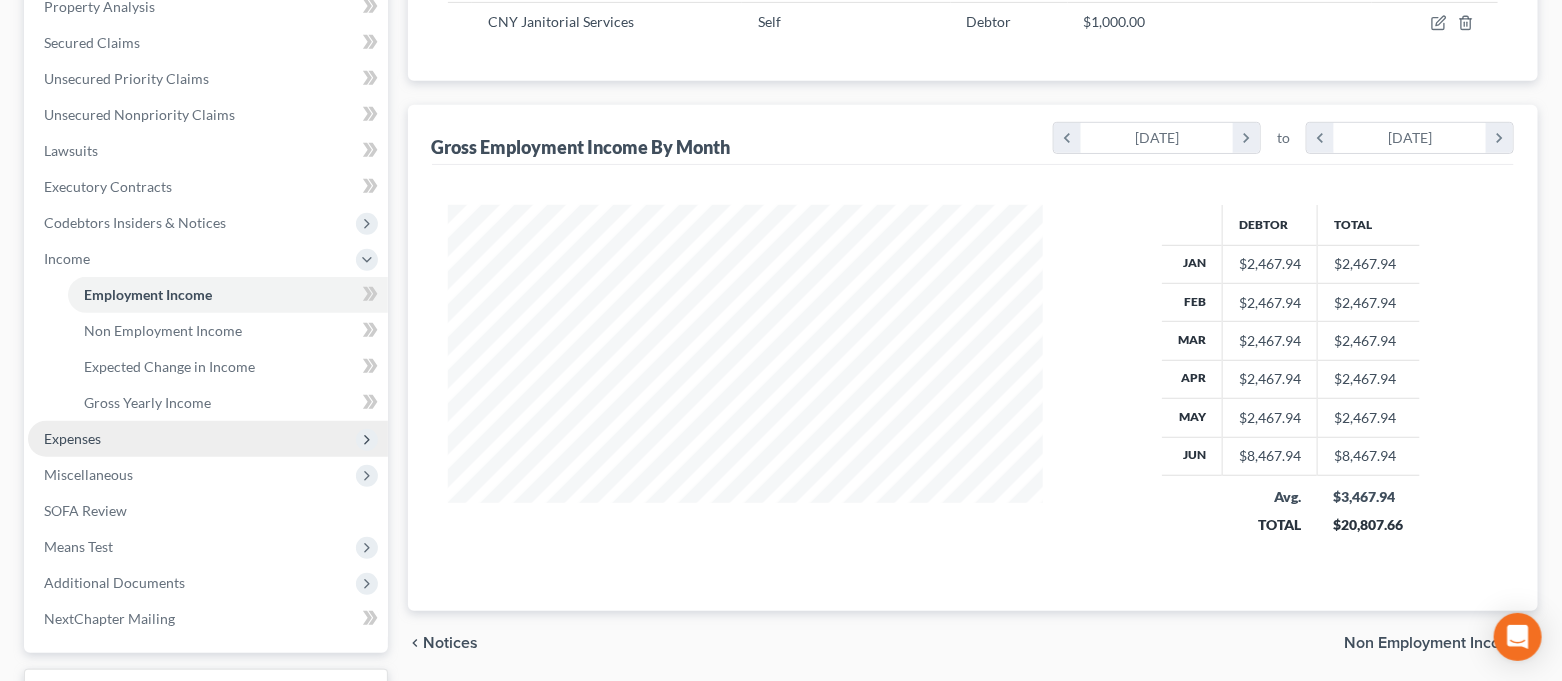 click on "Expenses" at bounding box center (208, 439) 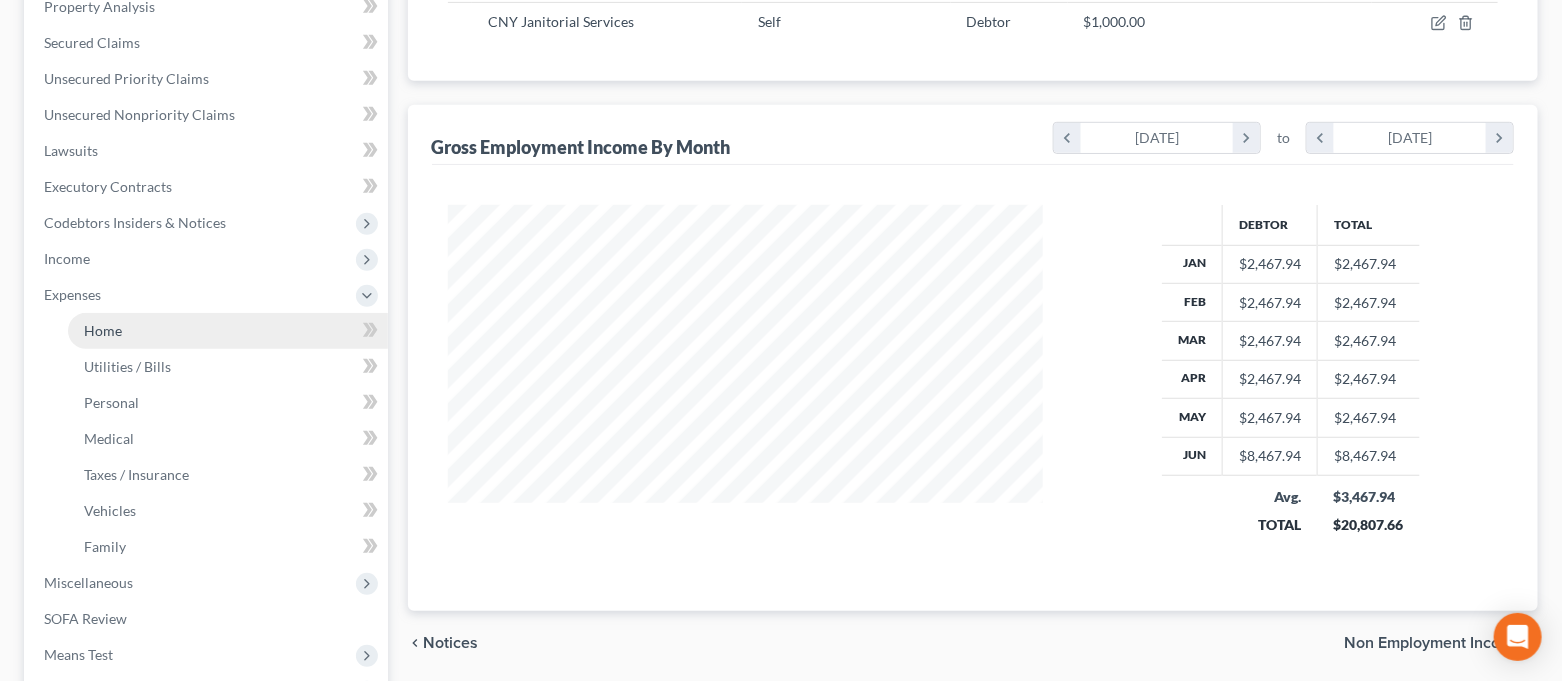 click on "Home" at bounding box center (228, 331) 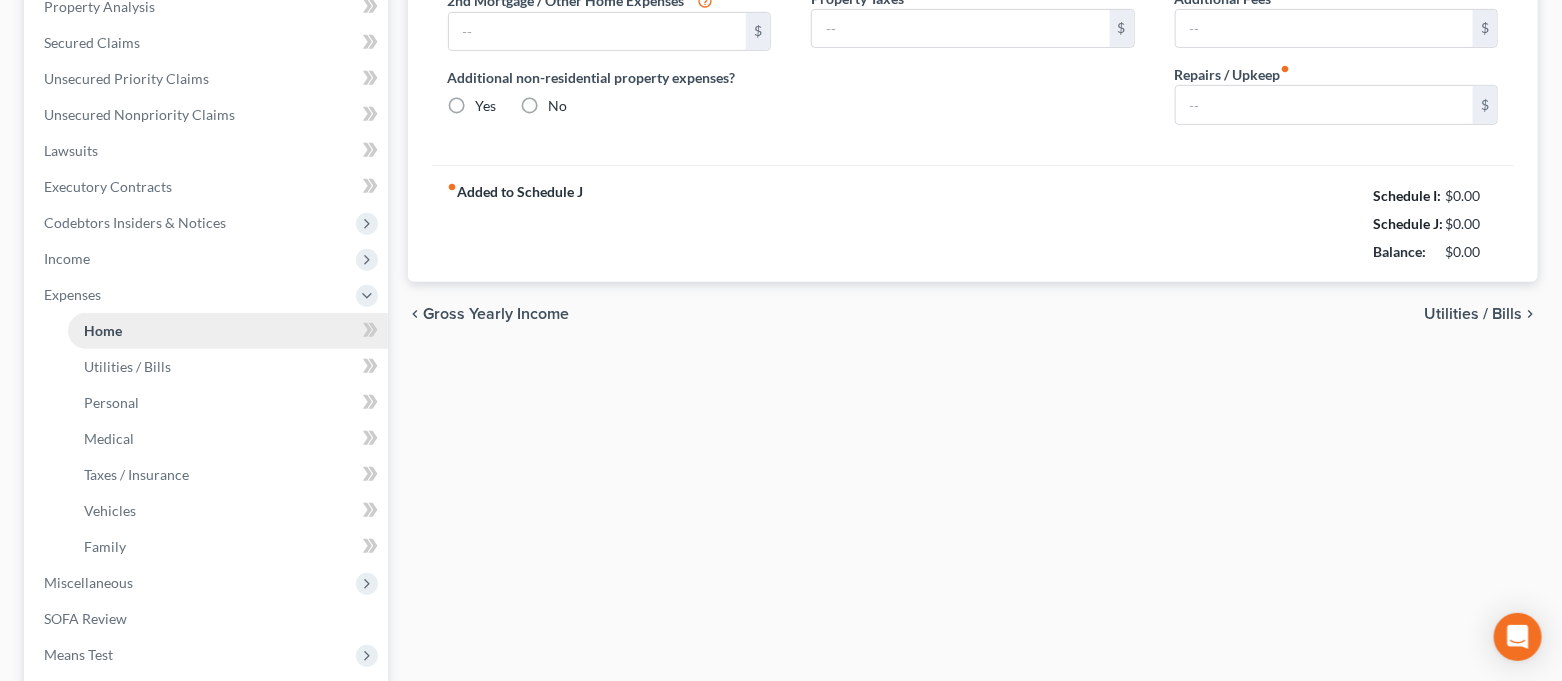 type on "1,289.30" 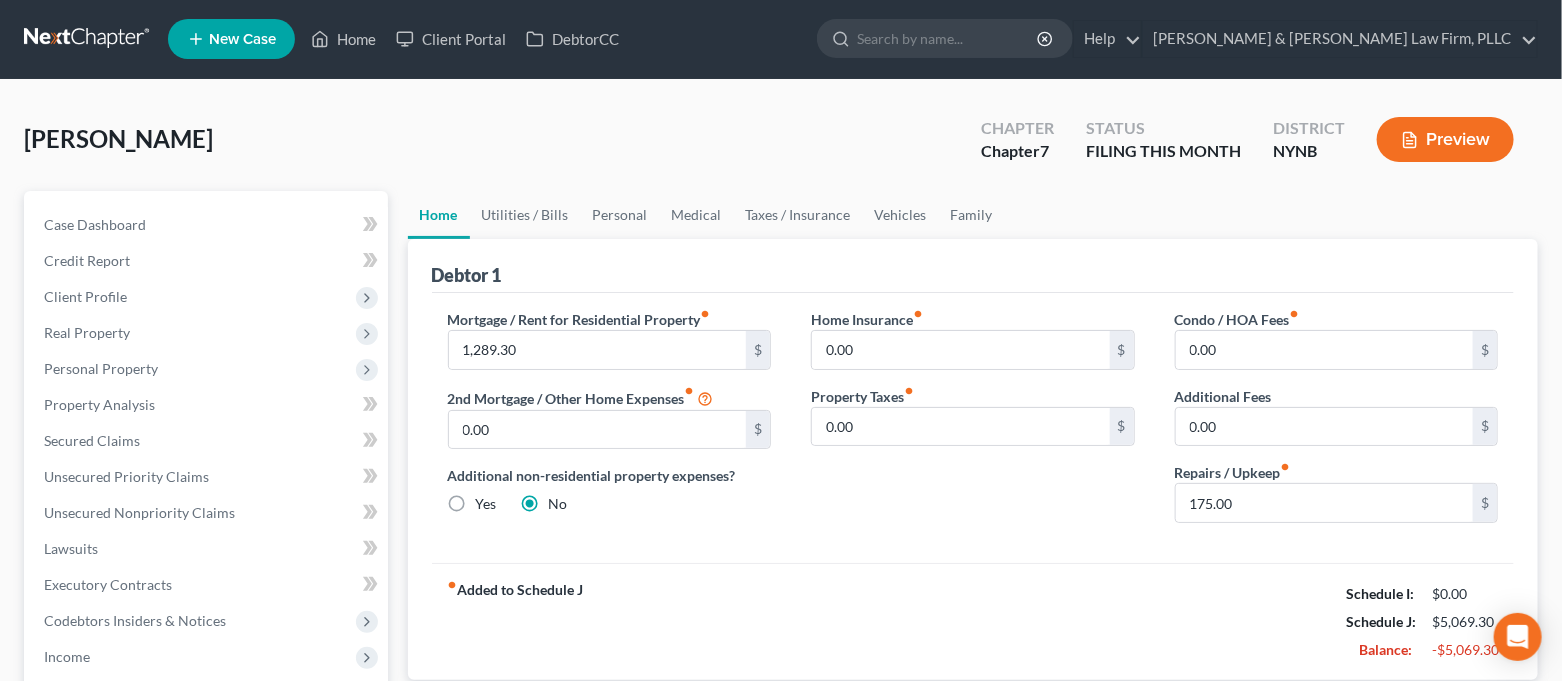 scroll, scrollTop: 0, scrollLeft: 0, axis: both 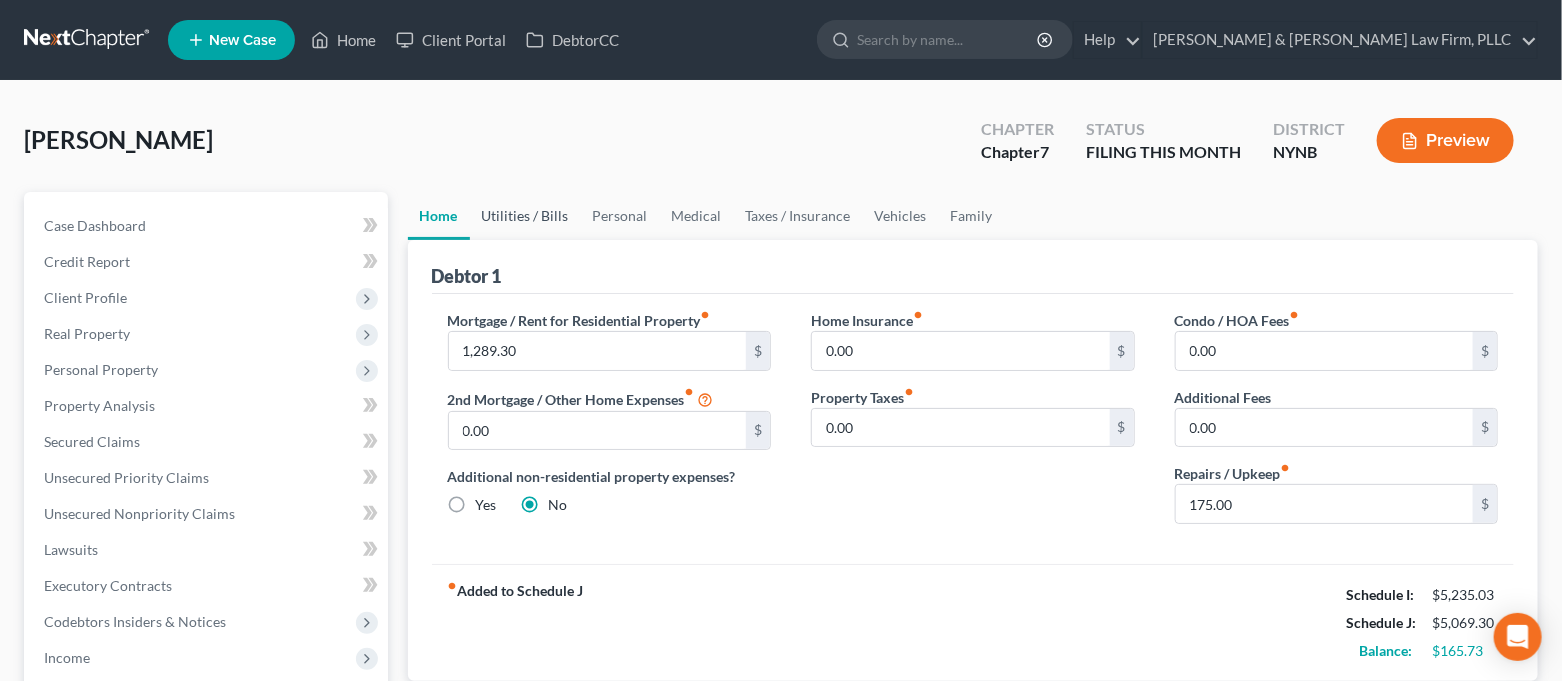 click on "Utilities / Bills" at bounding box center (525, 216) 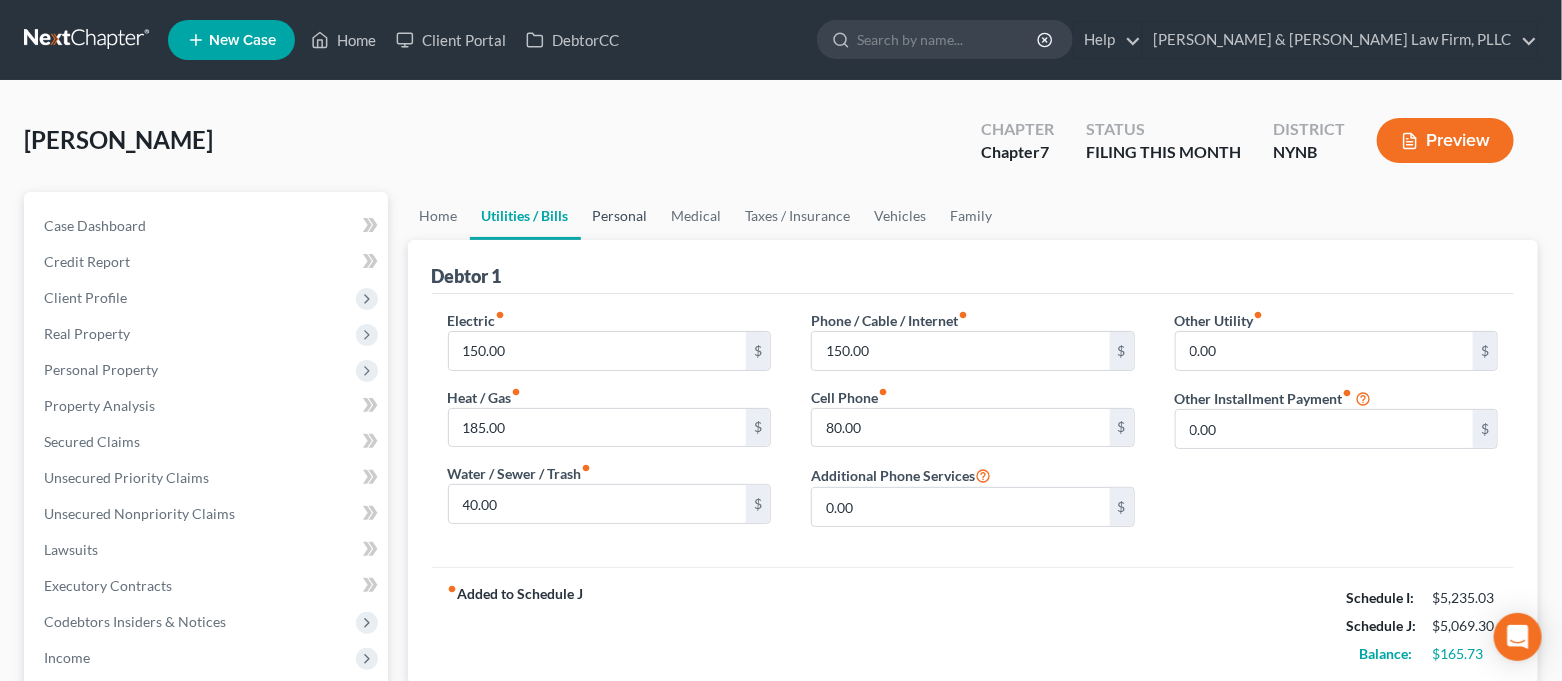click on "Personal" at bounding box center (620, 216) 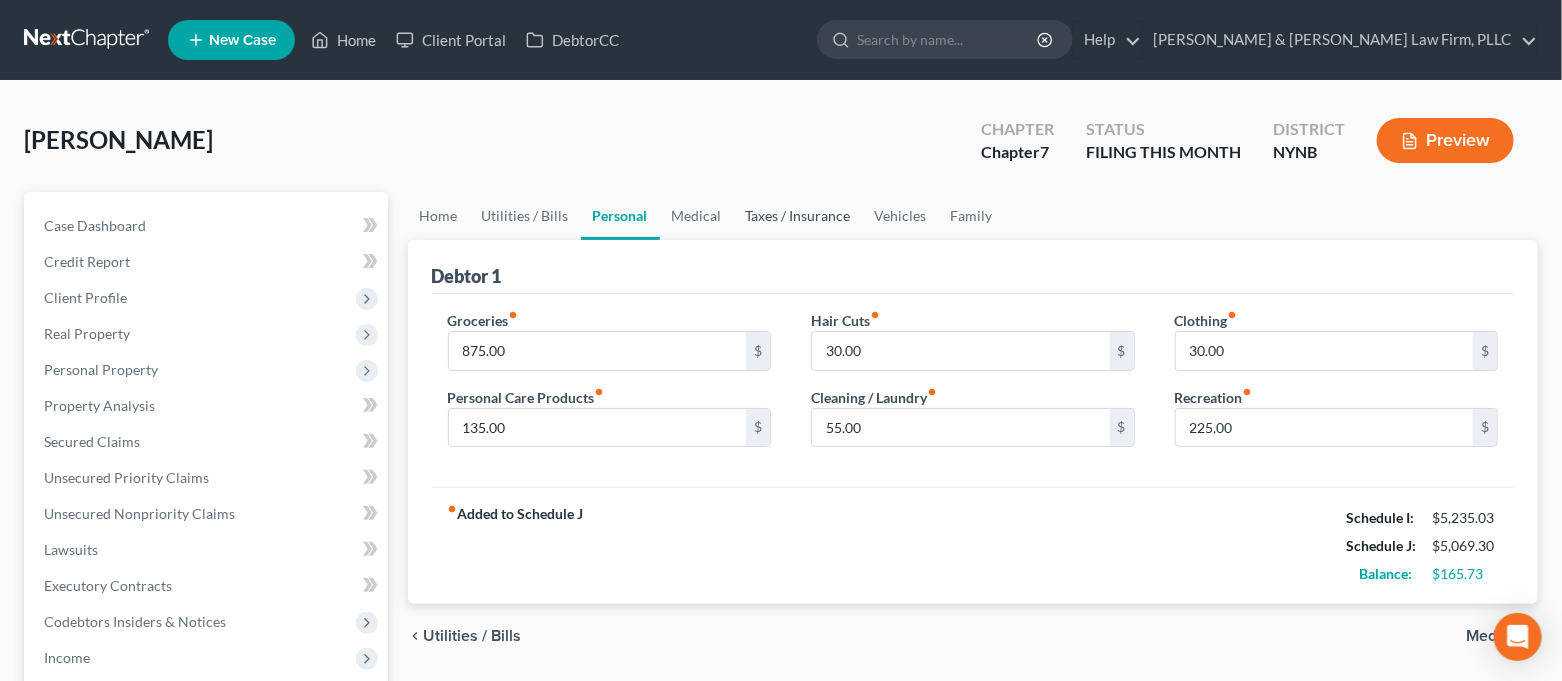 click on "Taxes / Insurance" at bounding box center (798, 216) 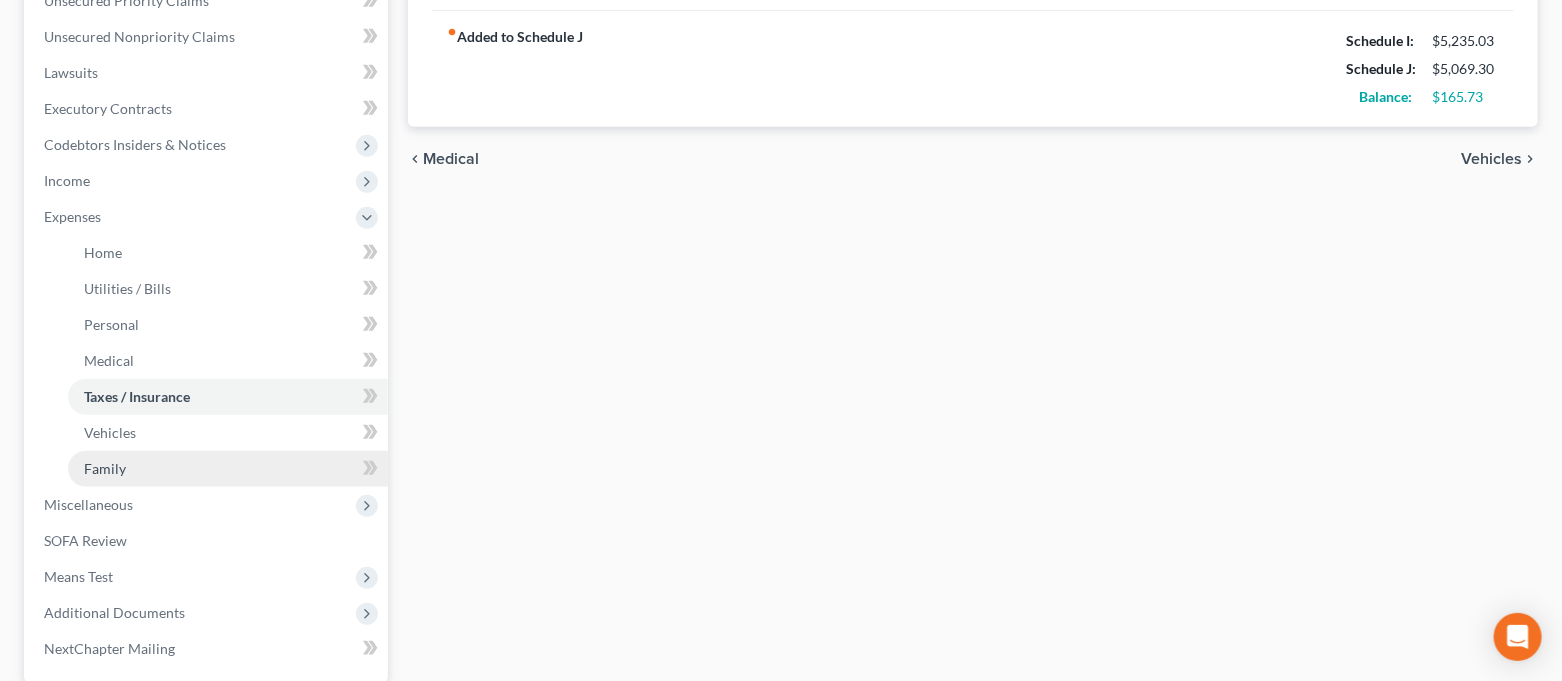 scroll, scrollTop: 533, scrollLeft: 0, axis: vertical 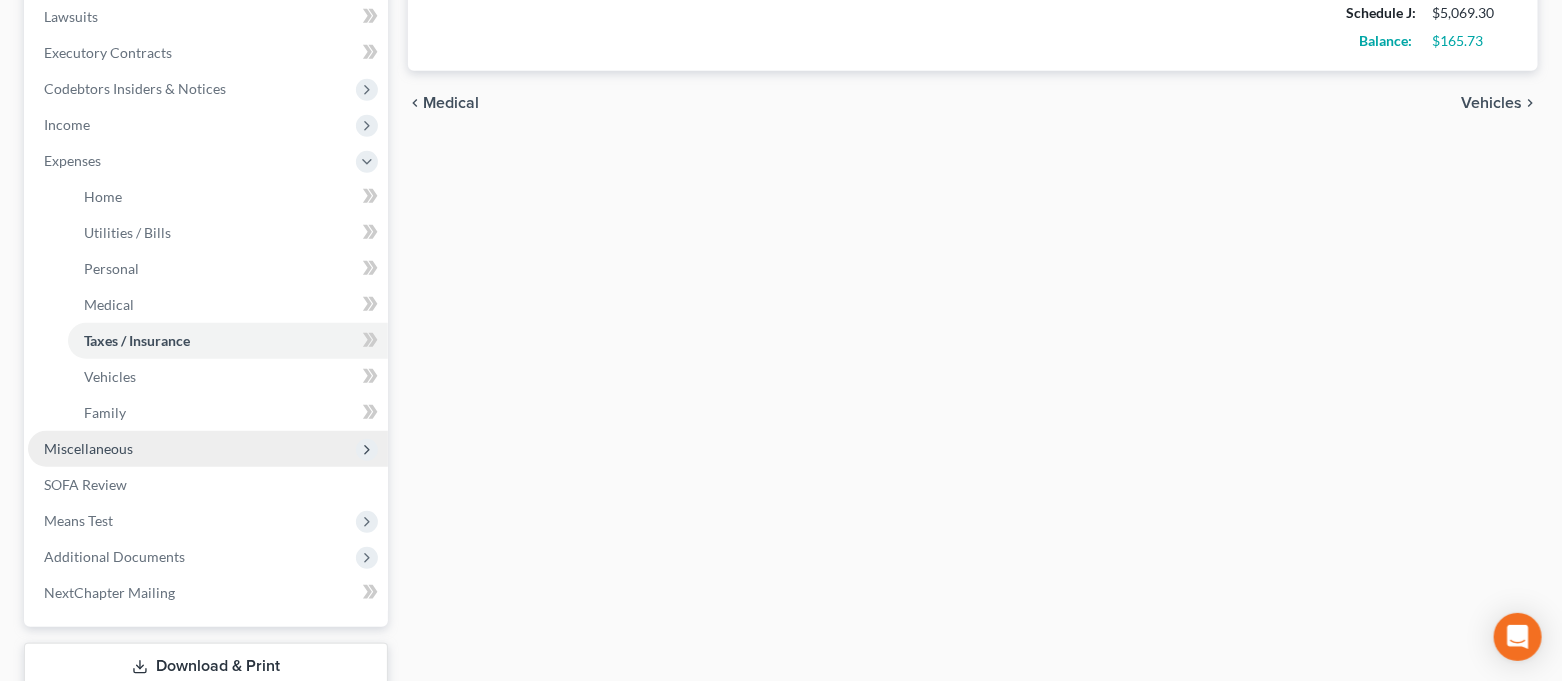 click on "Miscellaneous" at bounding box center [208, 449] 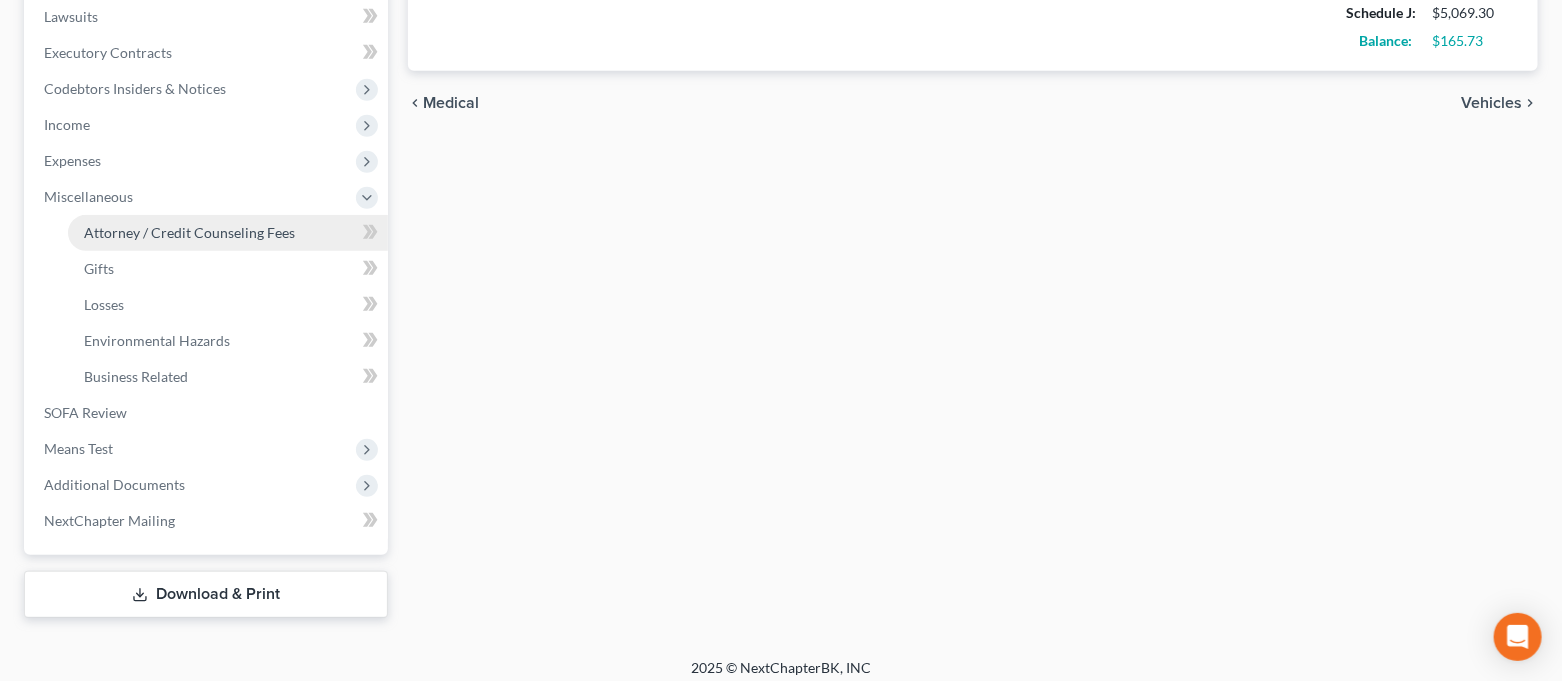 click on "Attorney / Credit Counseling Fees" at bounding box center [228, 233] 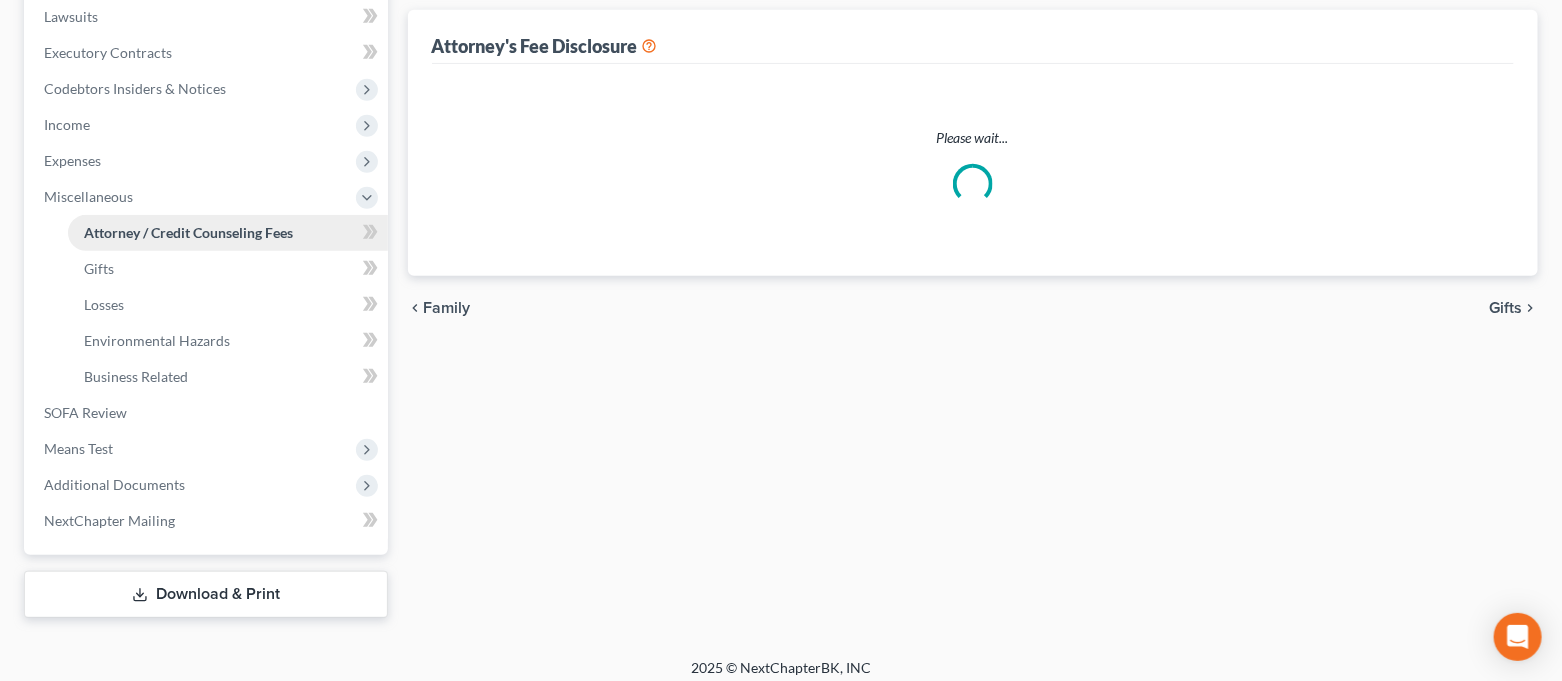 scroll, scrollTop: 290, scrollLeft: 0, axis: vertical 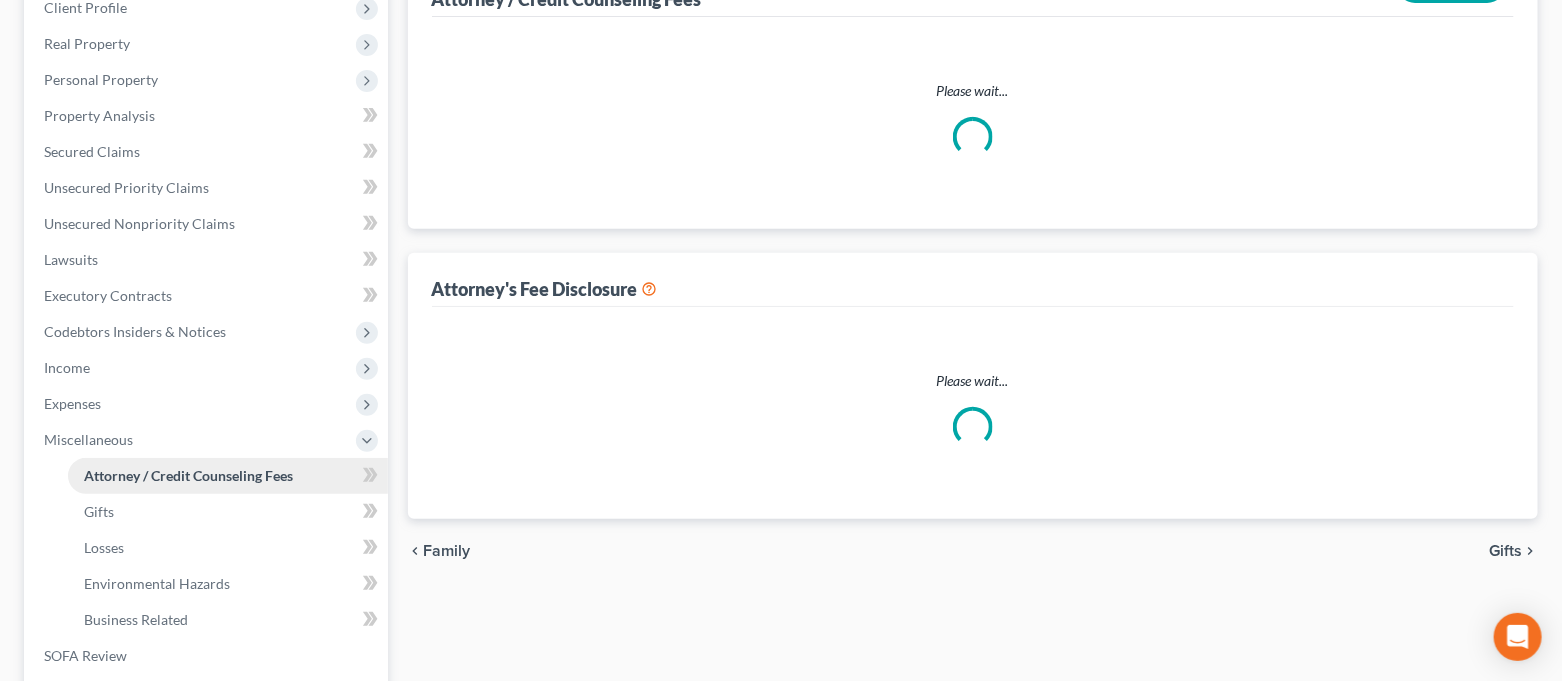 select on "0" 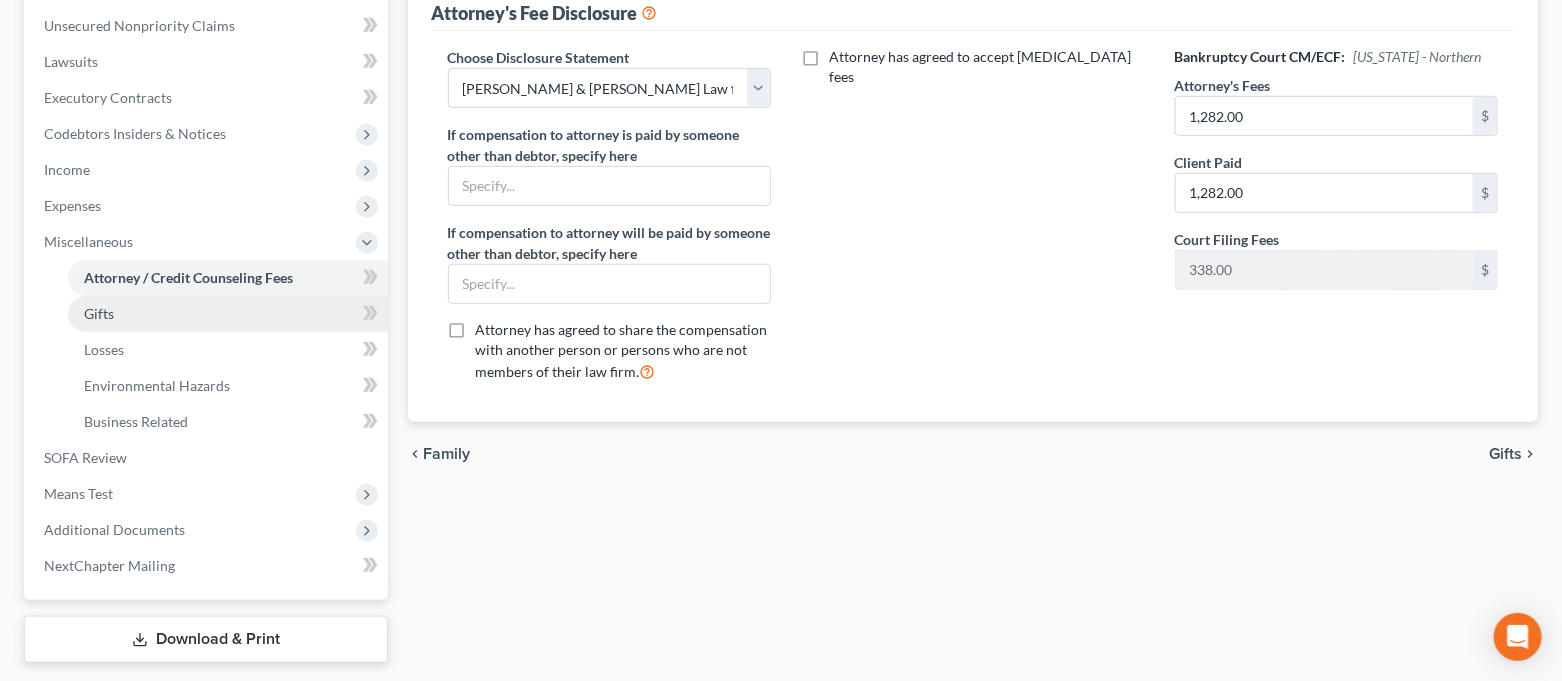 scroll, scrollTop: 533, scrollLeft: 0, axis: vertical 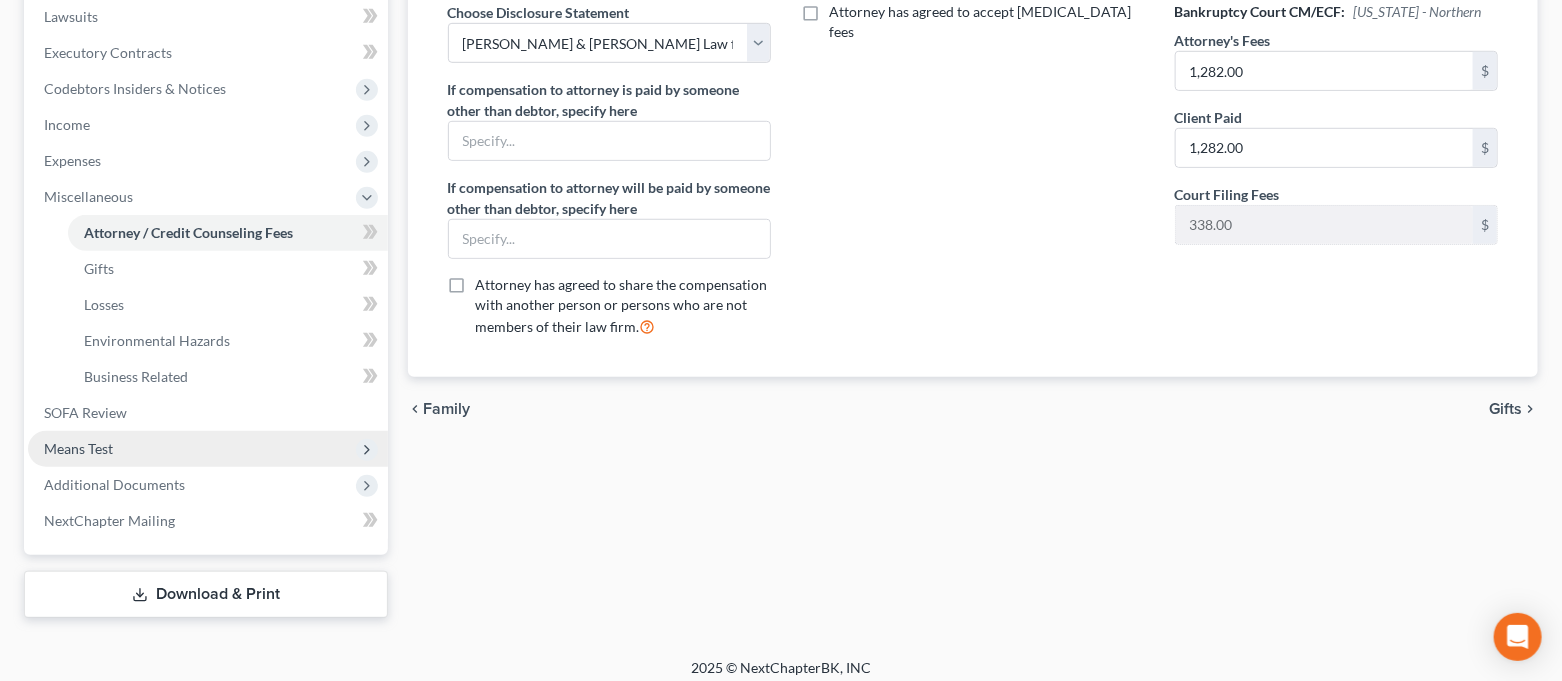 click on "Means Test" at bounding box center (208, 449) 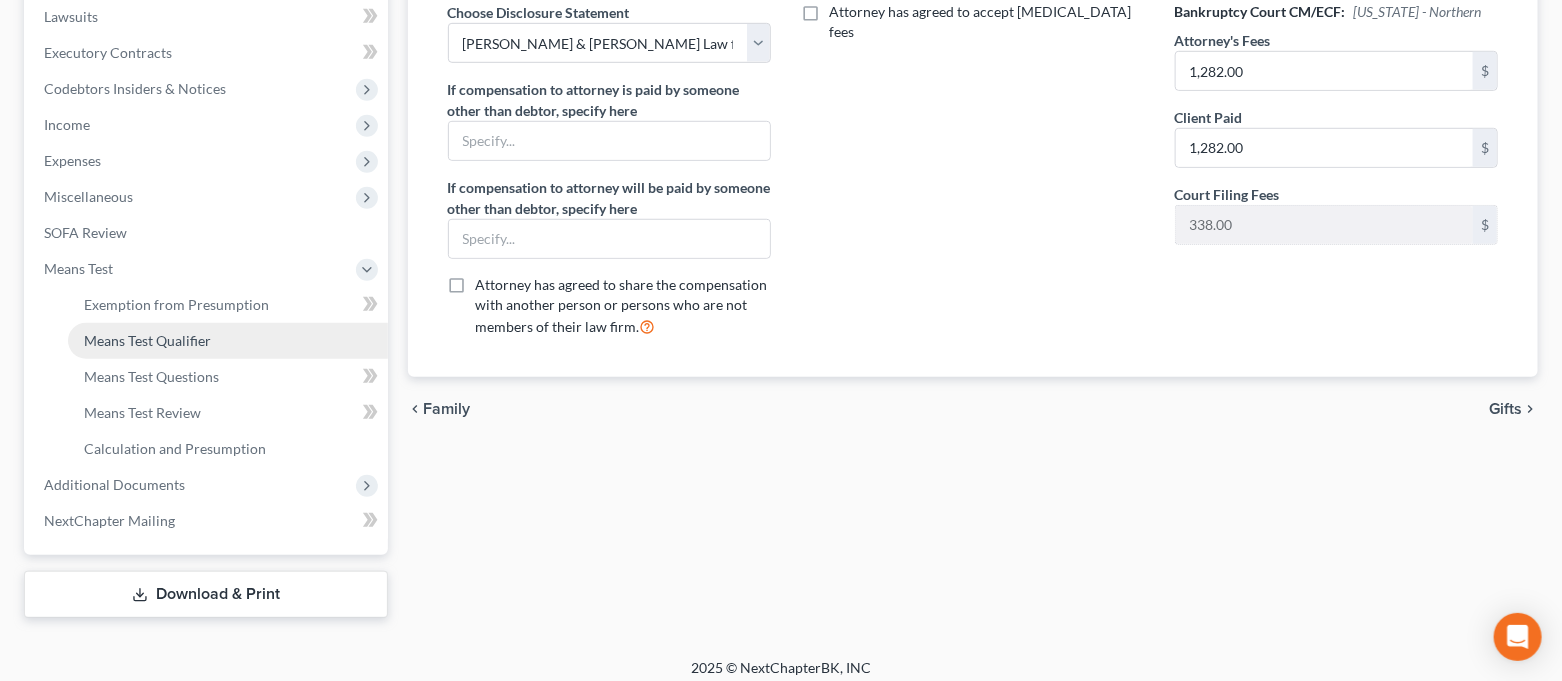 click on "Means Test Qualifier" at bounding box center (147, 340) 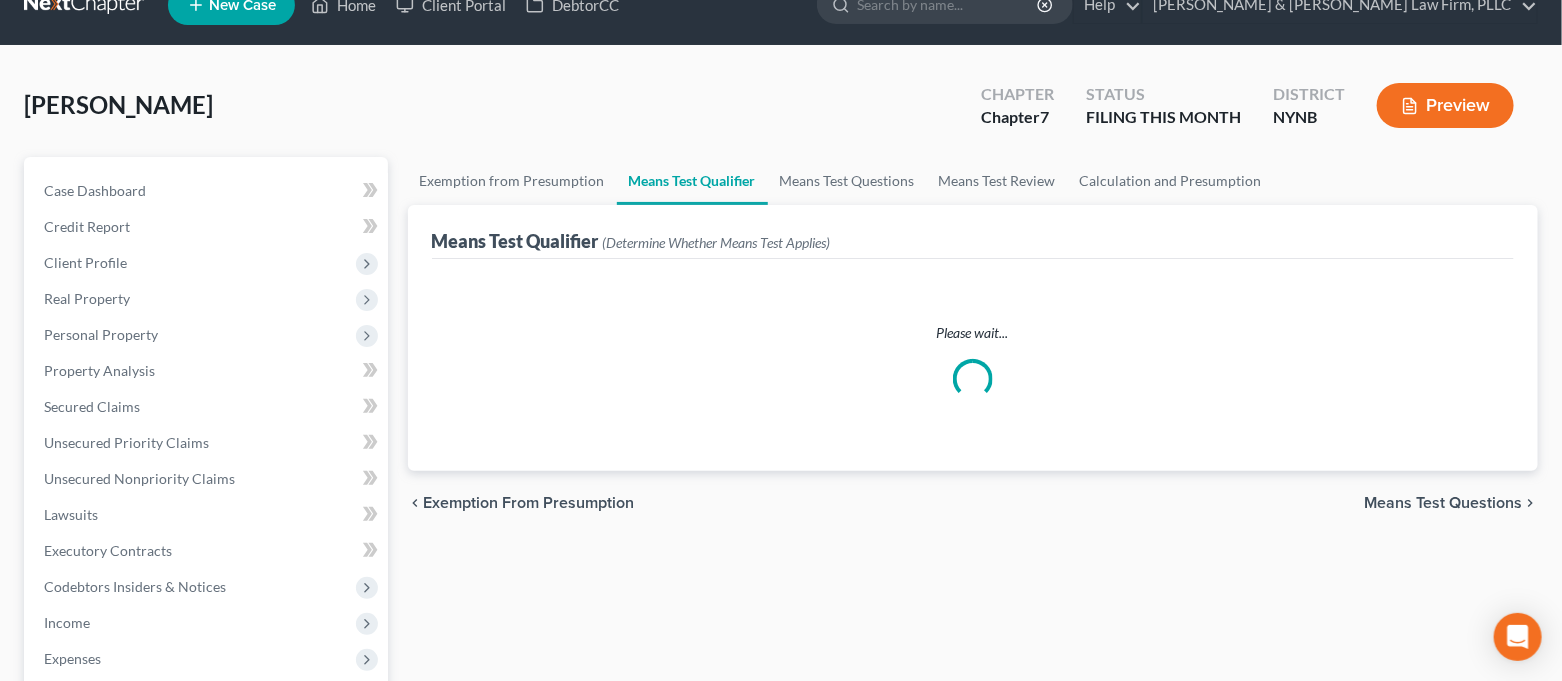 scroll, scrollTop: 0, scrollLeft: 0, axis: both 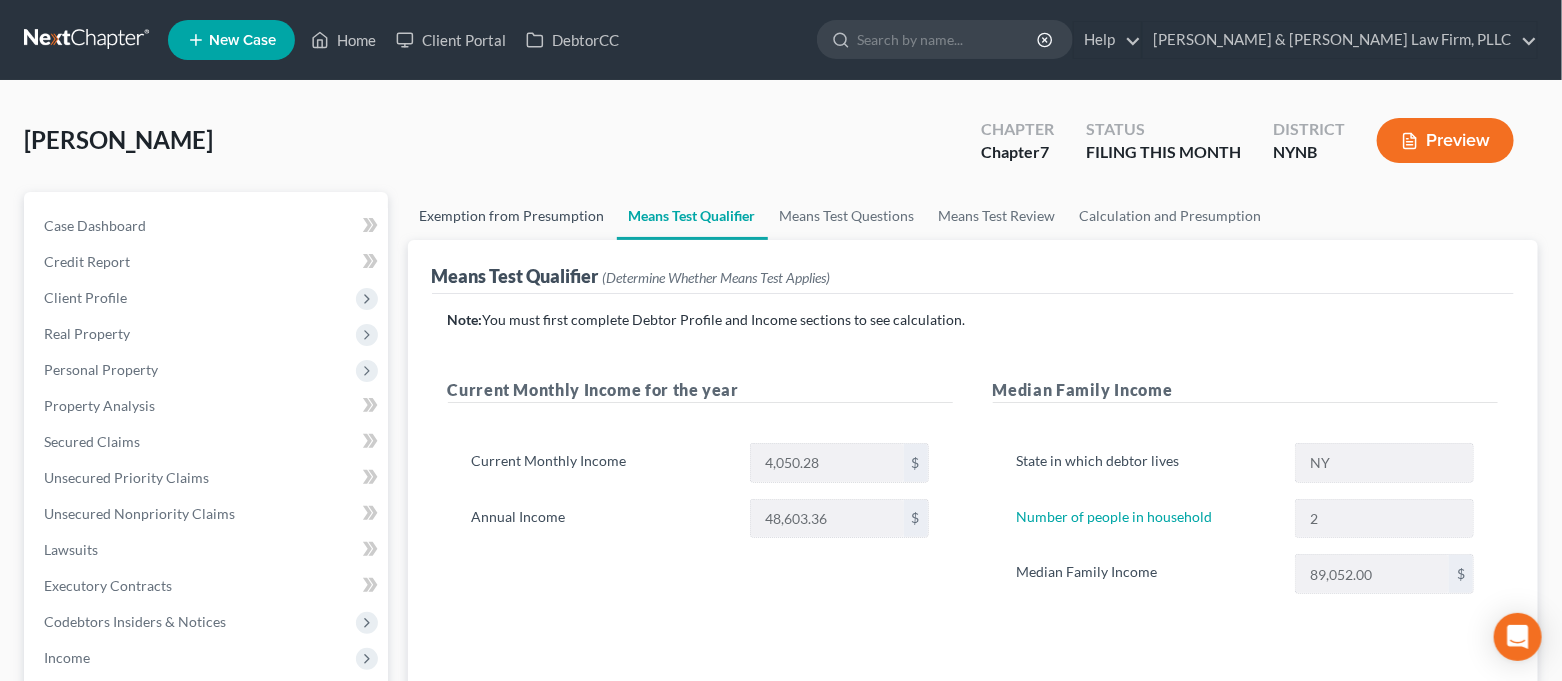 click on "Exemption from Presumption" at bounding box center [512, 216] 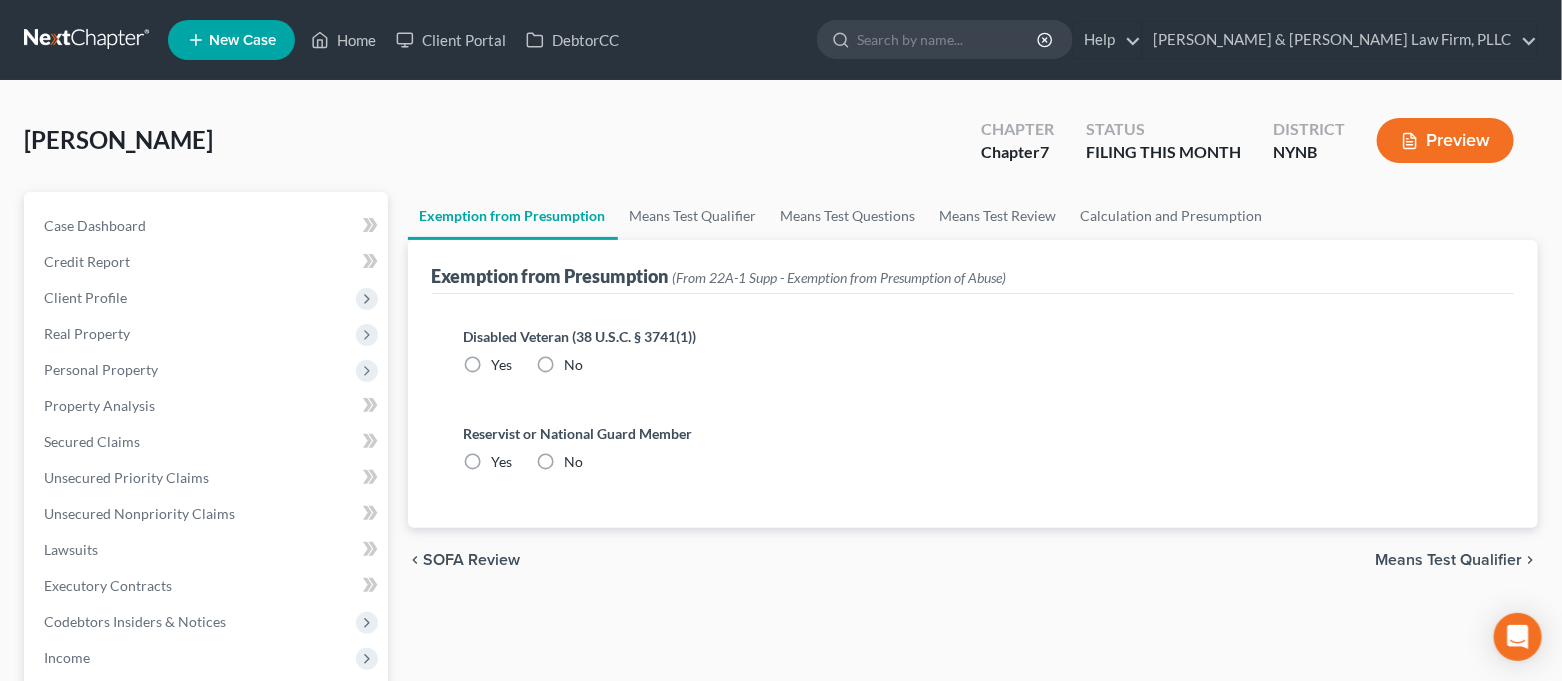 radio on "true" 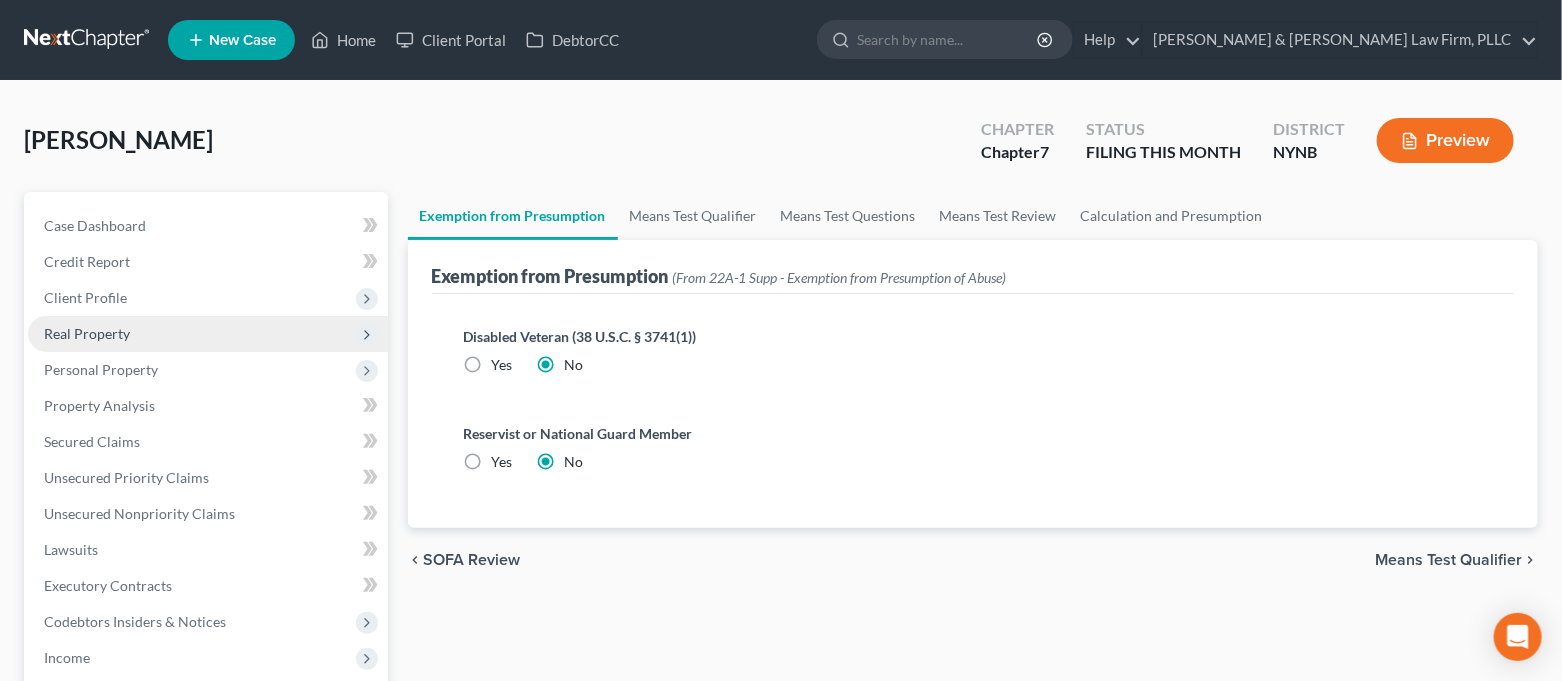 click on "Real Property" at bounding box center (208, 334) 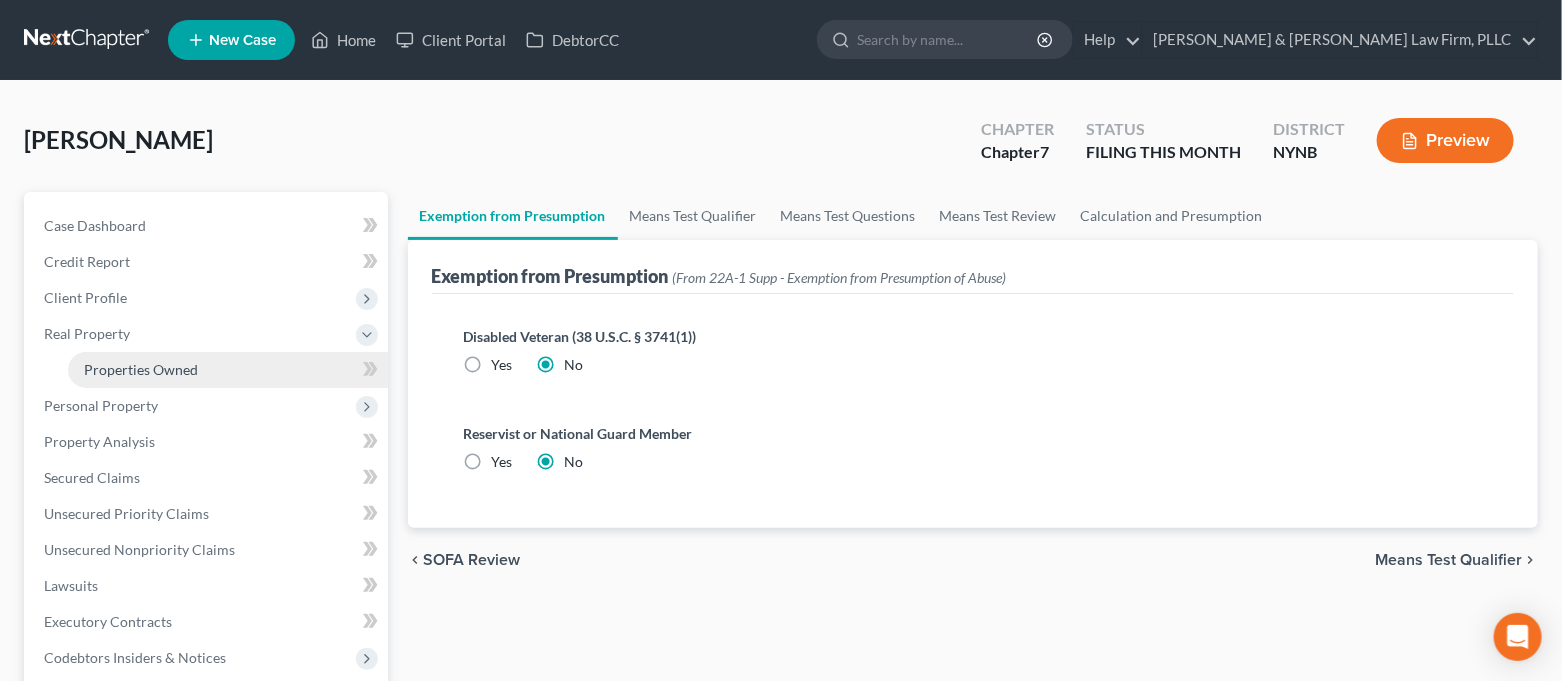click on "Properties Owned" at bounding box center [141, 369] 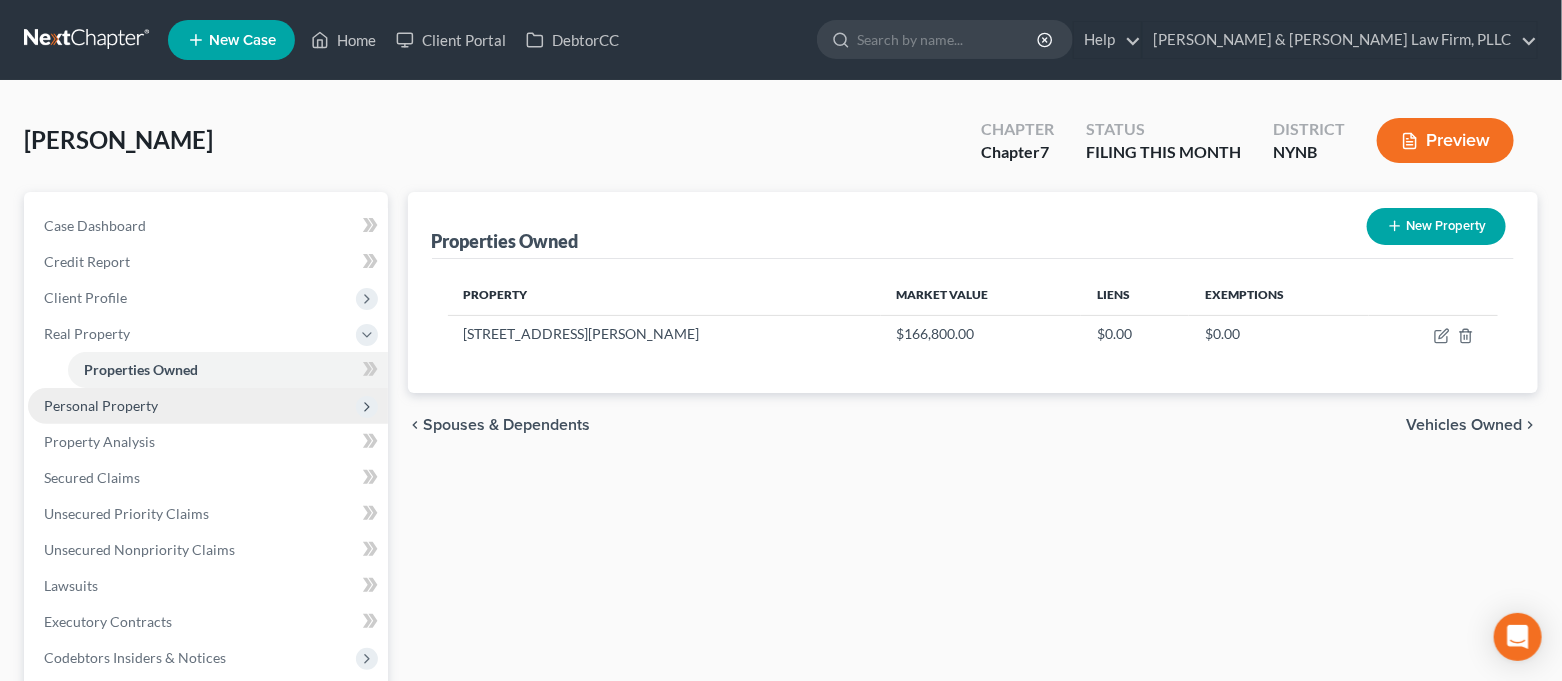 click on "Personal Property" at bounding box center [208, 406] 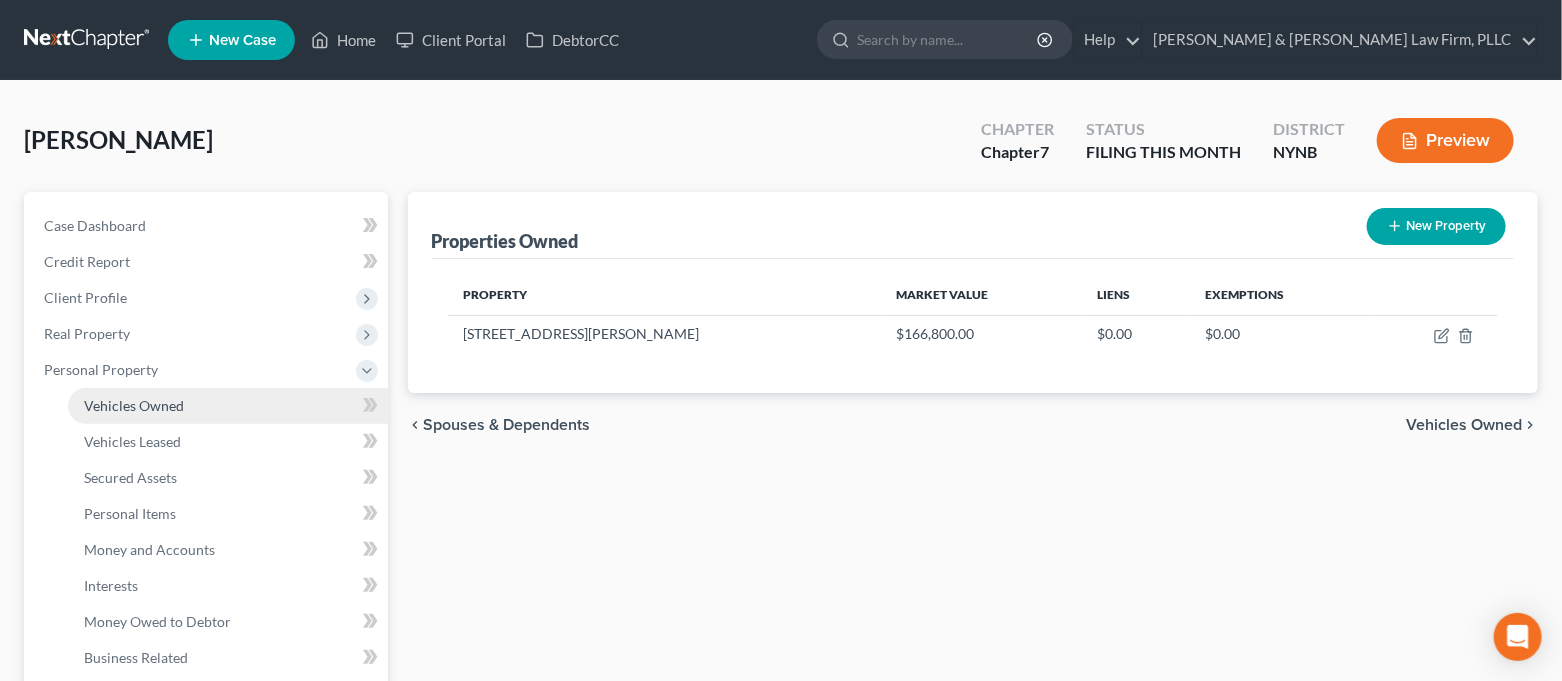 click on "Vehicles Owned" at bounding box center [228, 406] 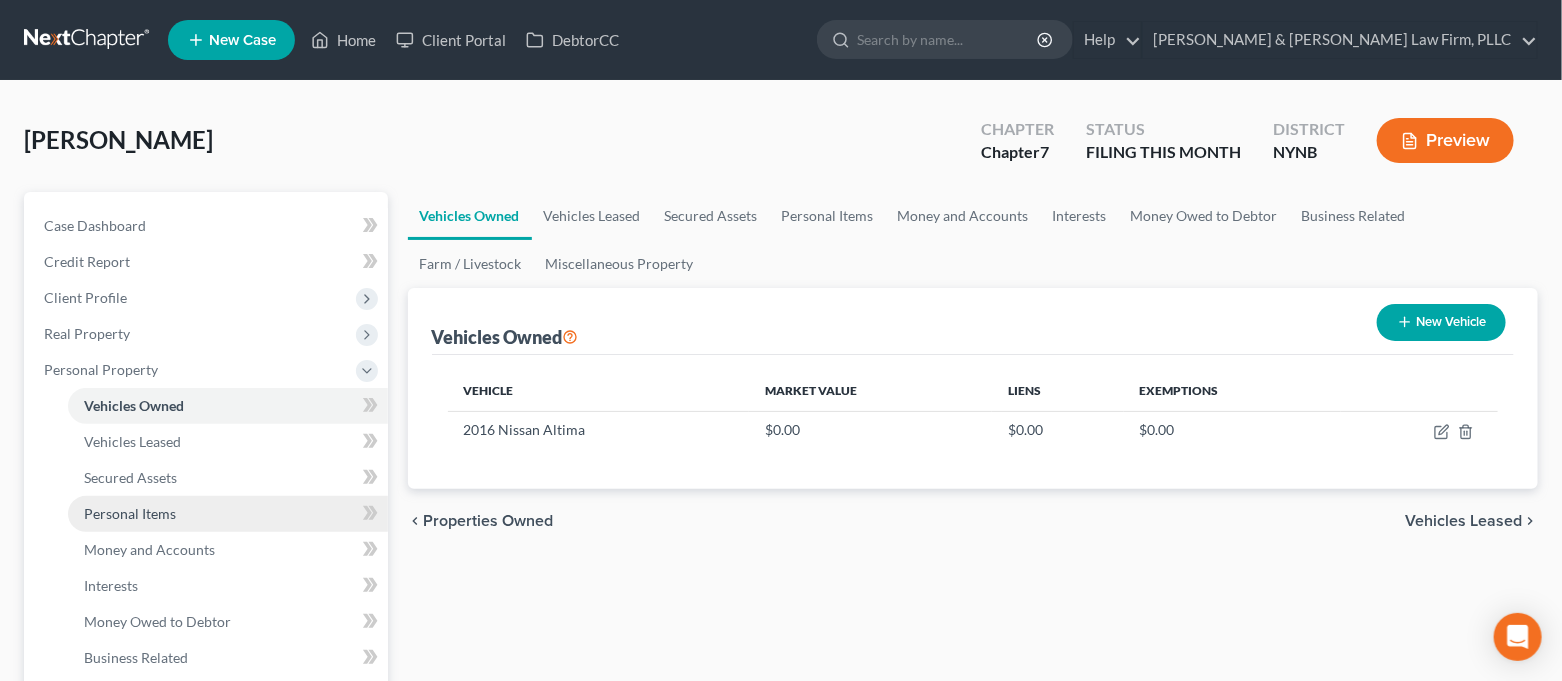 click on "Personal Items" at bounding box center (130, 513) 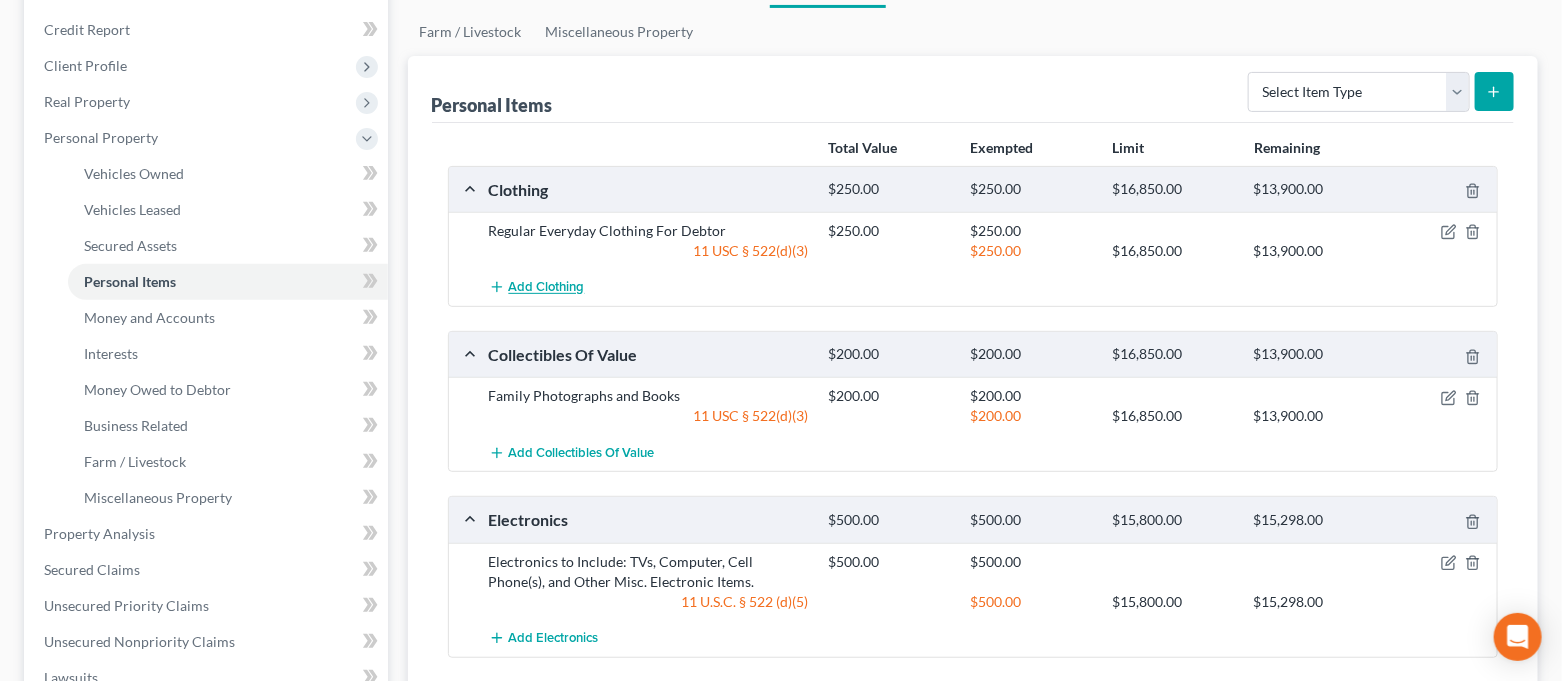 scroll, scrollTop: 0, scrollLeft: 0, axis: both 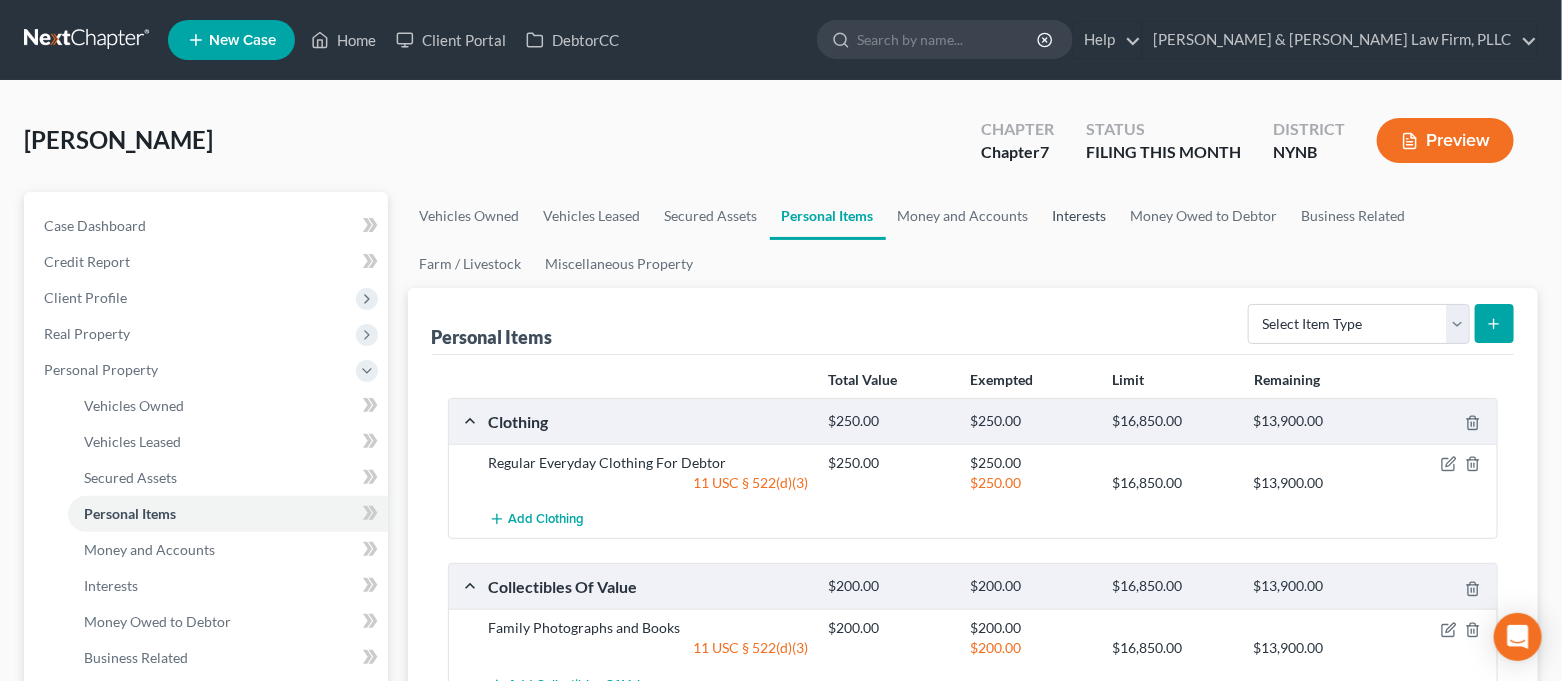 click on "Interests" at bounding box center [1080, 216] 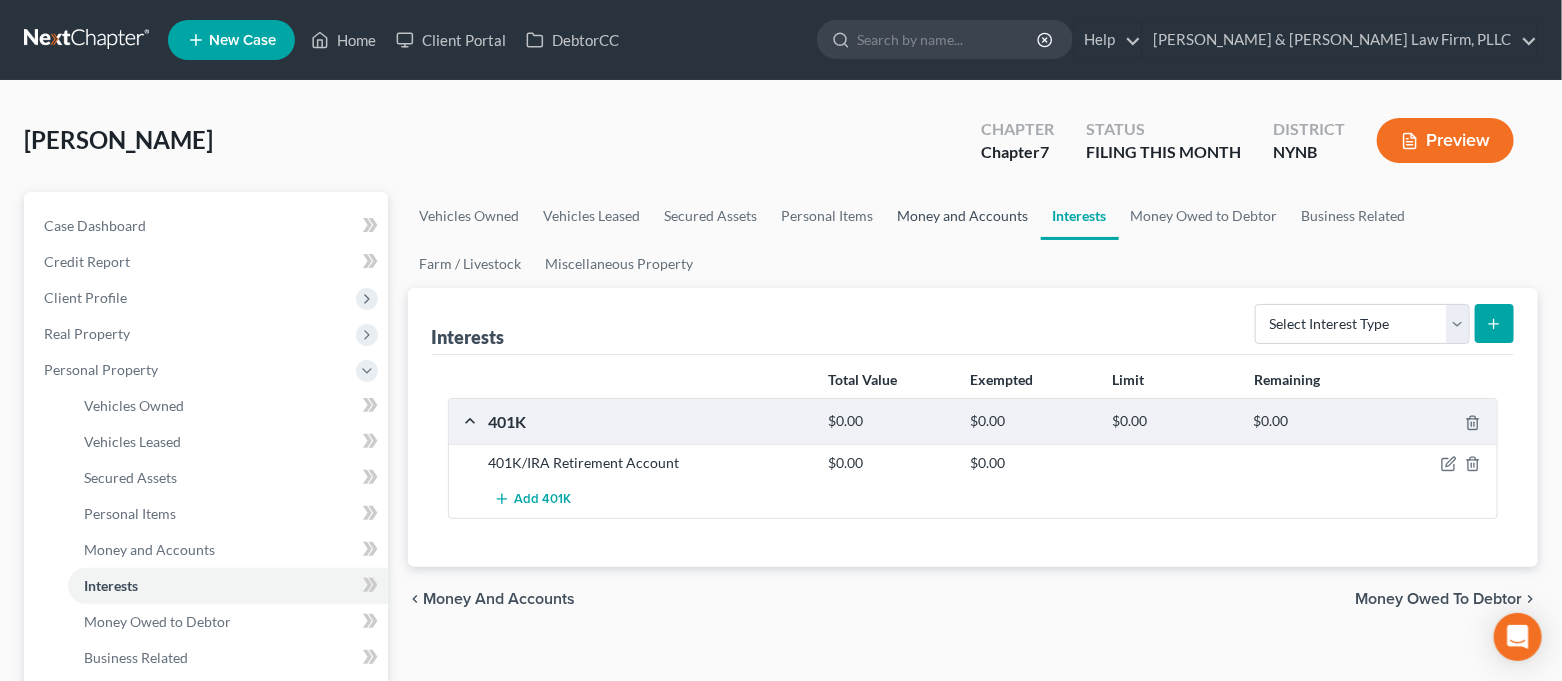 click on "Money and Accounts" at bounding box center [963, 216] 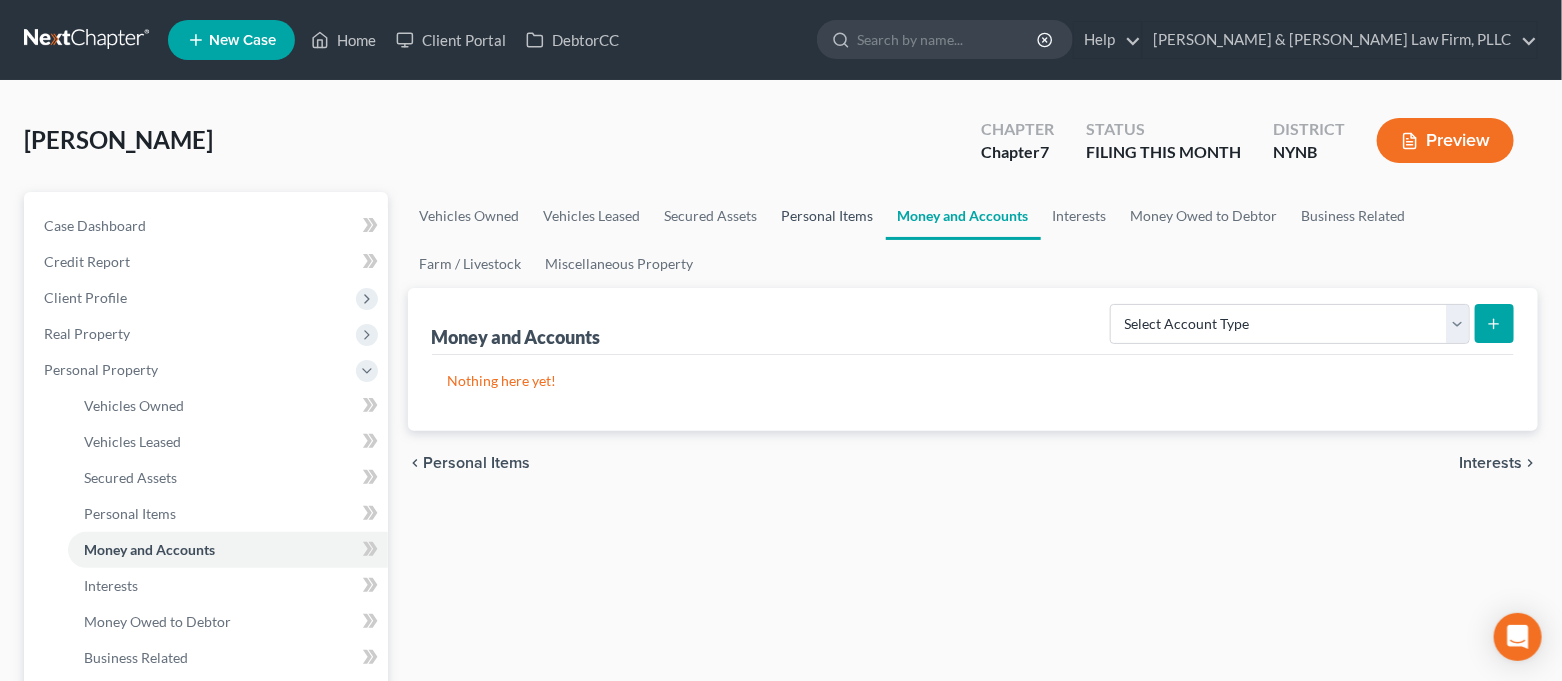 click on "Personal Items" at bounding box center (828, 216) 